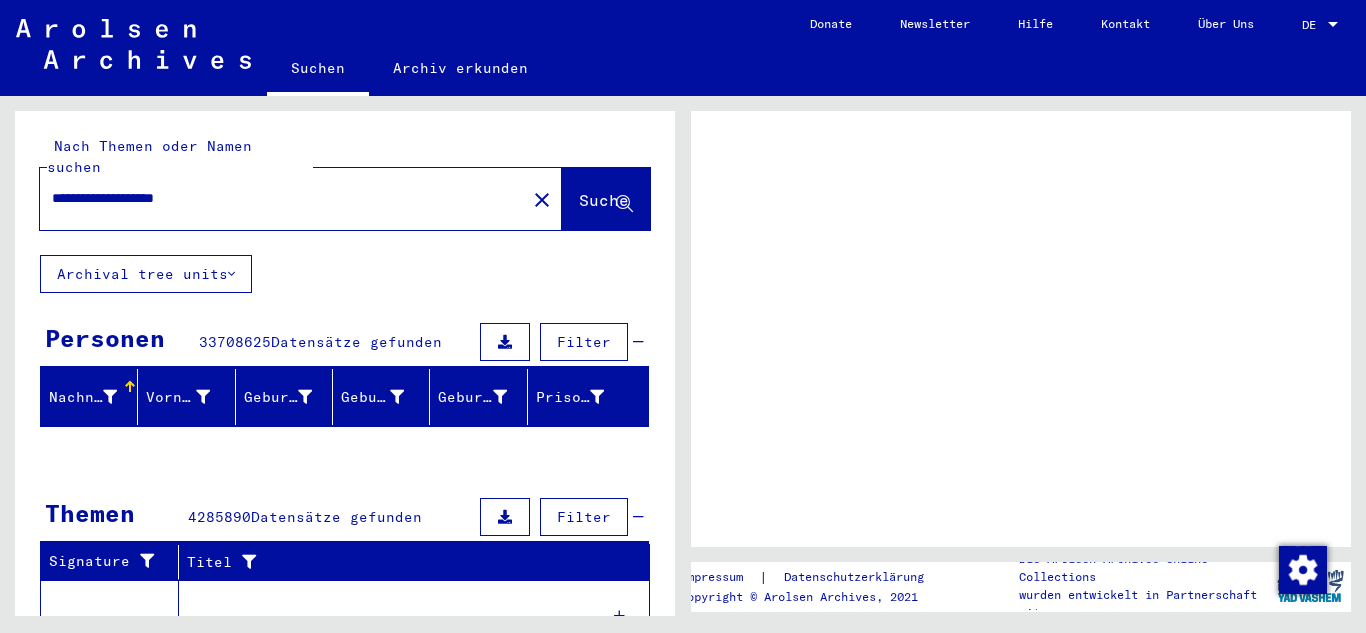 scroll, scrollTop: 0, scrollLeft: 0, axis: both 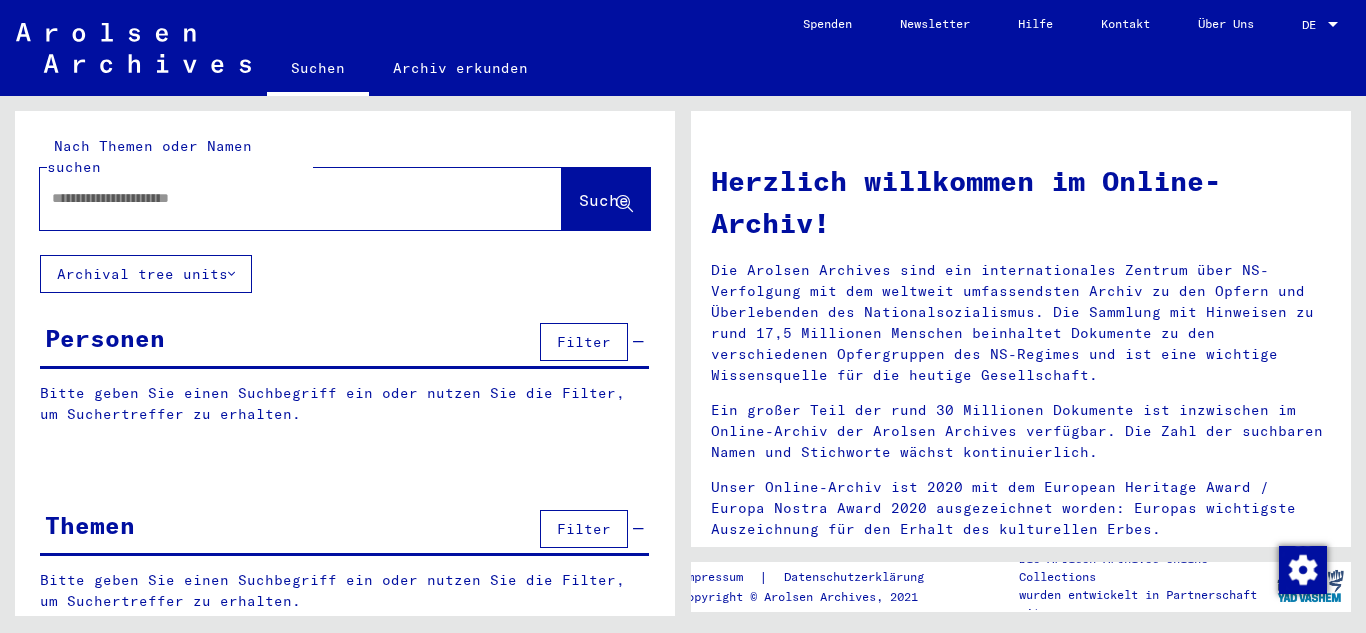 type on "**********" 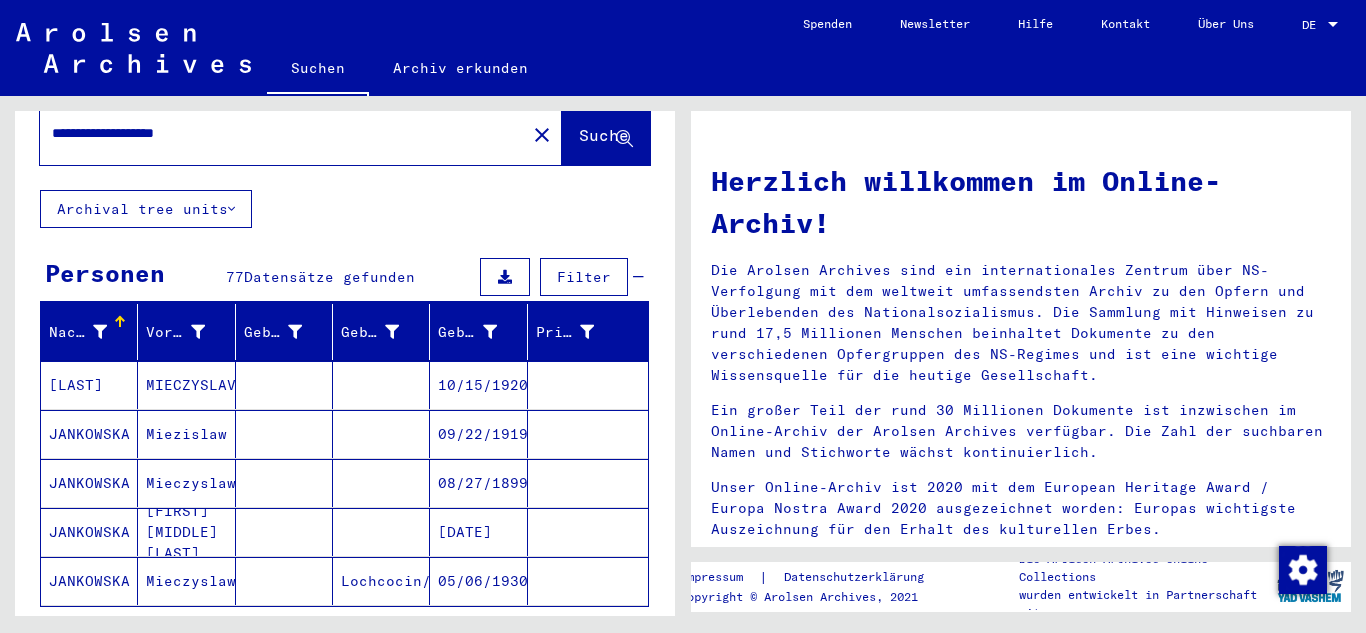 scroll, scrollTop: 100, scrollLeft: 0, axis: vertical 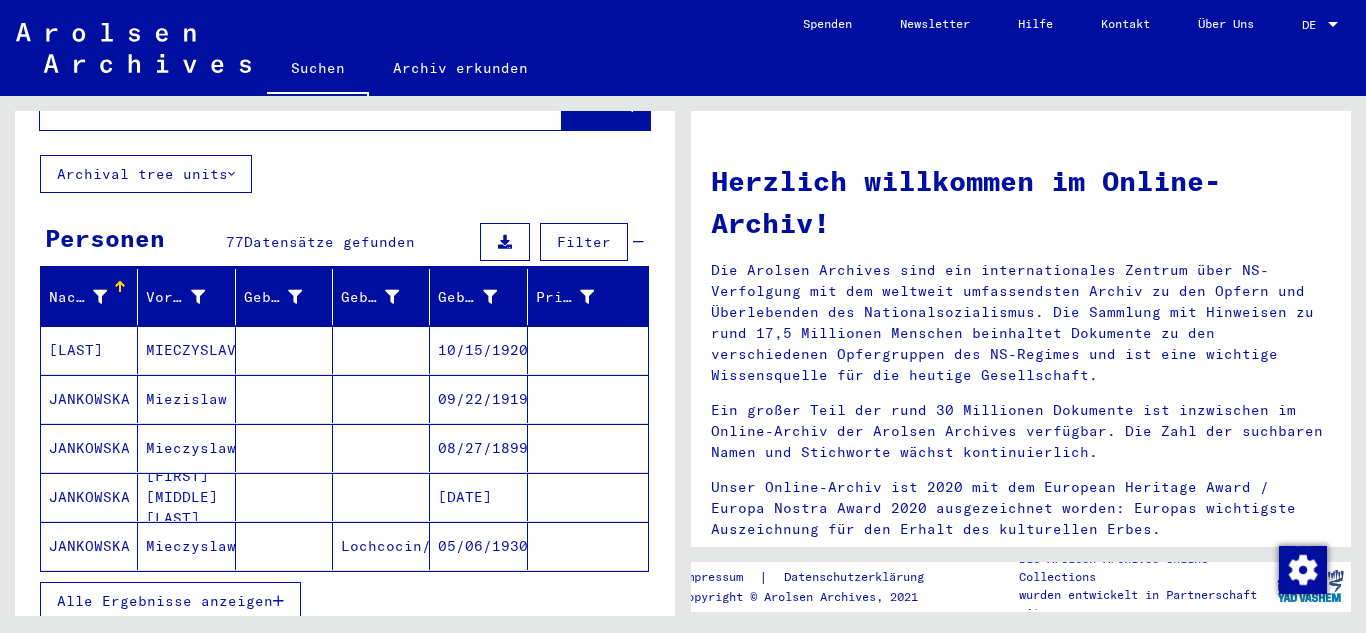 click on "10/15/1920" at bounding box center (478, 399) 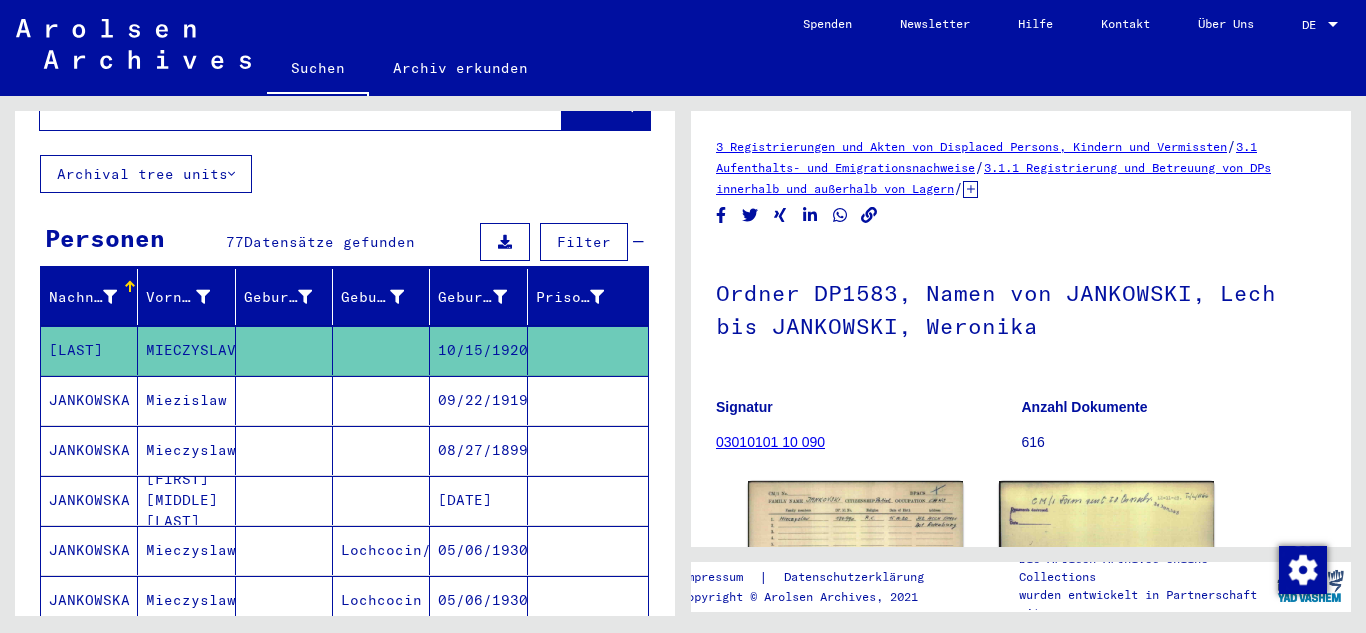 scroll, scrollTop: 0, scrollLeft: 0, axis: both 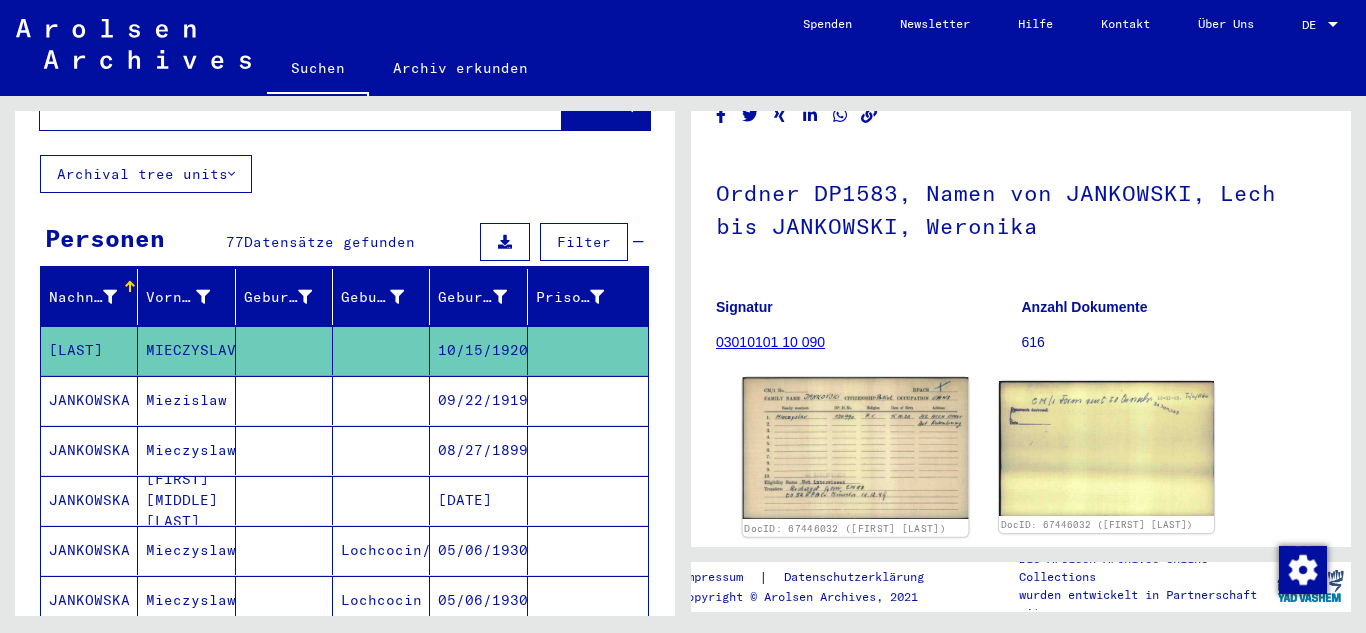 click 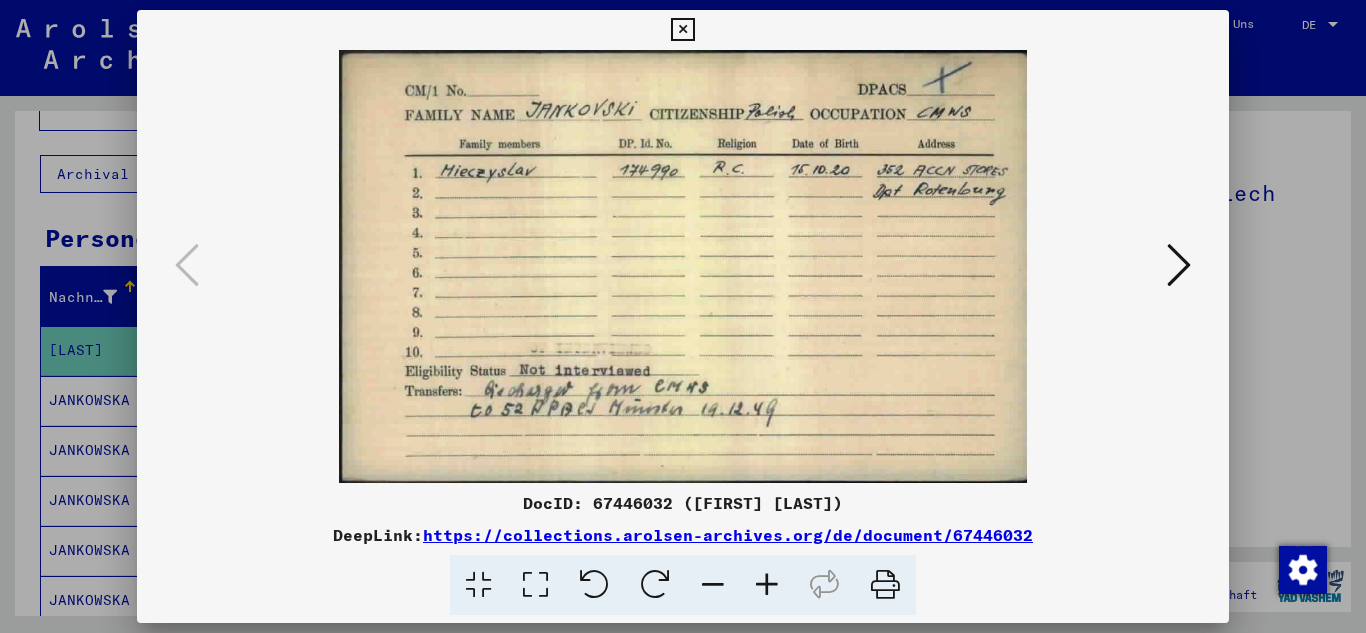 click at bounding box center [767, 585] 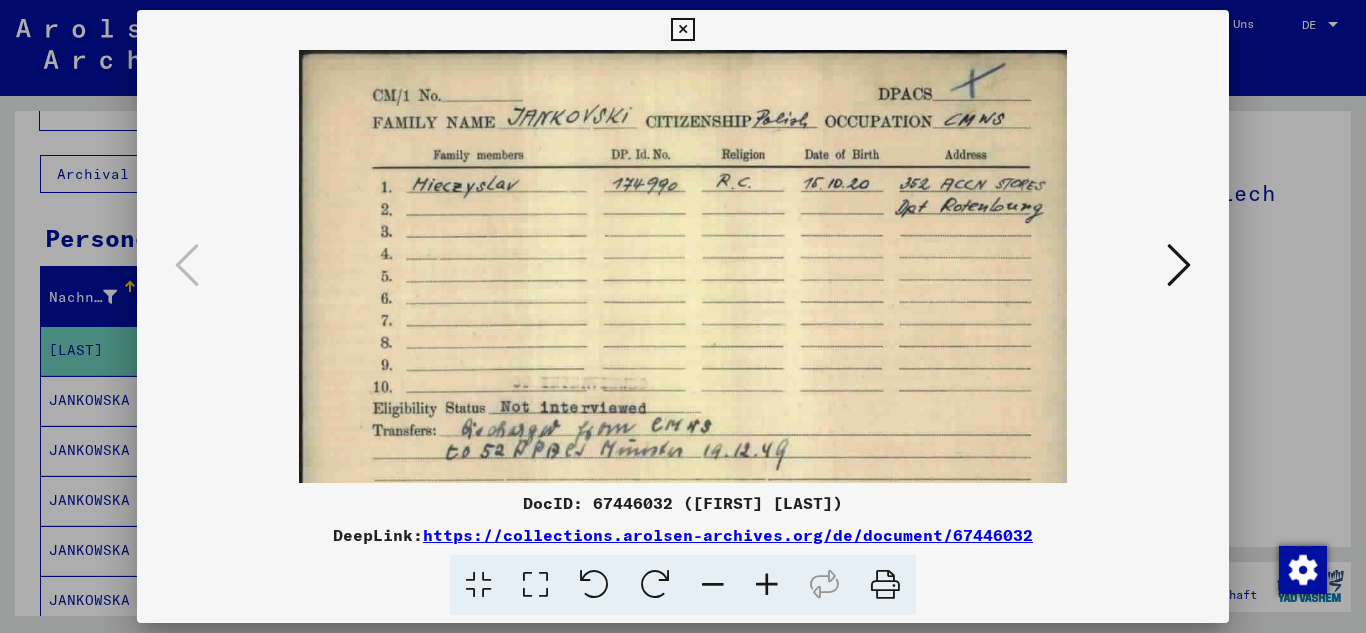 click at bounding box center (767, 585) 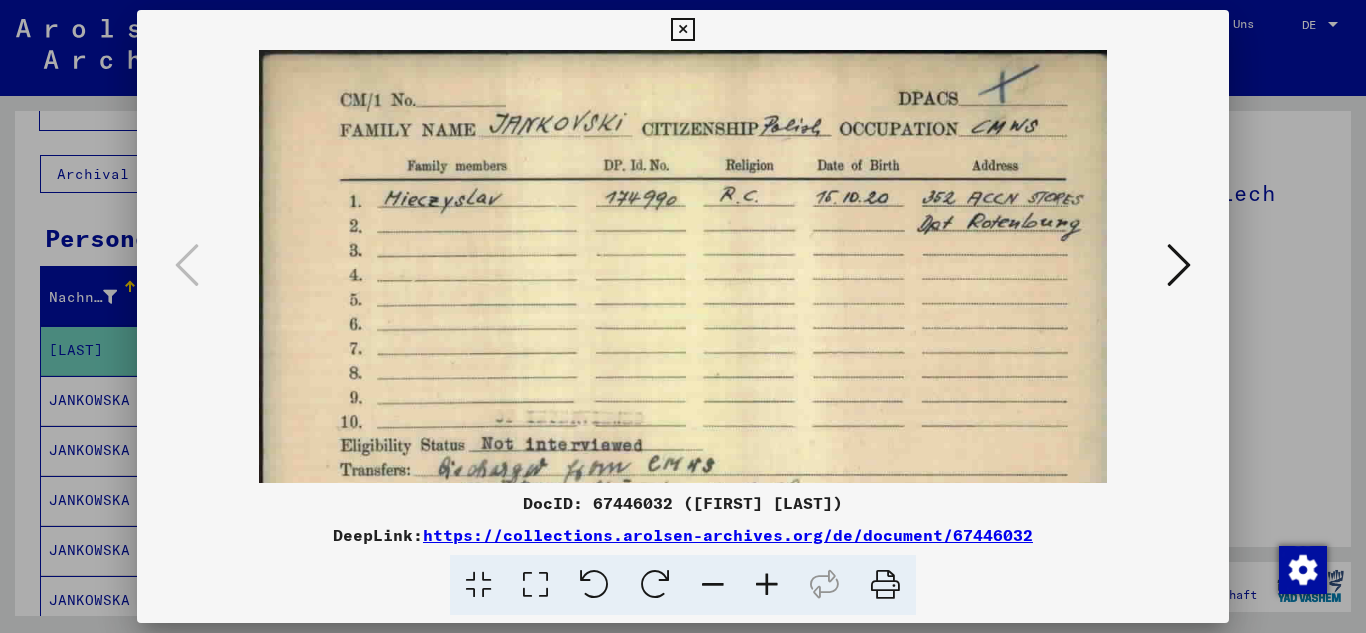 click at bounding box center [767, 585] 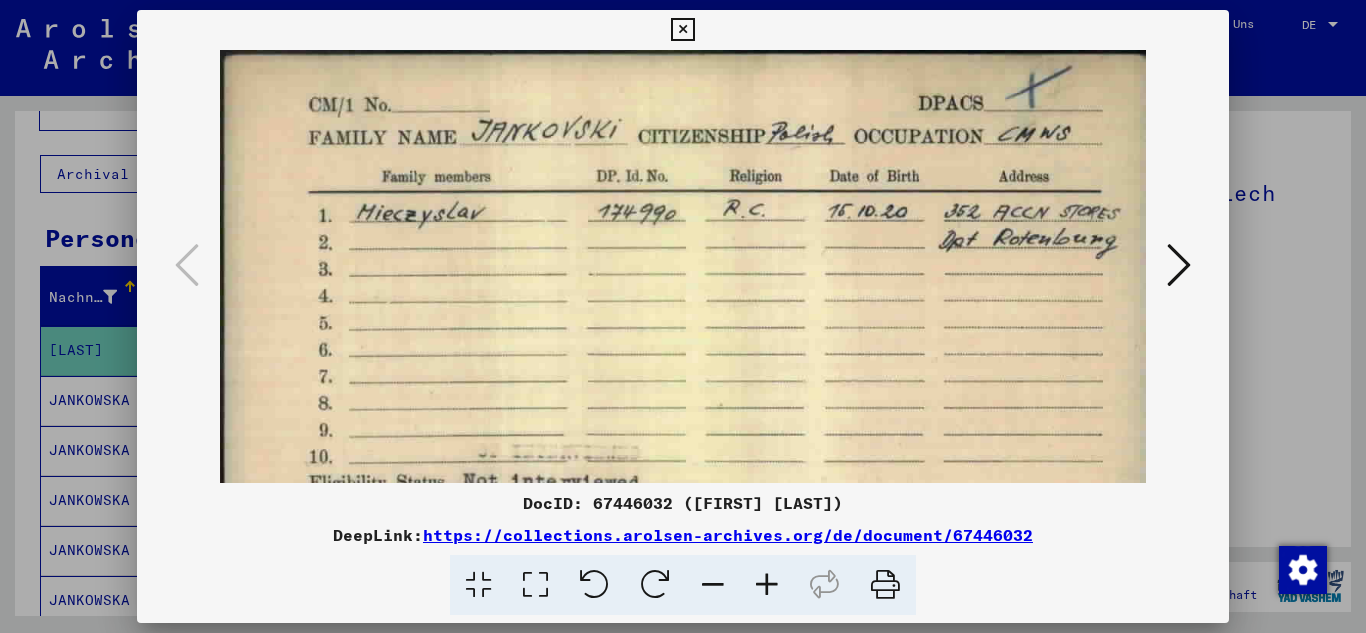 click at bounding box center [767, 585] 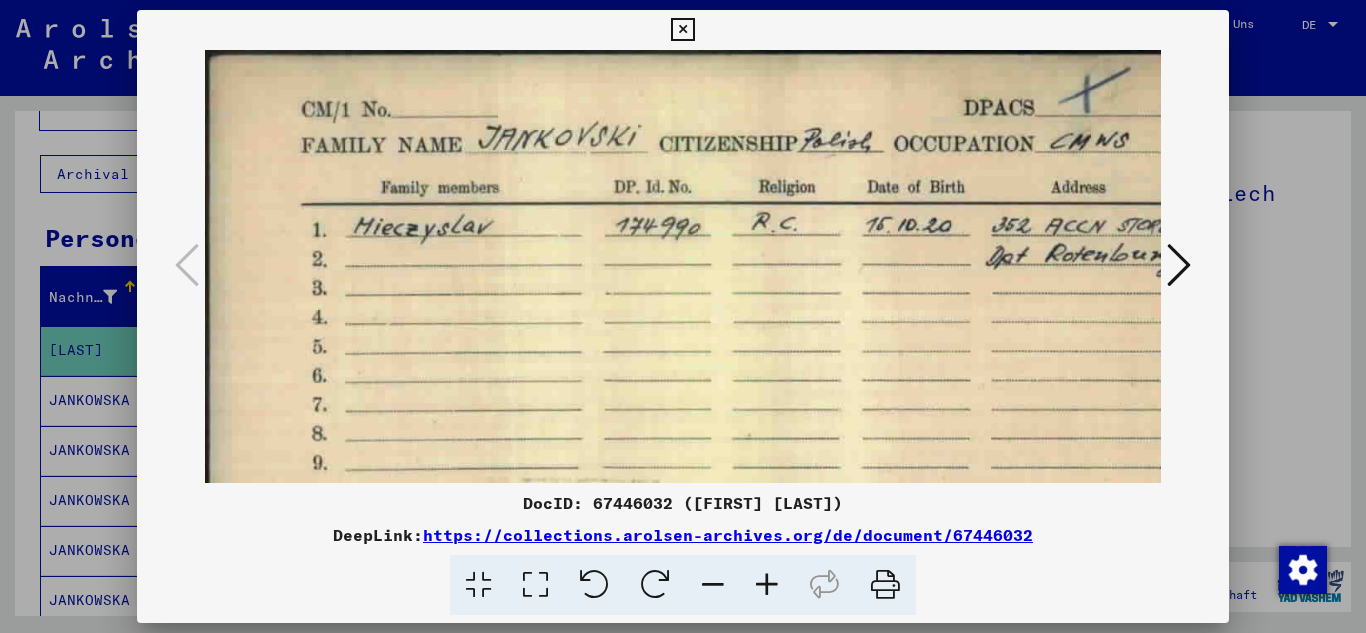 click at bounding box center (767, 585) 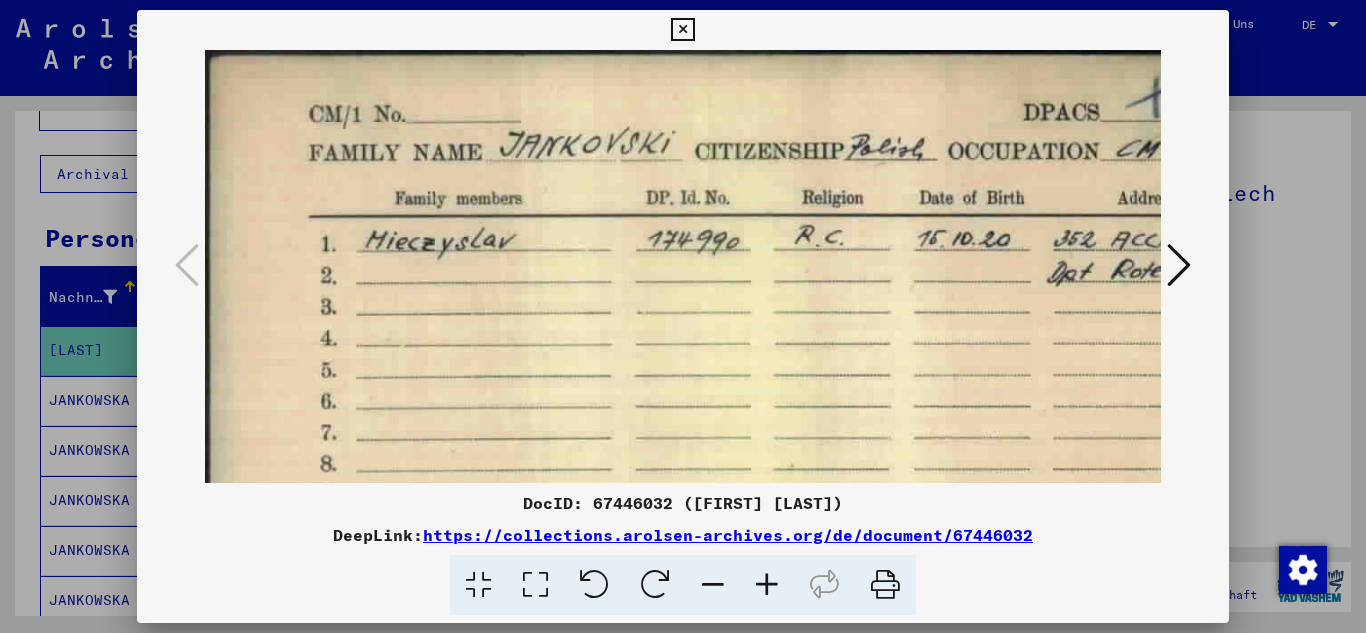 click at bounding box center (767, 585) 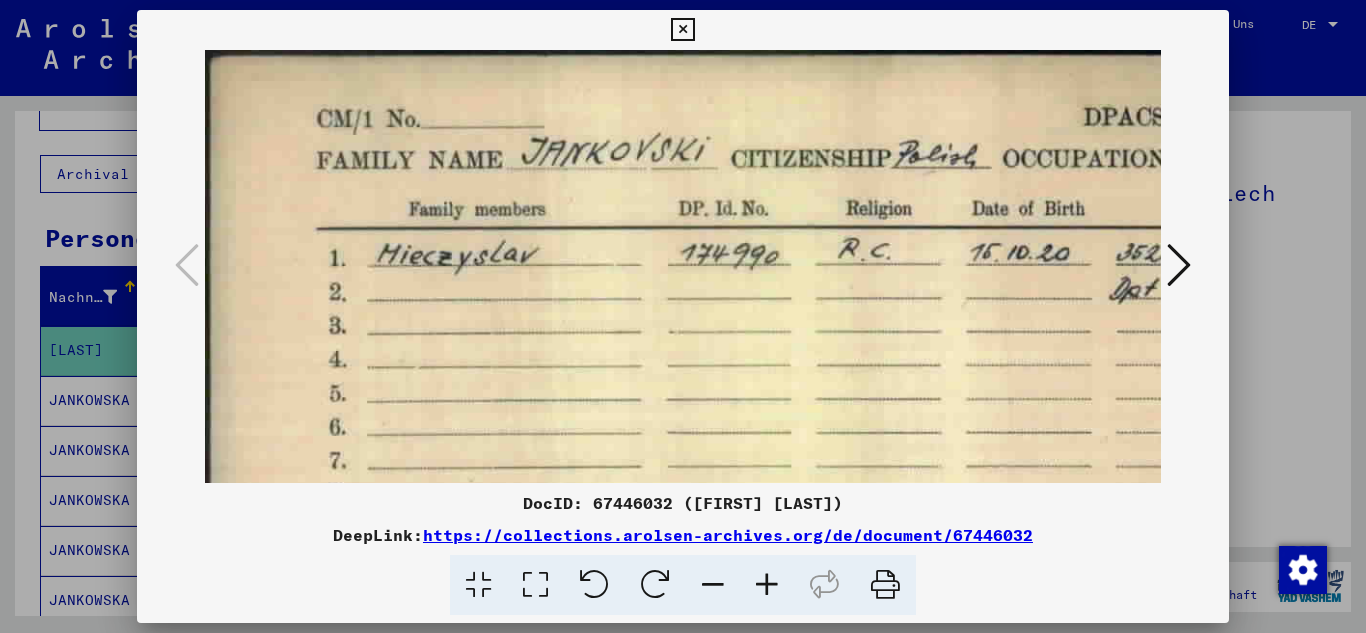 click at bounding box center (767, 585) 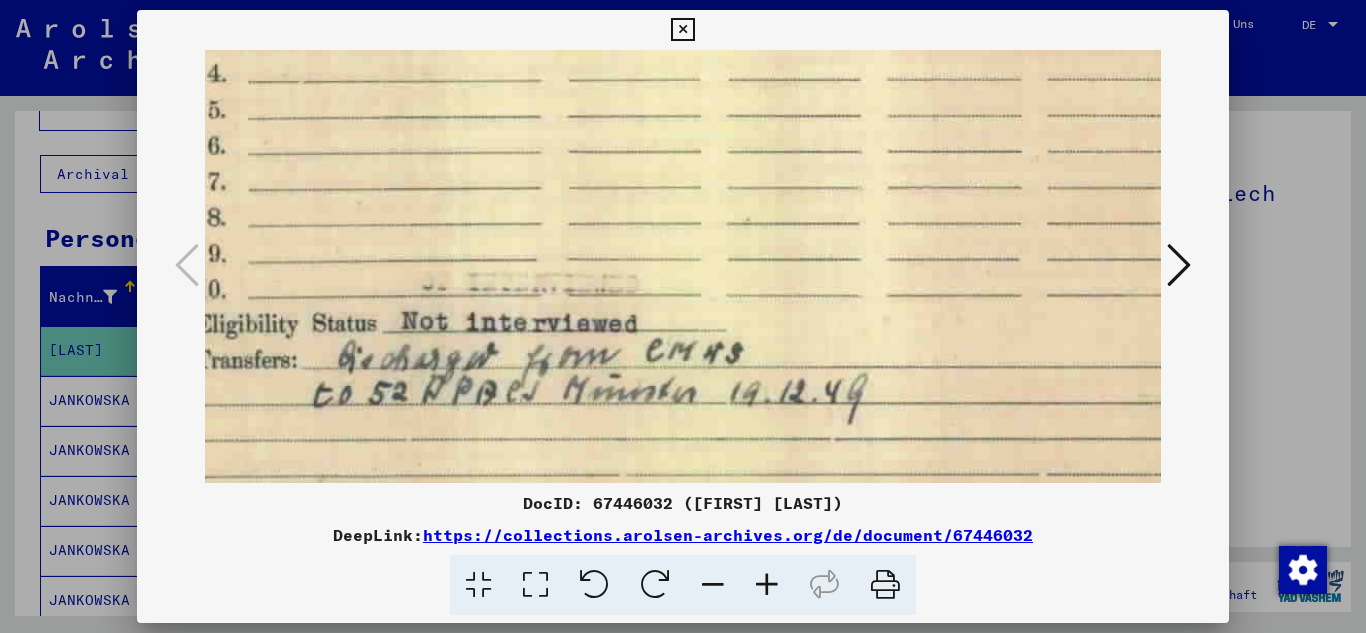 scroll, scrollTop: 334, scrollLeft: 86, axis: both 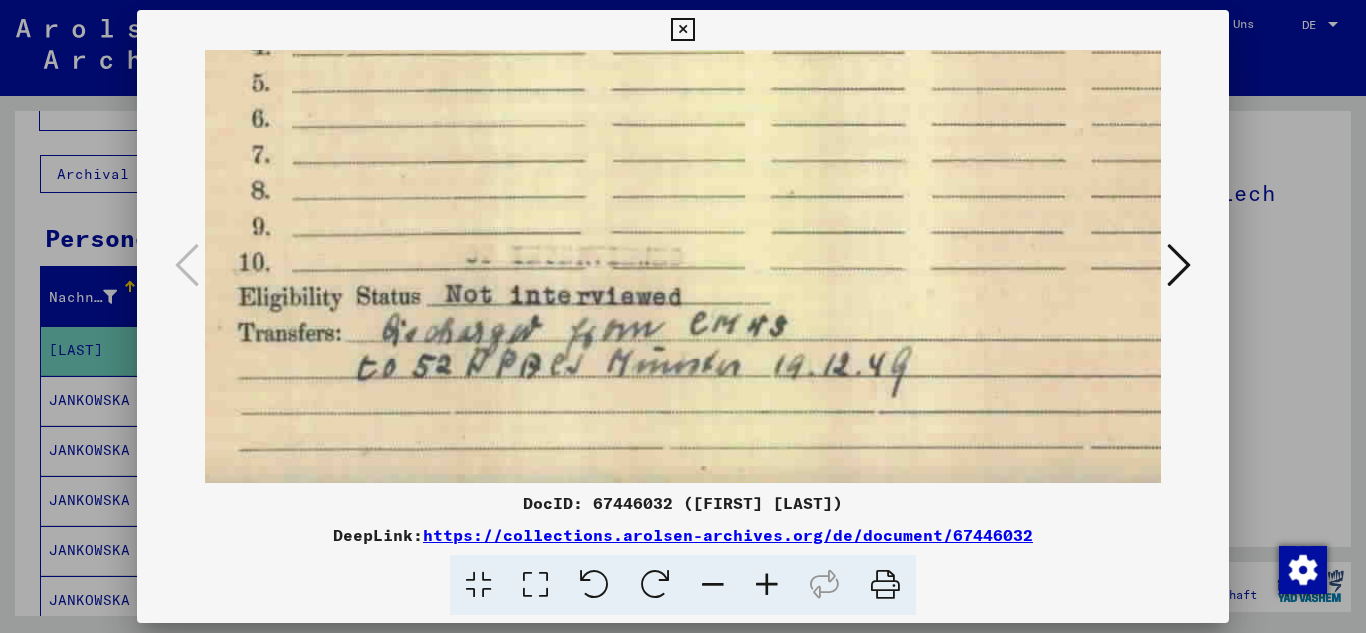 drag, startPoint x: 749, startPoint y: 381, endPoint x: 496, endPoint y: 47, distance: 419.00476 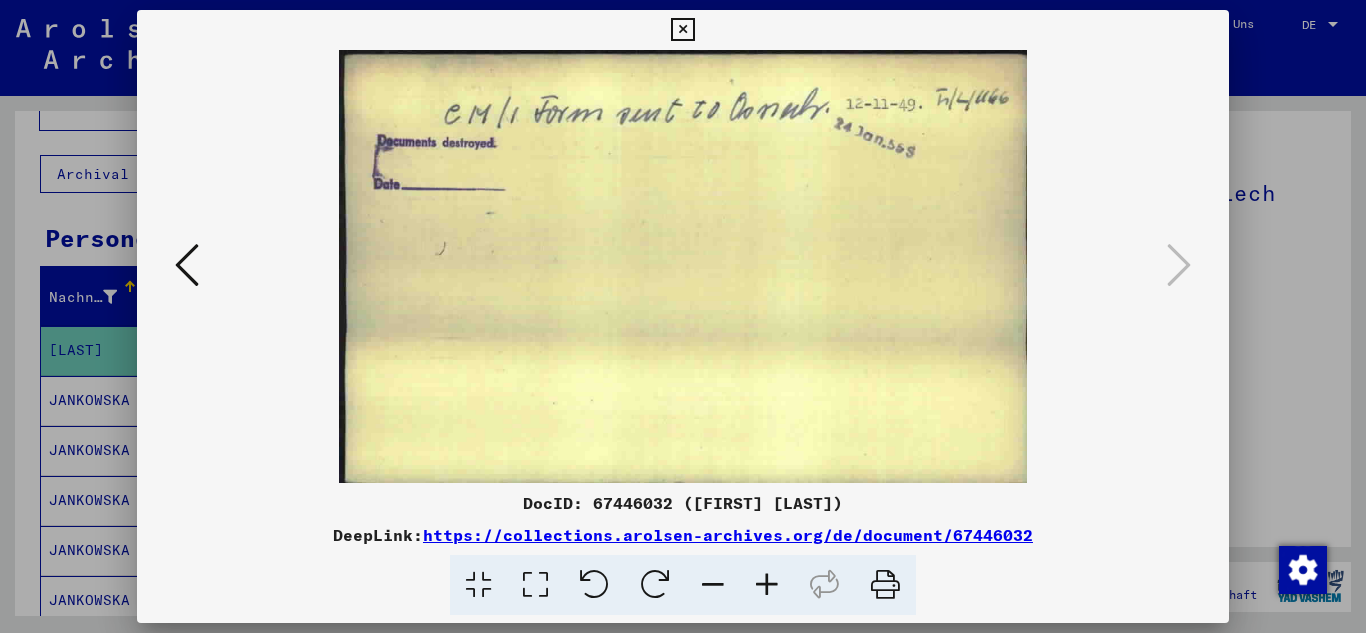 click at bounding box center (187, 265) 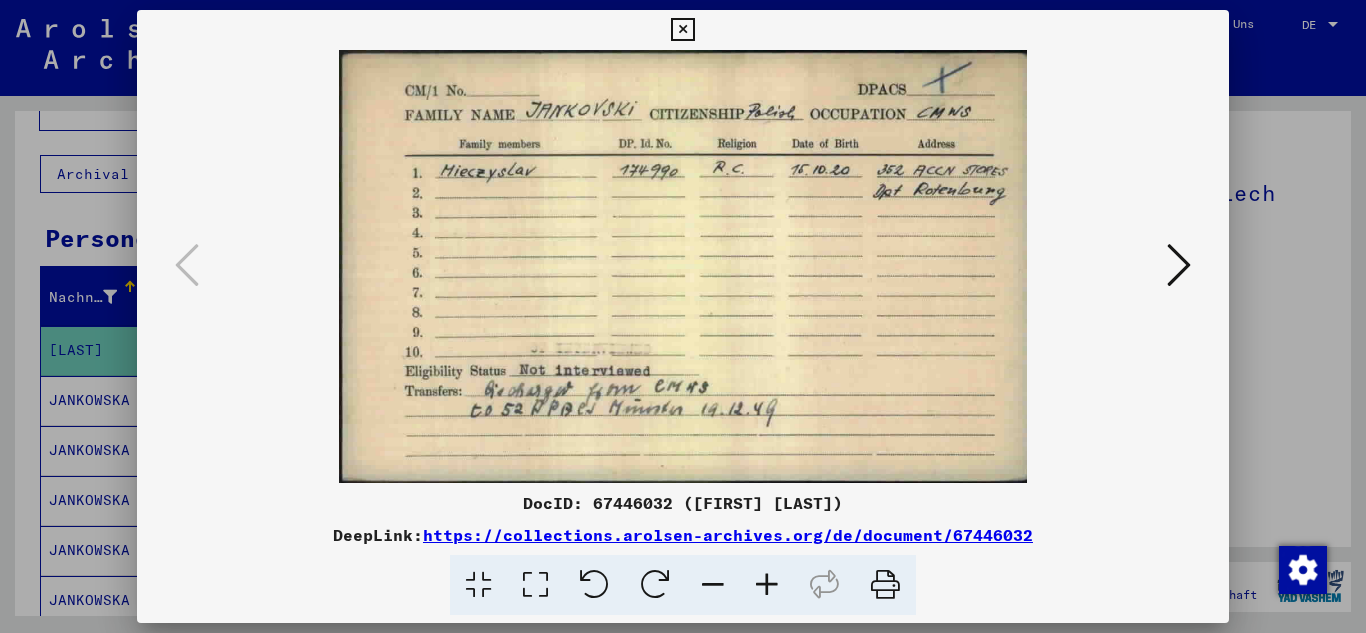 click at bounding box center (683, 266) 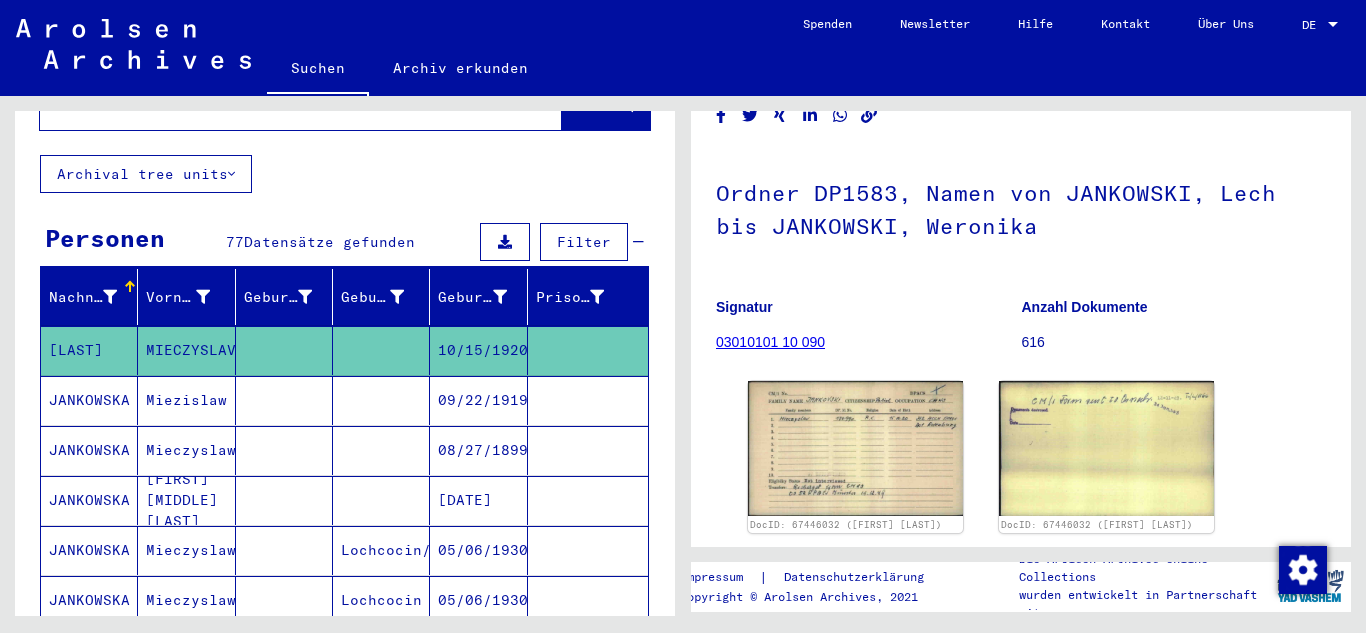 click on "09/22/1919" at bounding box center (478, 450) 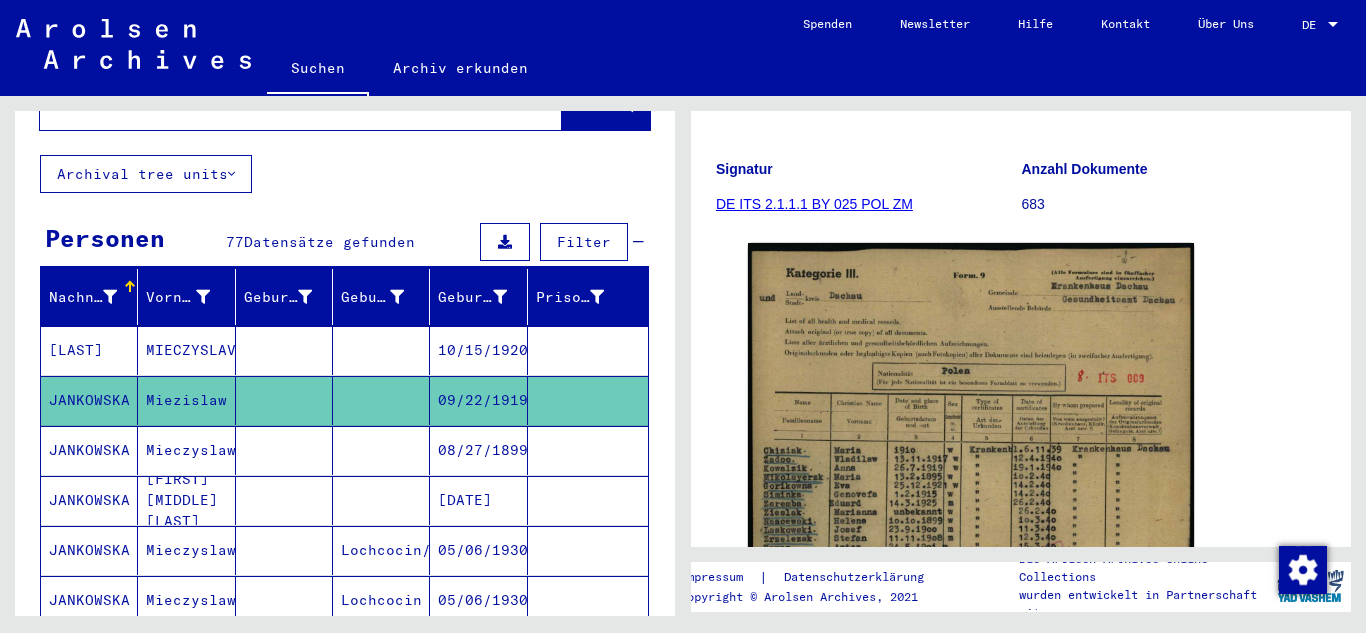 scroll, scrollTop: 300, scrollLeft: 0, axis: vertical 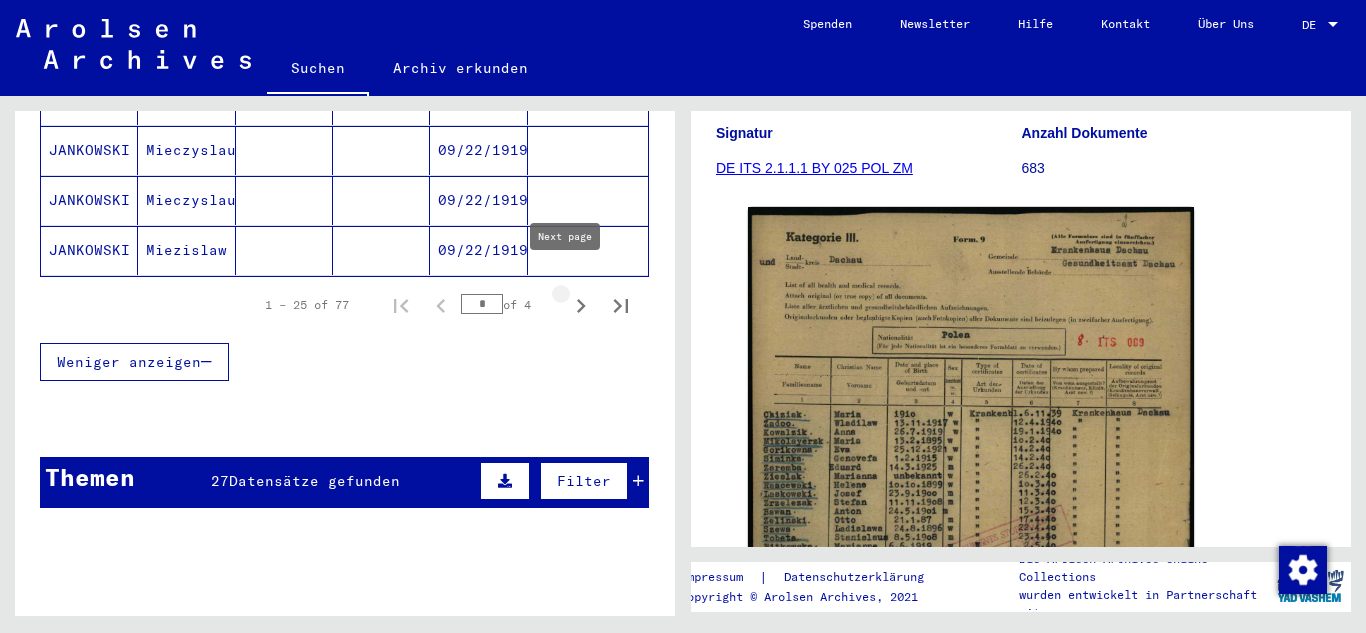 click 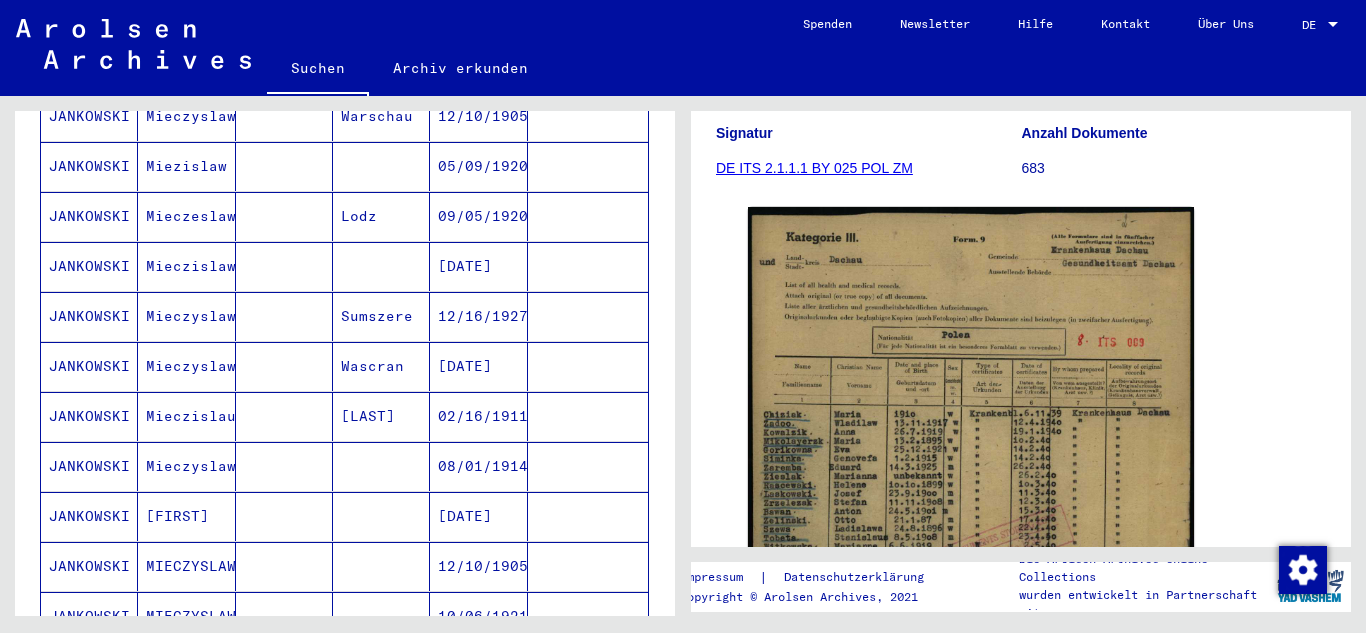 scroll, scrollTop: 900, scrollLeft: 0, axis: vertical 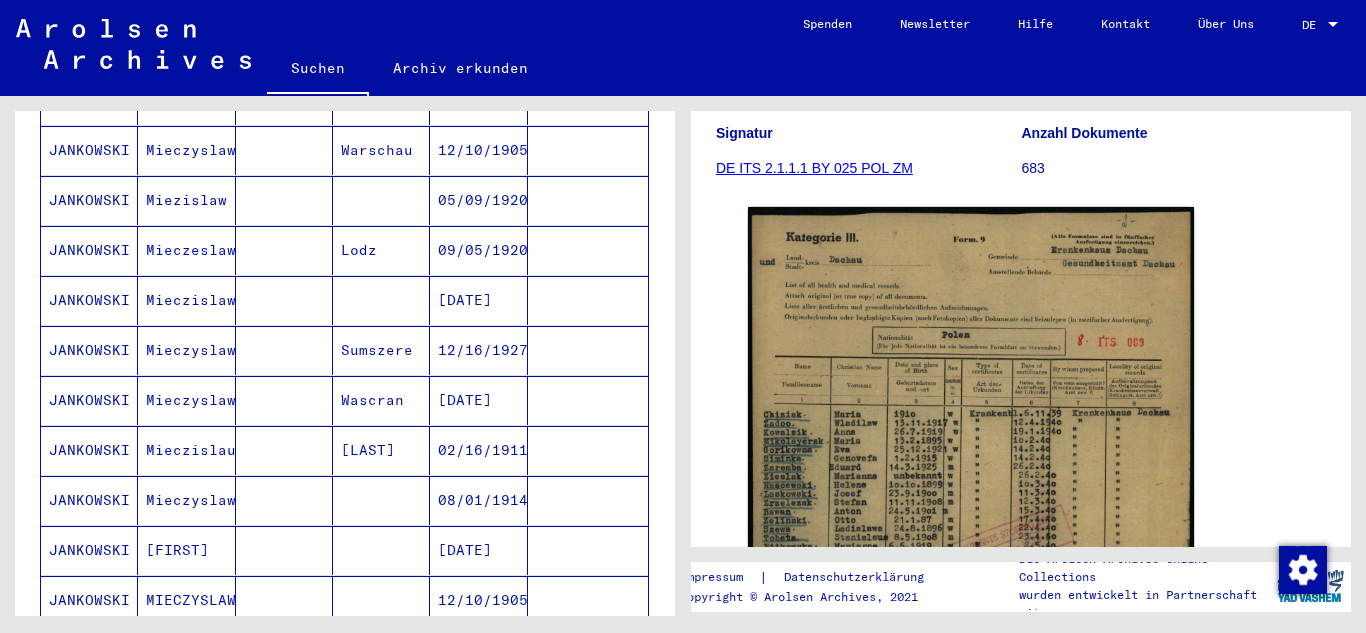 click on "[DATE]" at bounding box center [478, 350] 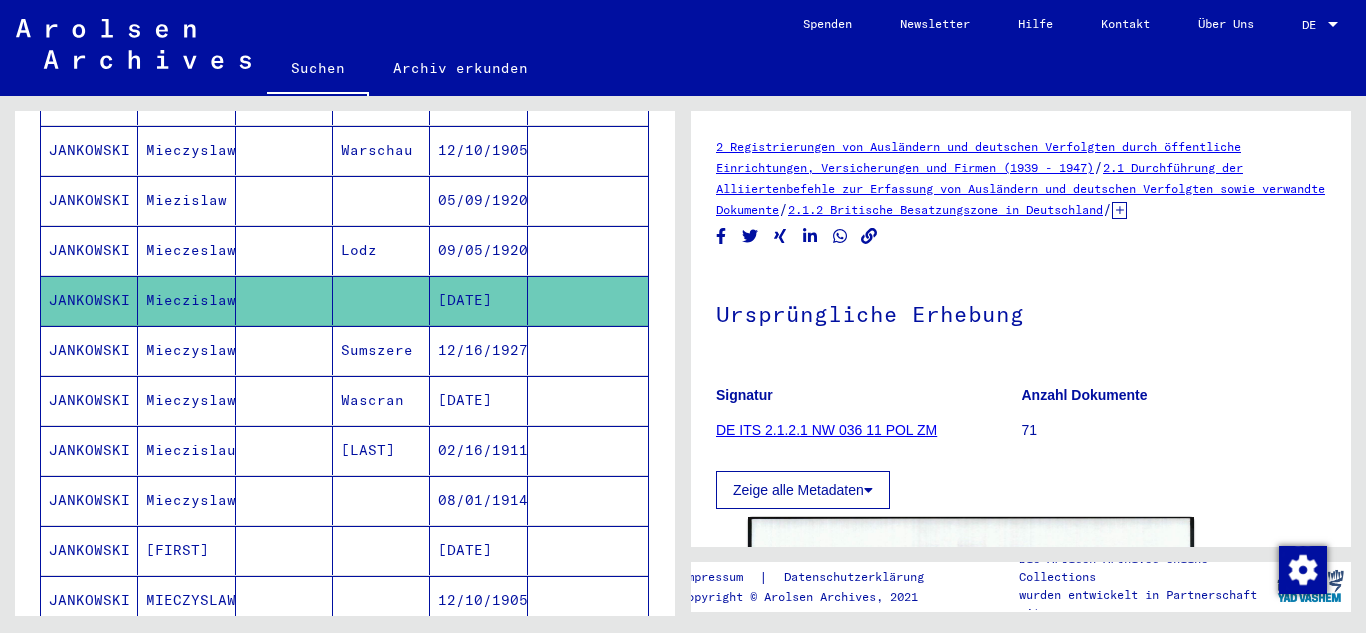 scroll, scrollTop: 0, scrollLeft: 0, axis: both 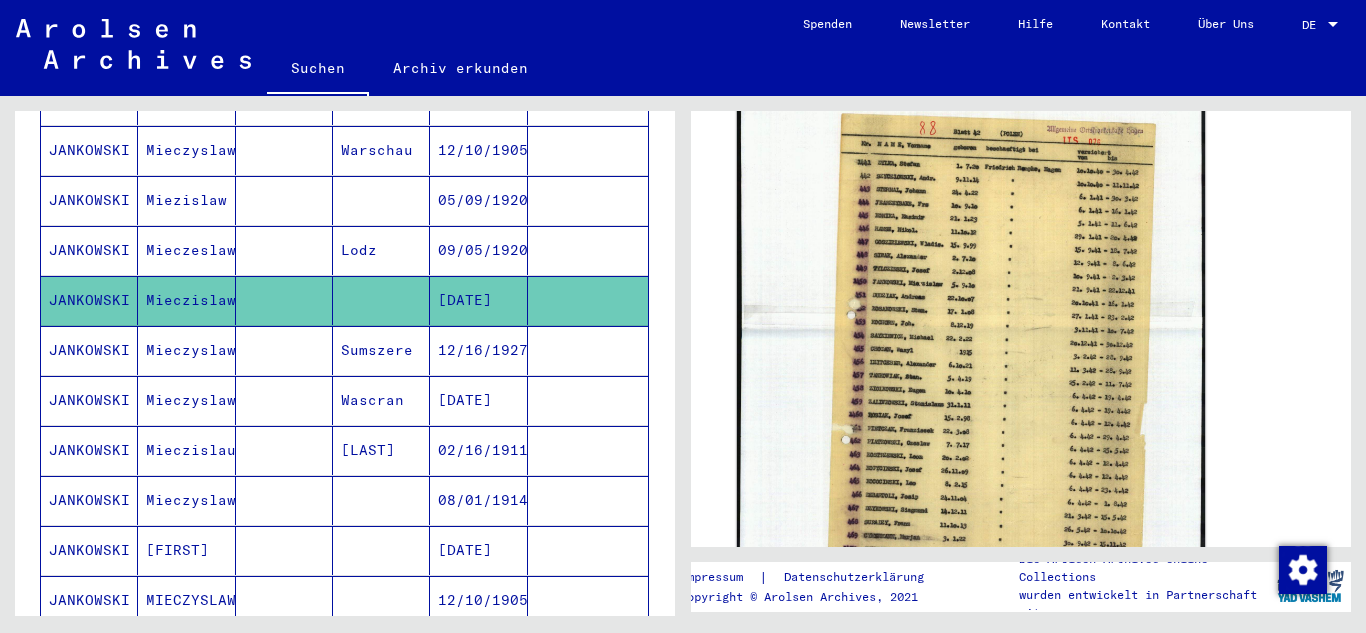 click 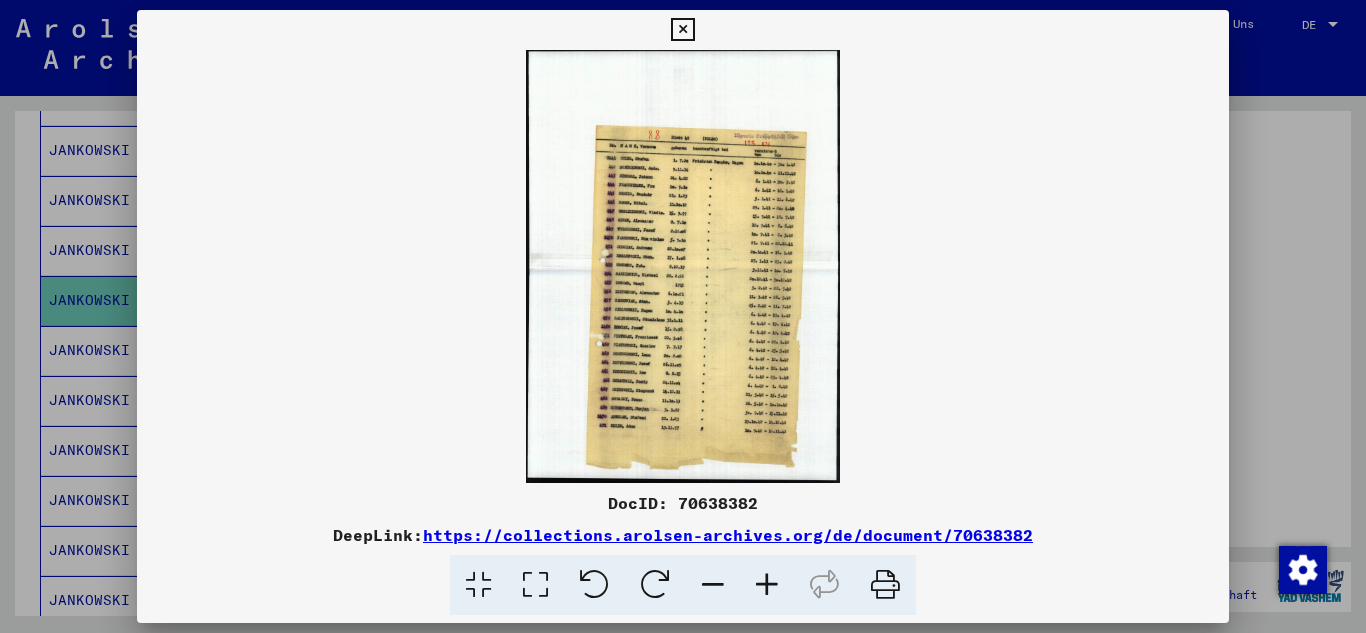click at bounding box center [767, 585] 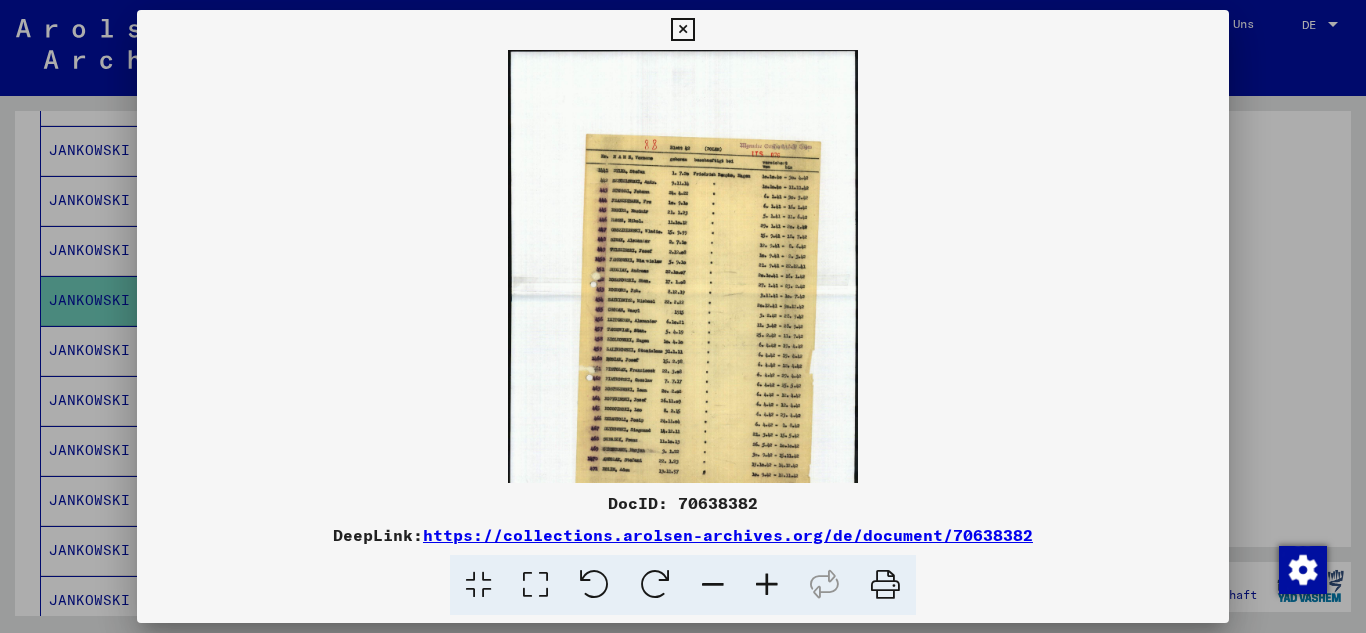 click at bounding box center (767, 585) 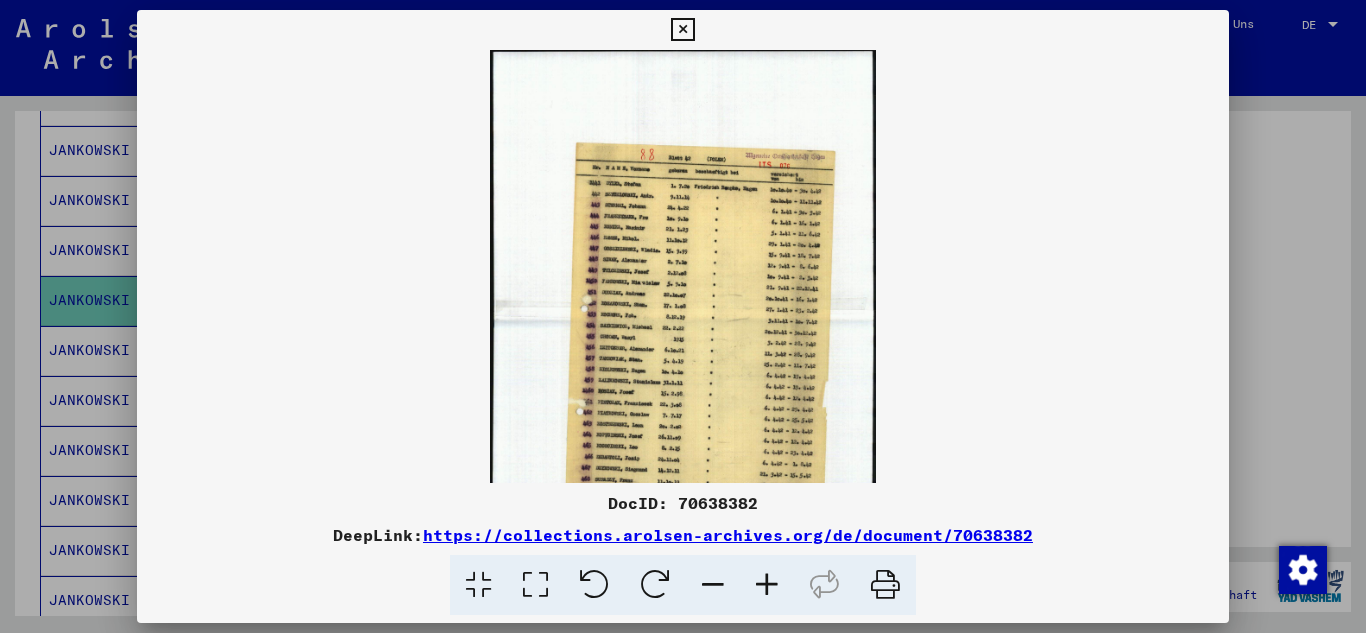 click at bounding box center [767, 585] 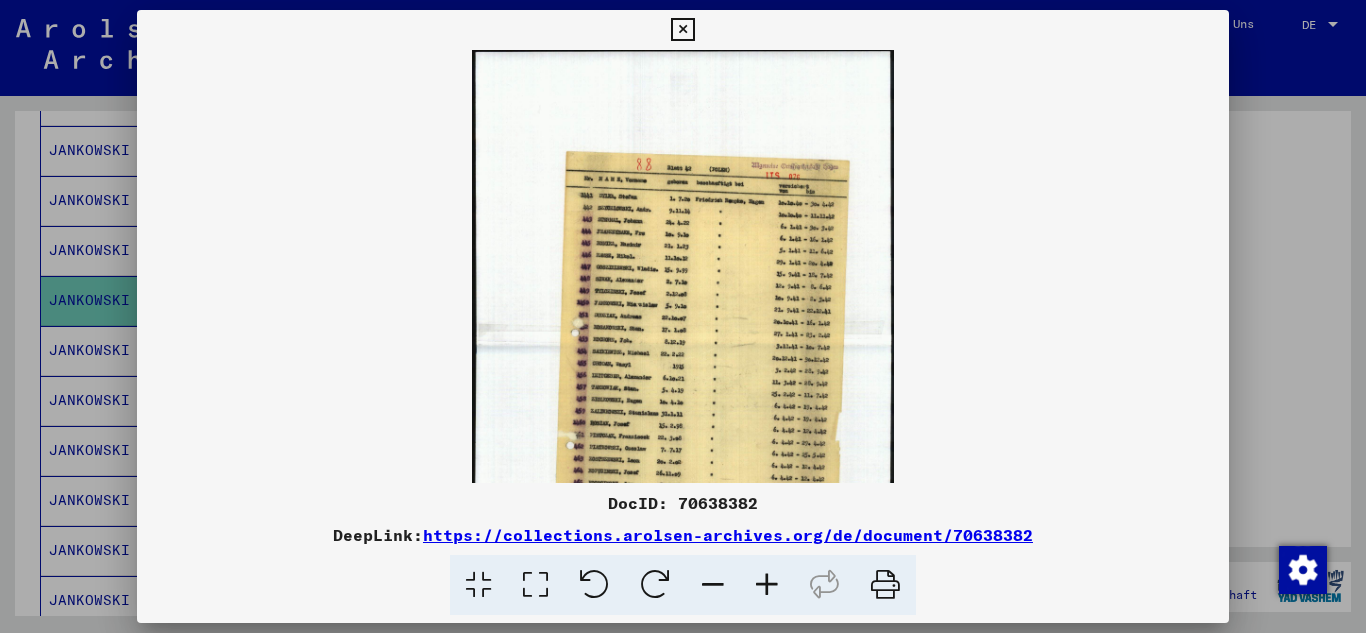 click at bounding box center [767, 585] 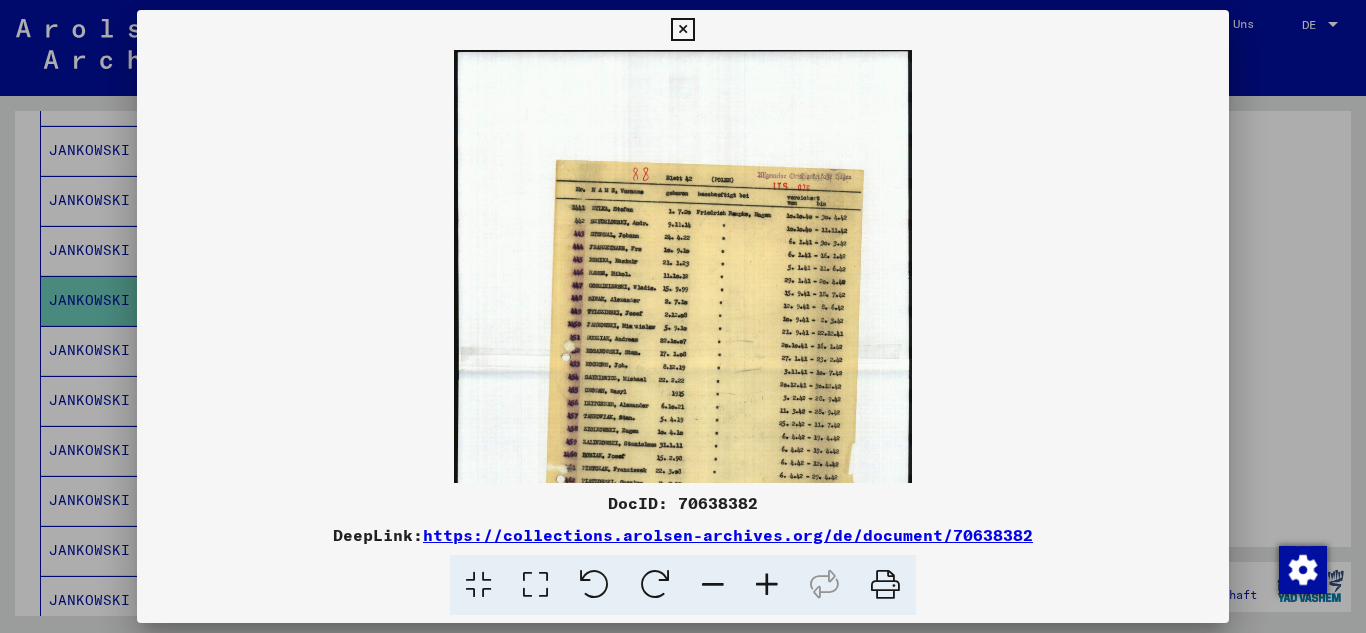 click at bounding box center (767, 585) 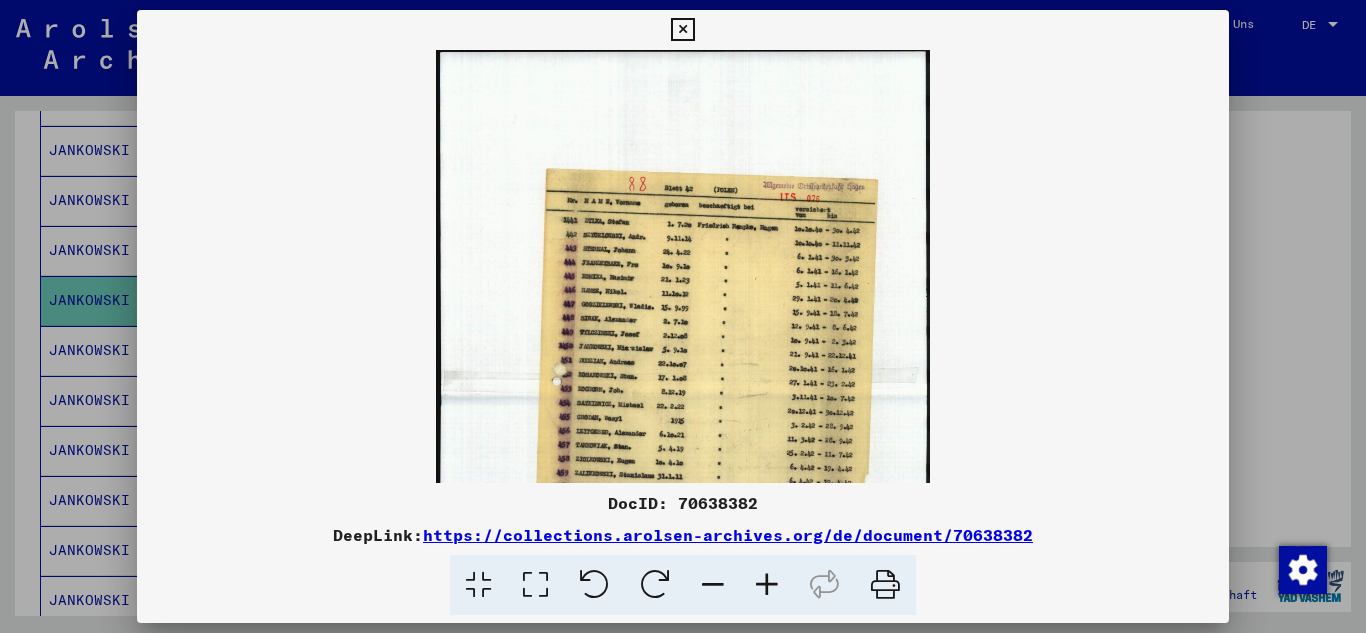 click at bounding box center (767, 585) 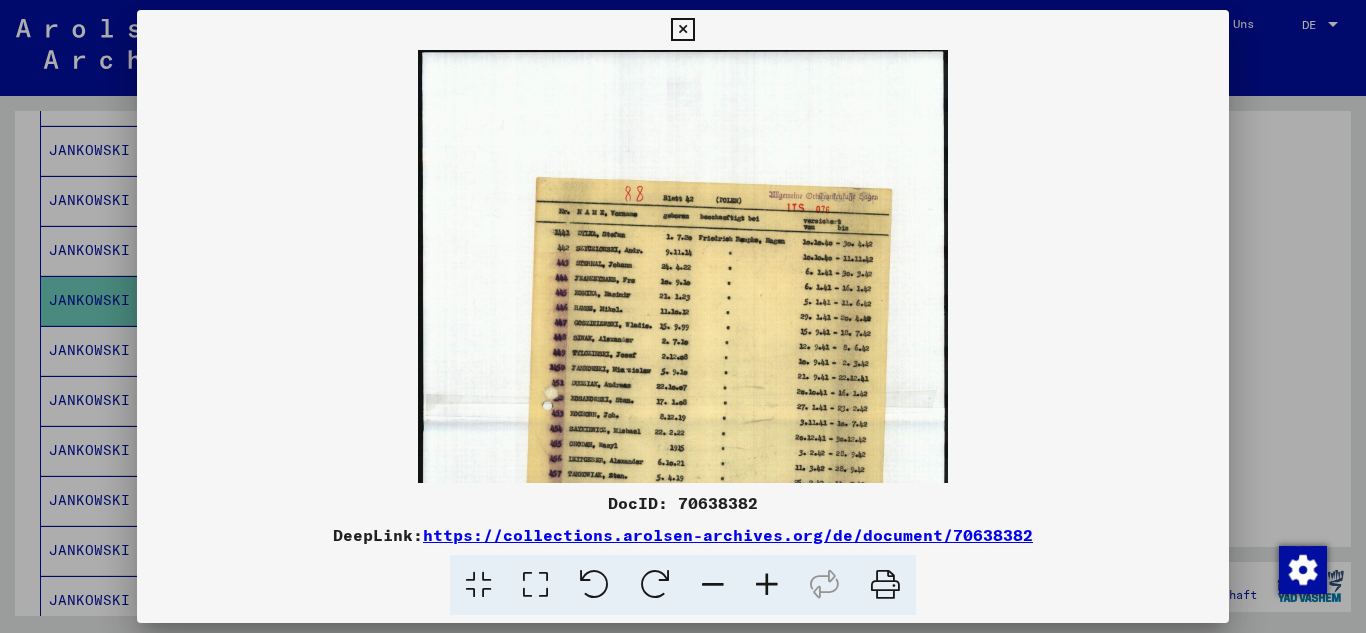 click at bounding box center (767, 585) 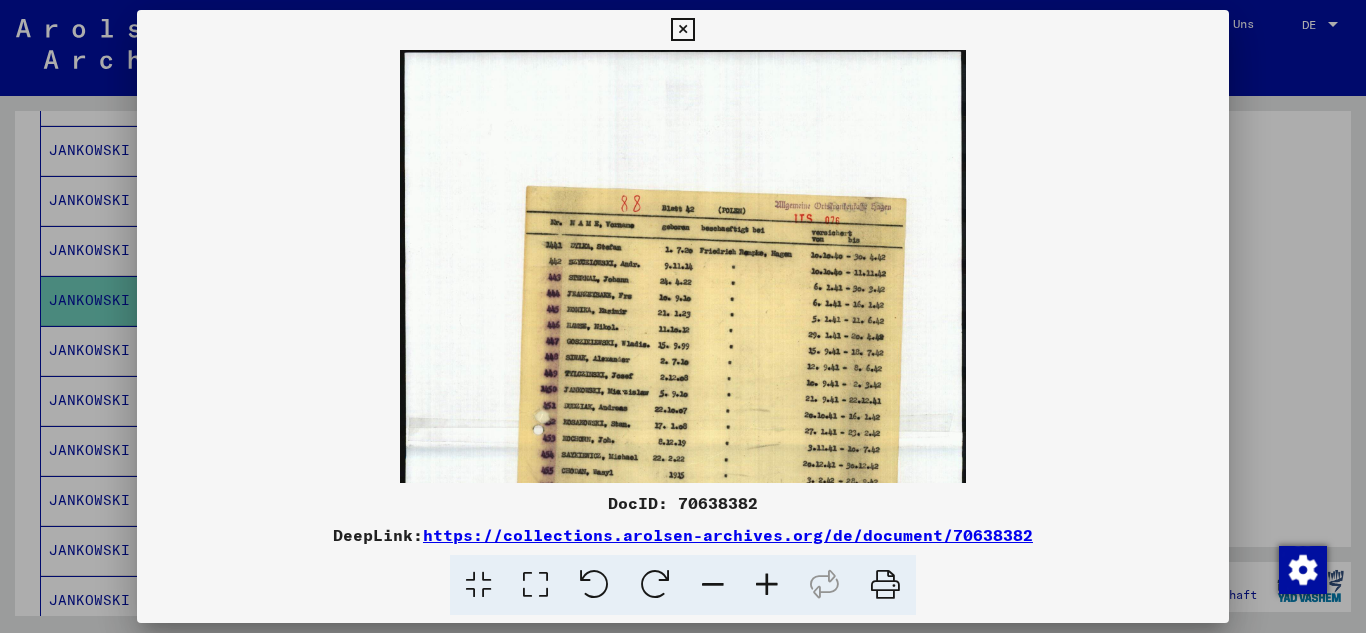 click at bounding box center (767, 585) 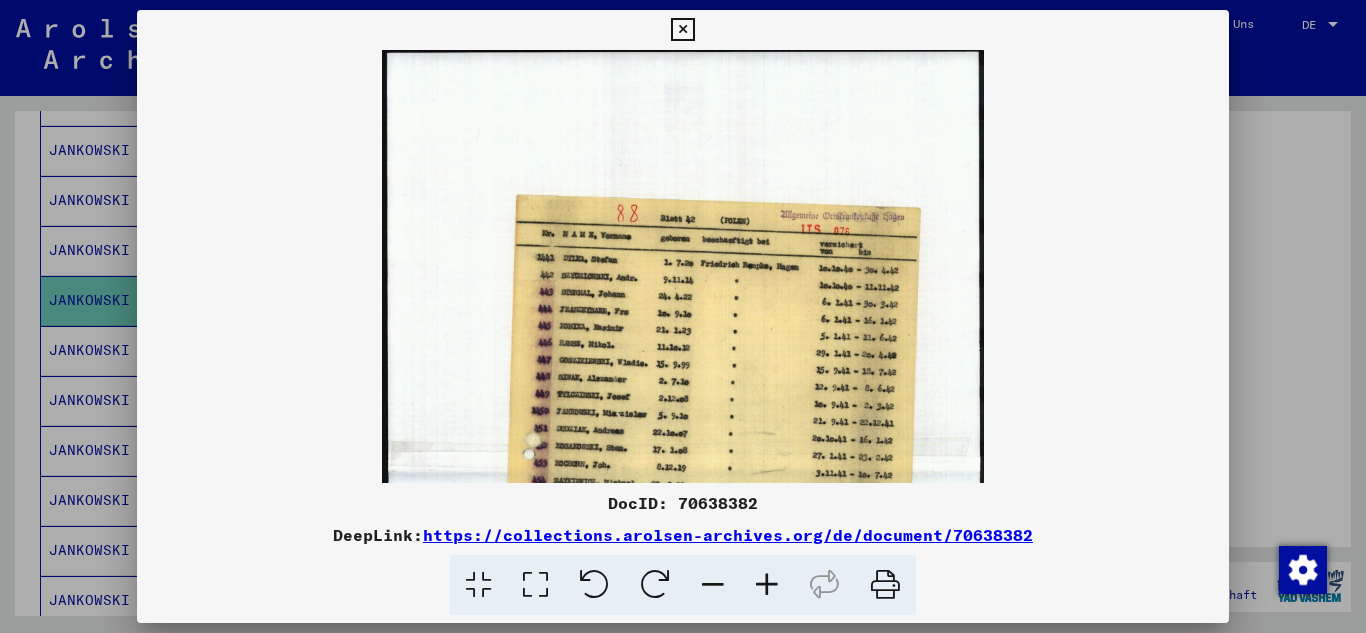 click at bounding box center (767, 585) 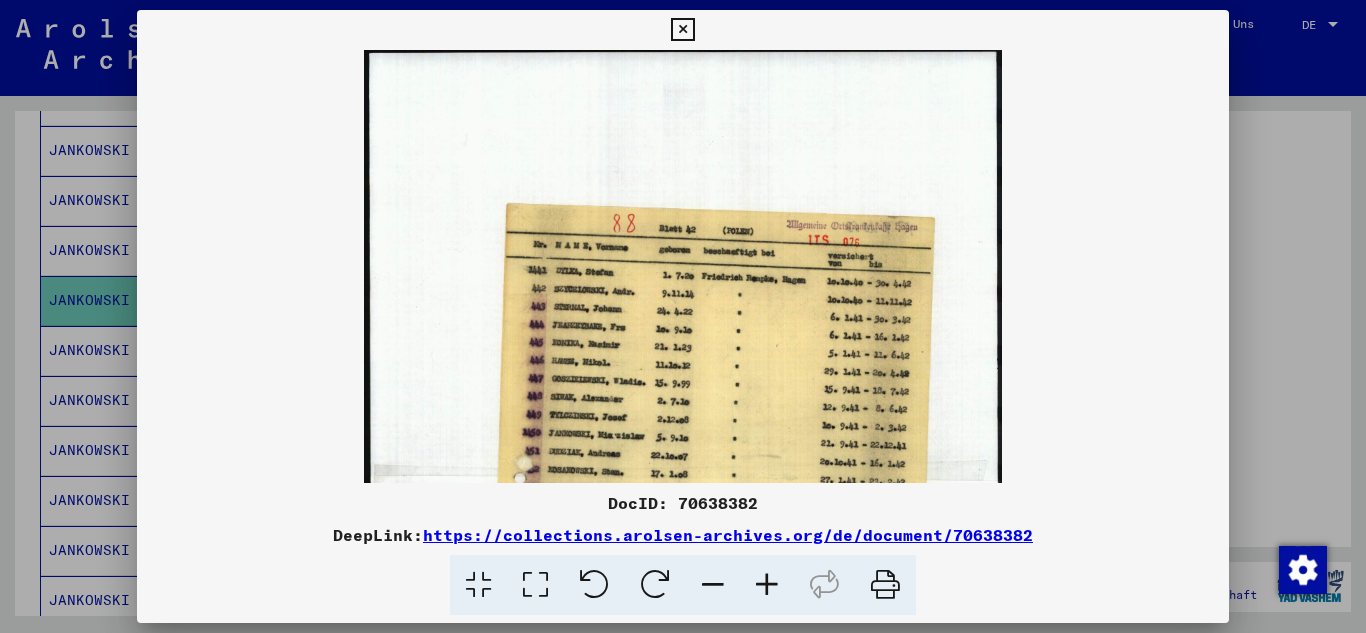 click at bounding box center [767, 585] 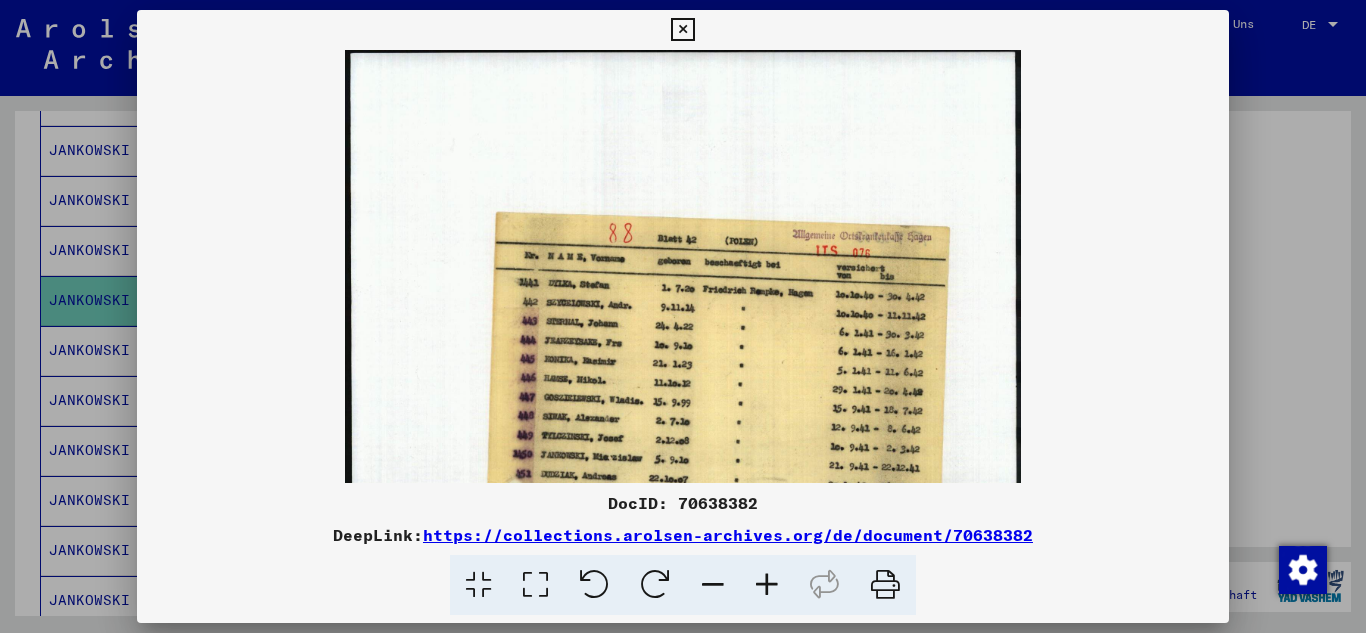 click at bounding box center [767, 585] 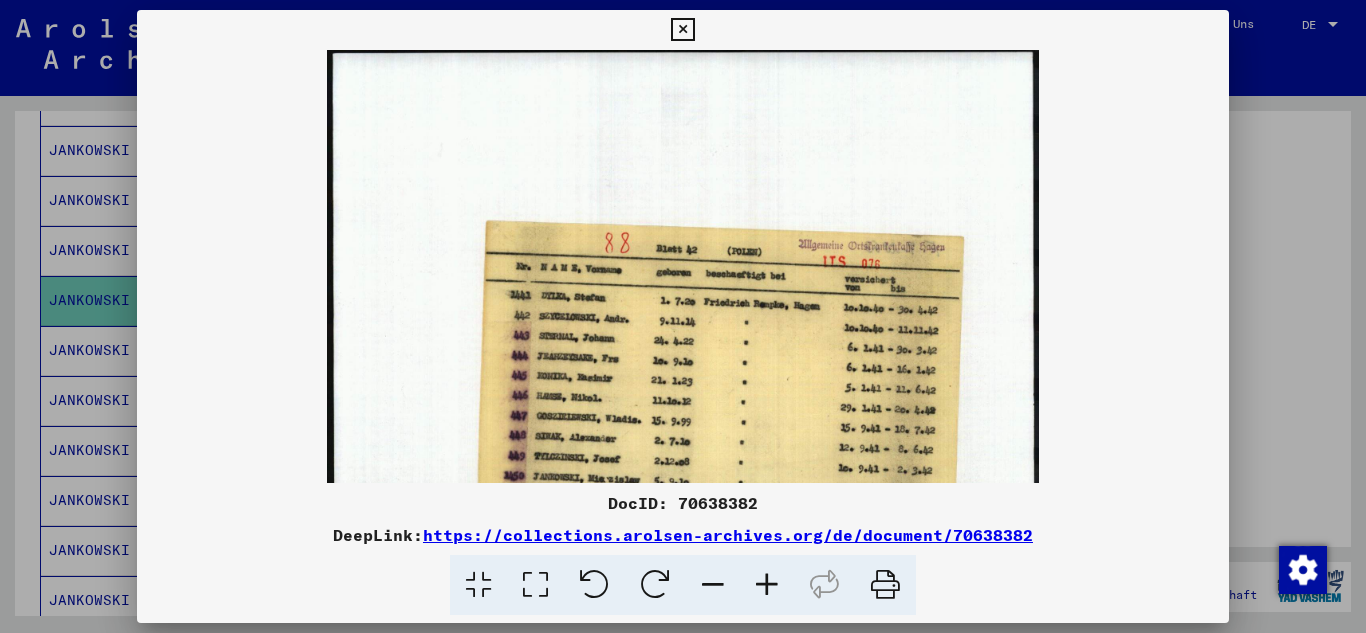 click at bounding box center [767, 585] 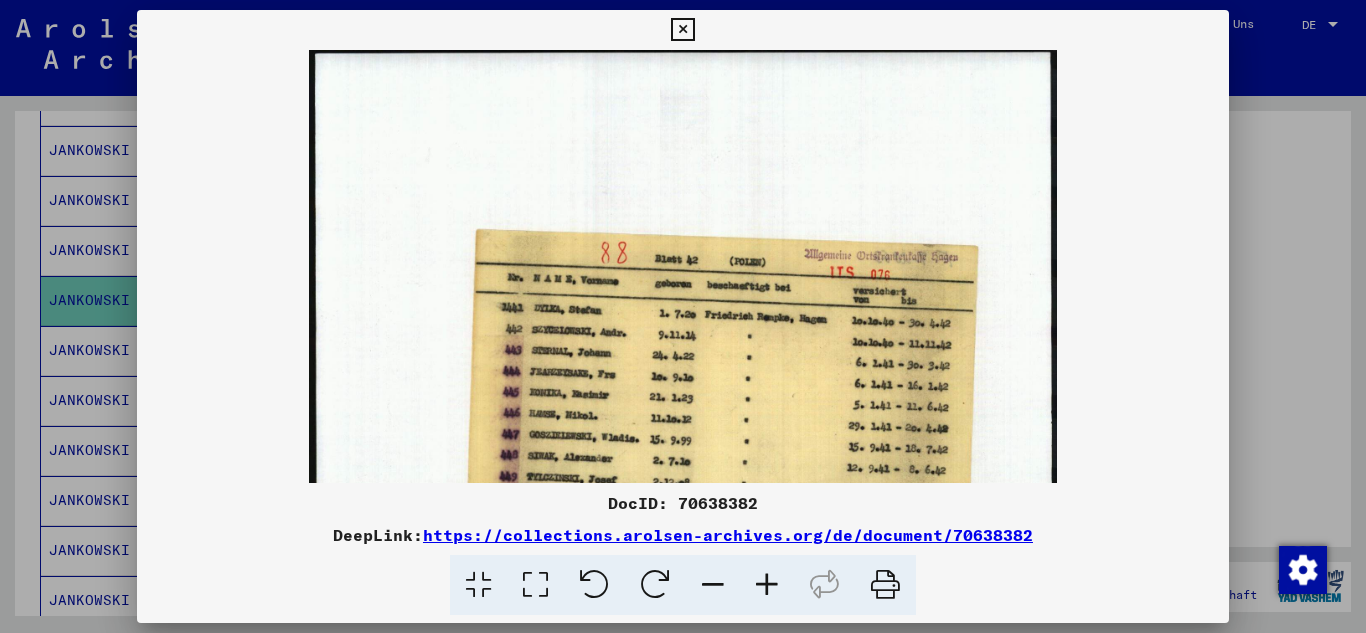 click at bounding box center [767, 585] 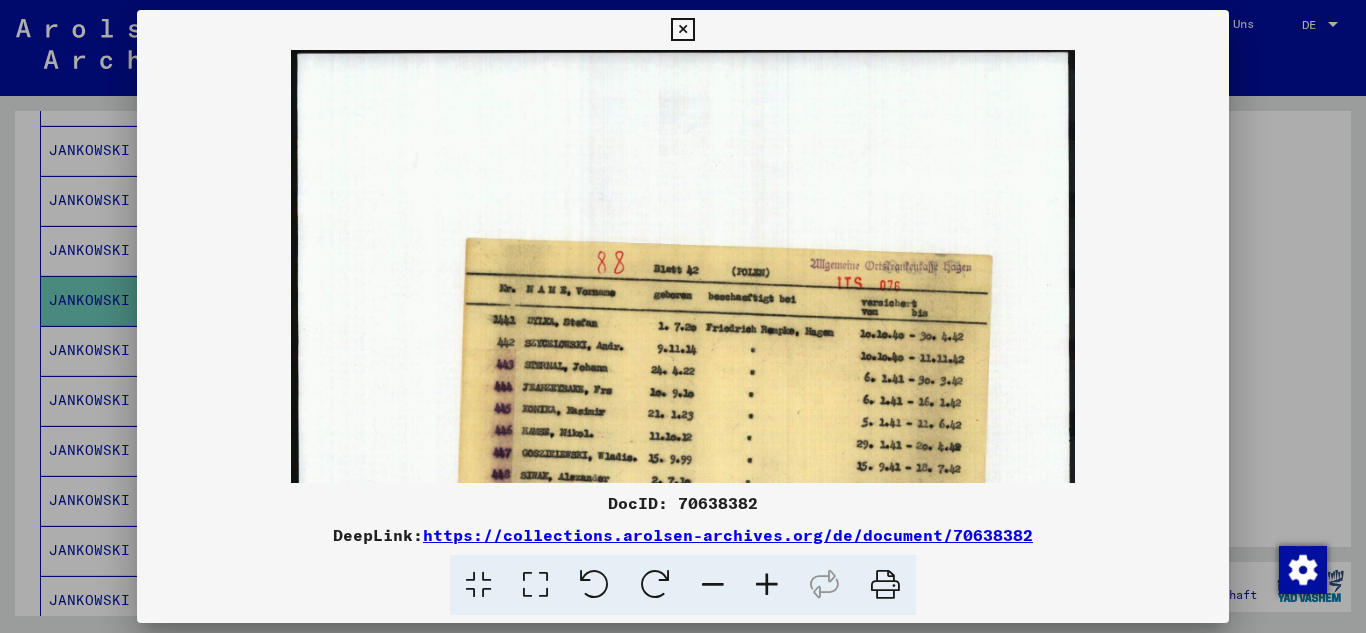 drag, startPoint x: 762, startPoint y: 565, endPoint x: 790, endPoint y: 519, distance: 53.851646 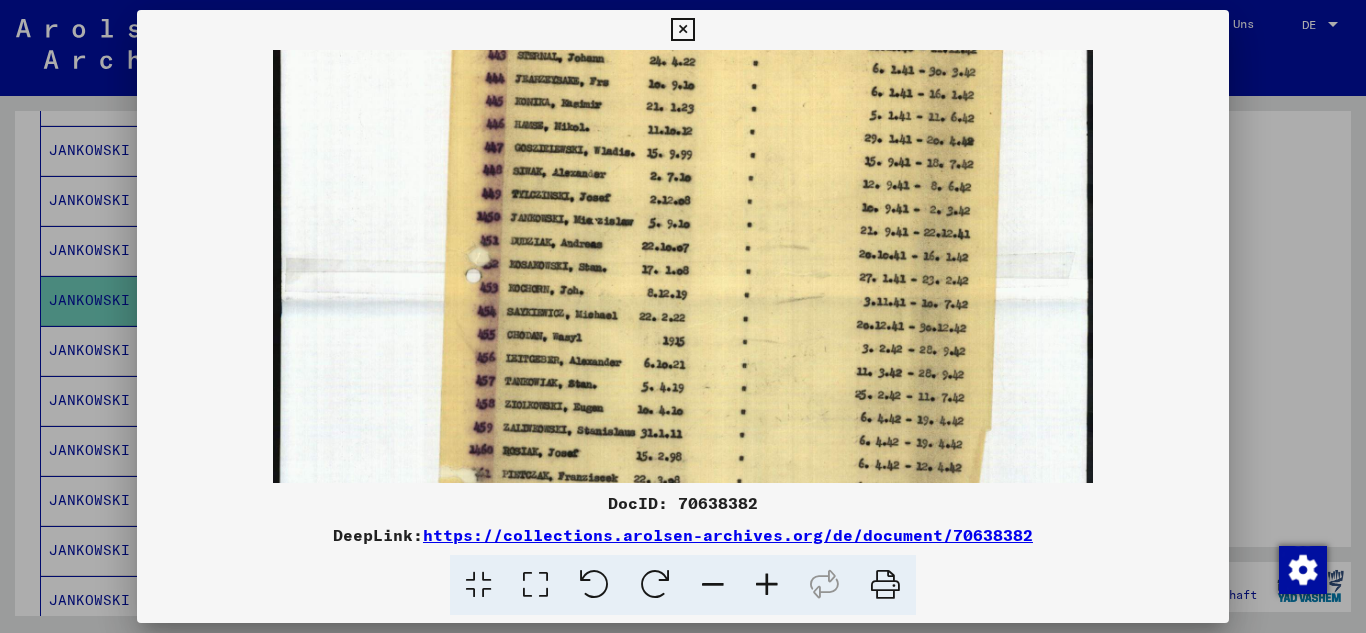 scroll, scrollTop: 342, scrollLeft: 0, axis: vertical 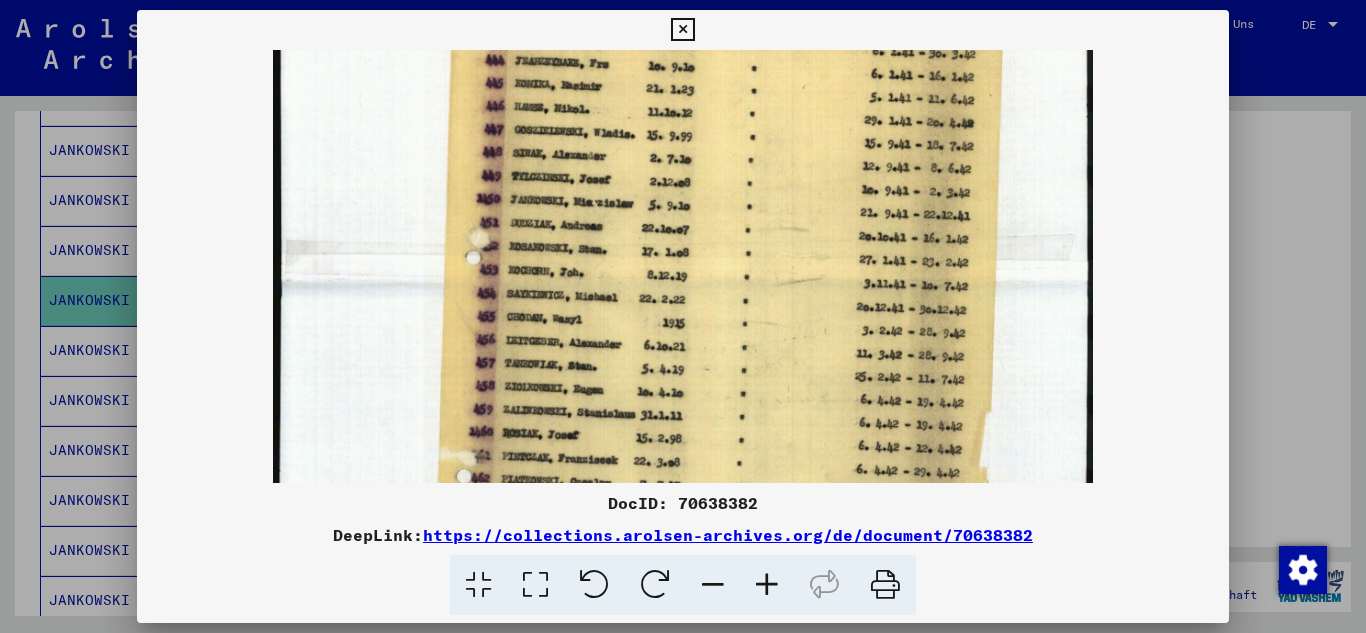 drag, startPoint x: 789, startPoint y: 421, endPoint x: 820, endPoint y: 79, distance: 343.4021 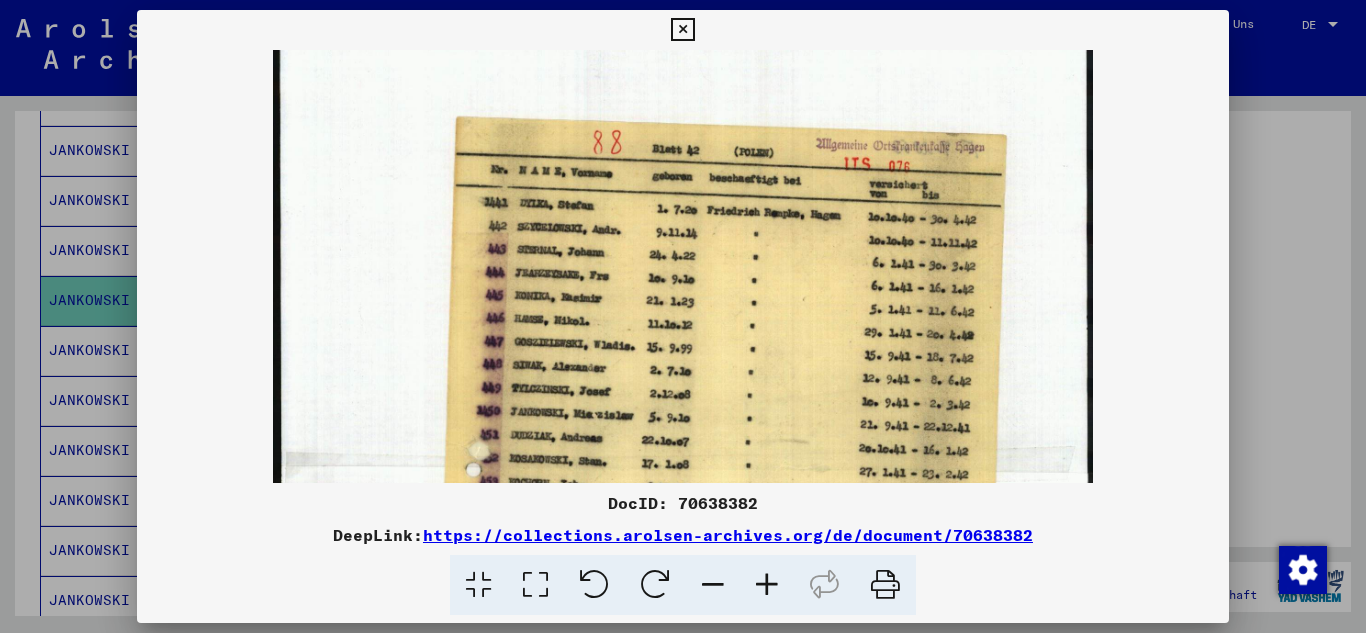 scroll, scrollTop: 120, scrollLeft: 0, axis: vertical 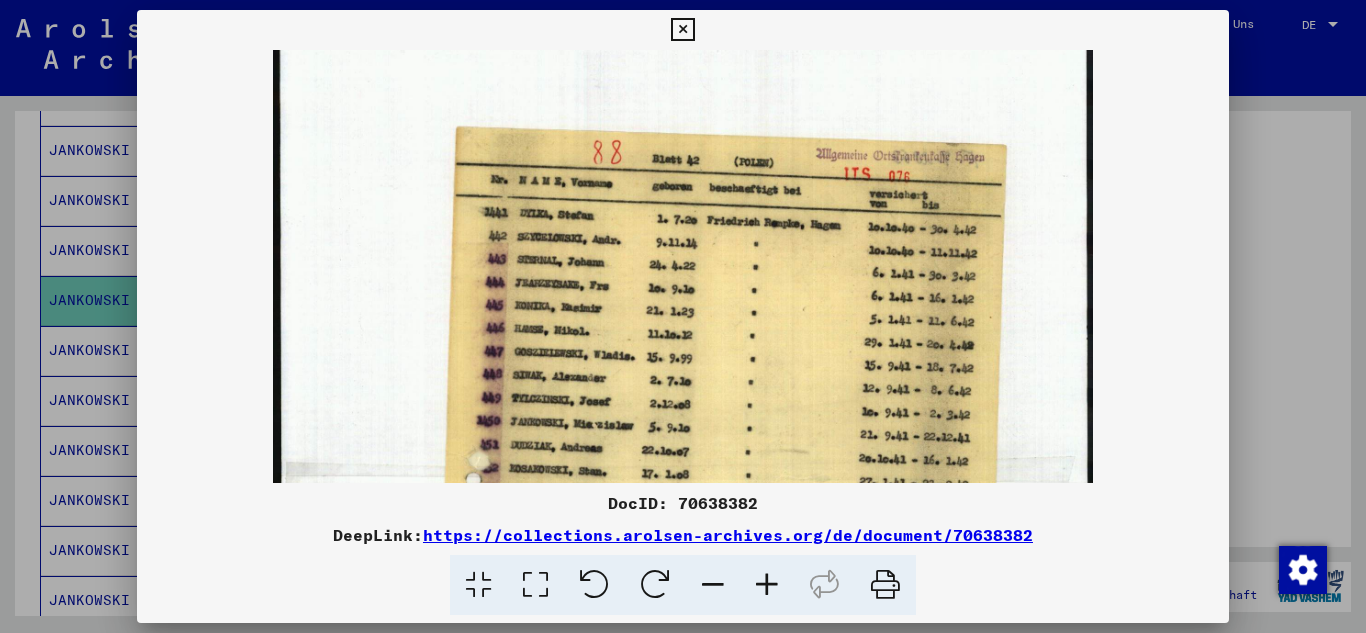 drag, startPoint x: 700, startPoint y: 120, endPoint x: 686, endPoint y: 342, distance: 222.44101 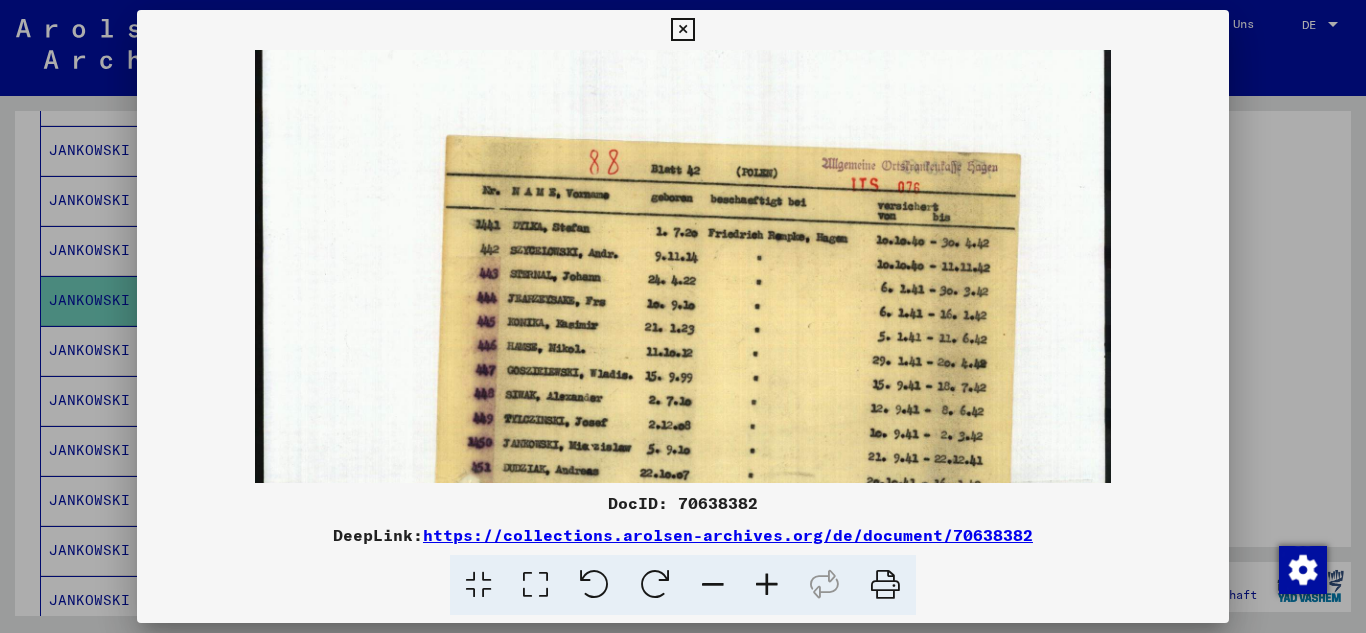 click at bounding box center (767, 585) 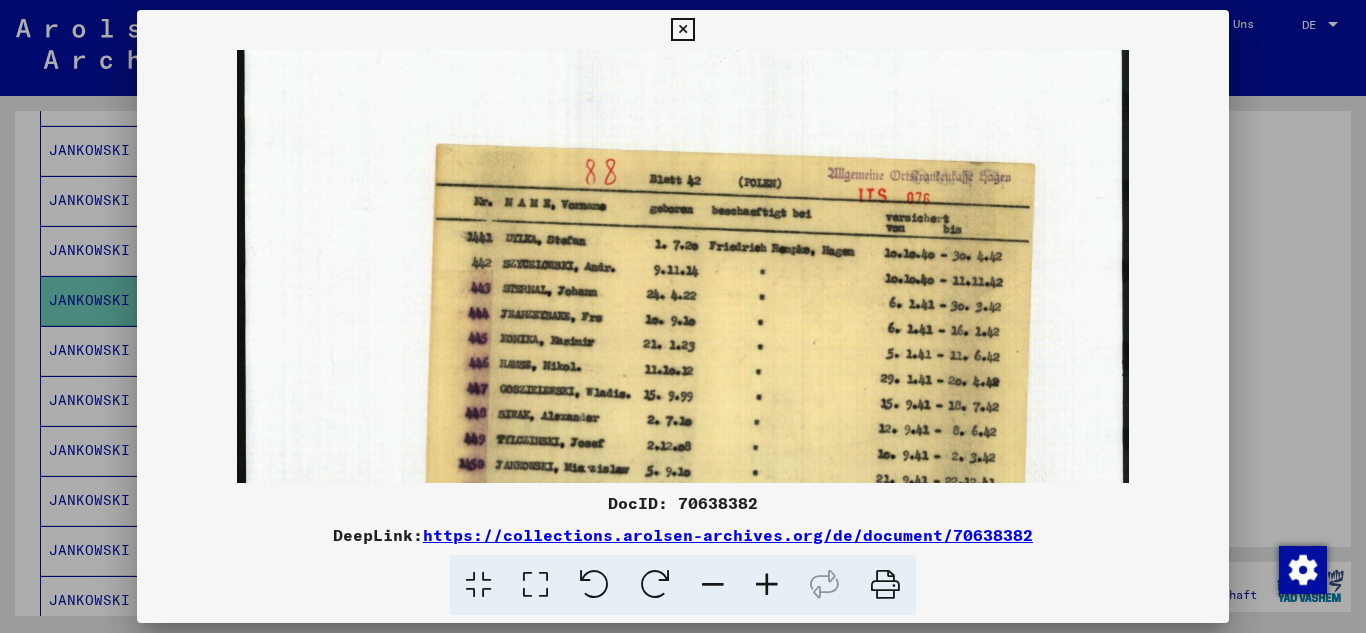 click at bounding box center (767, 585) 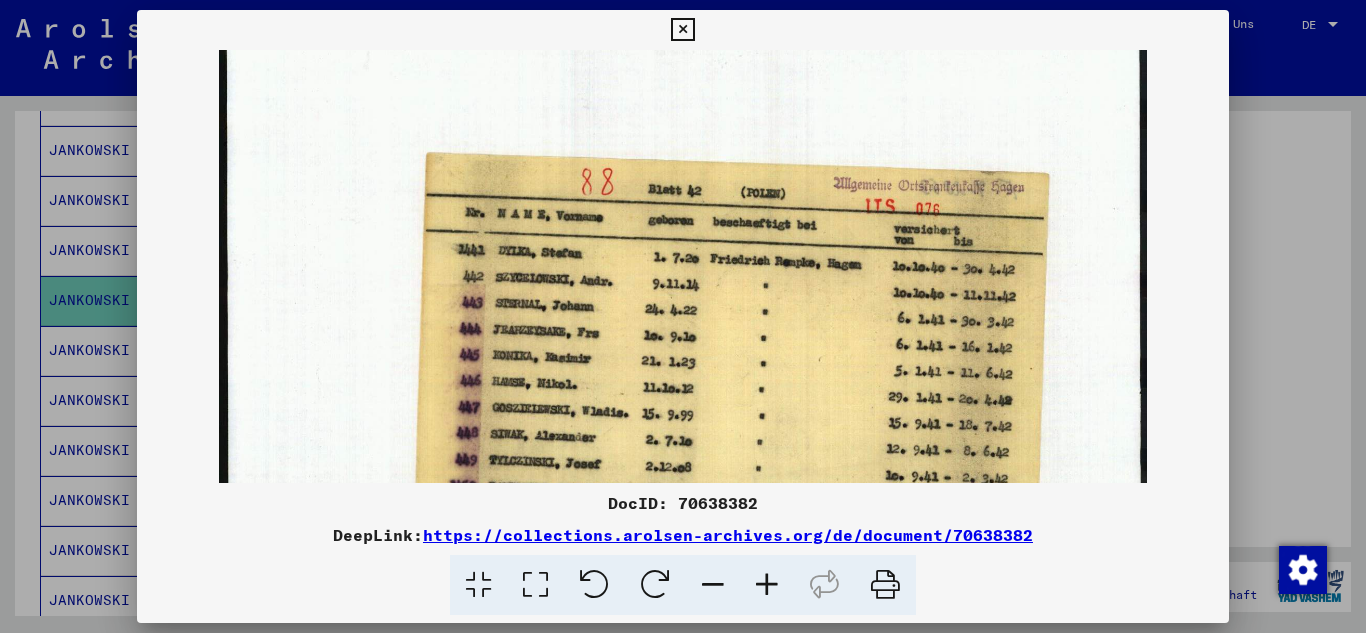 click at bounding box center [767, 585] 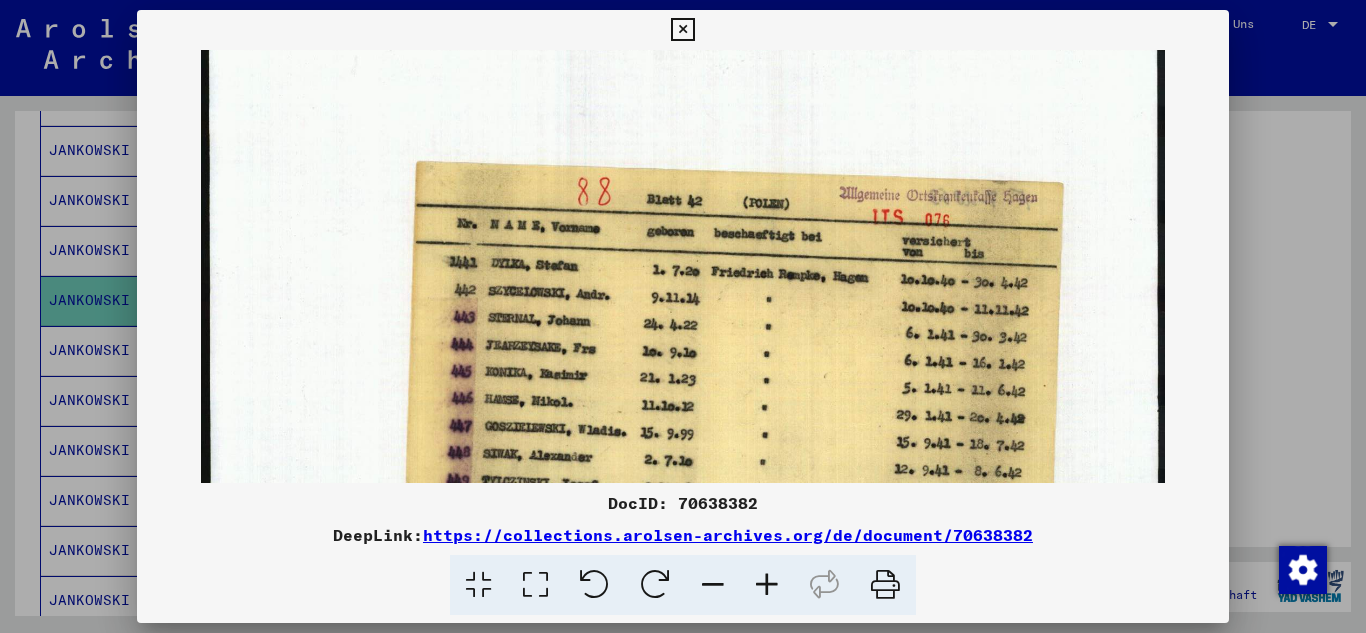 click at bounding box center (767, 585) 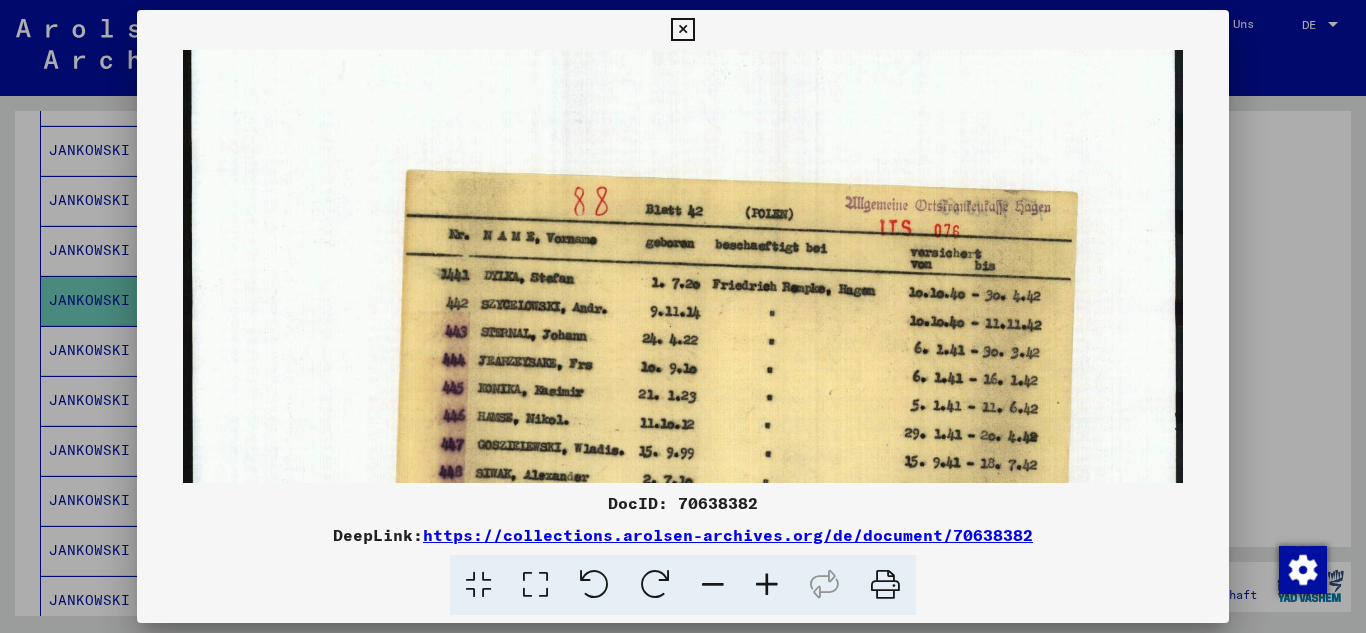 click at bounding box center [767, 585] 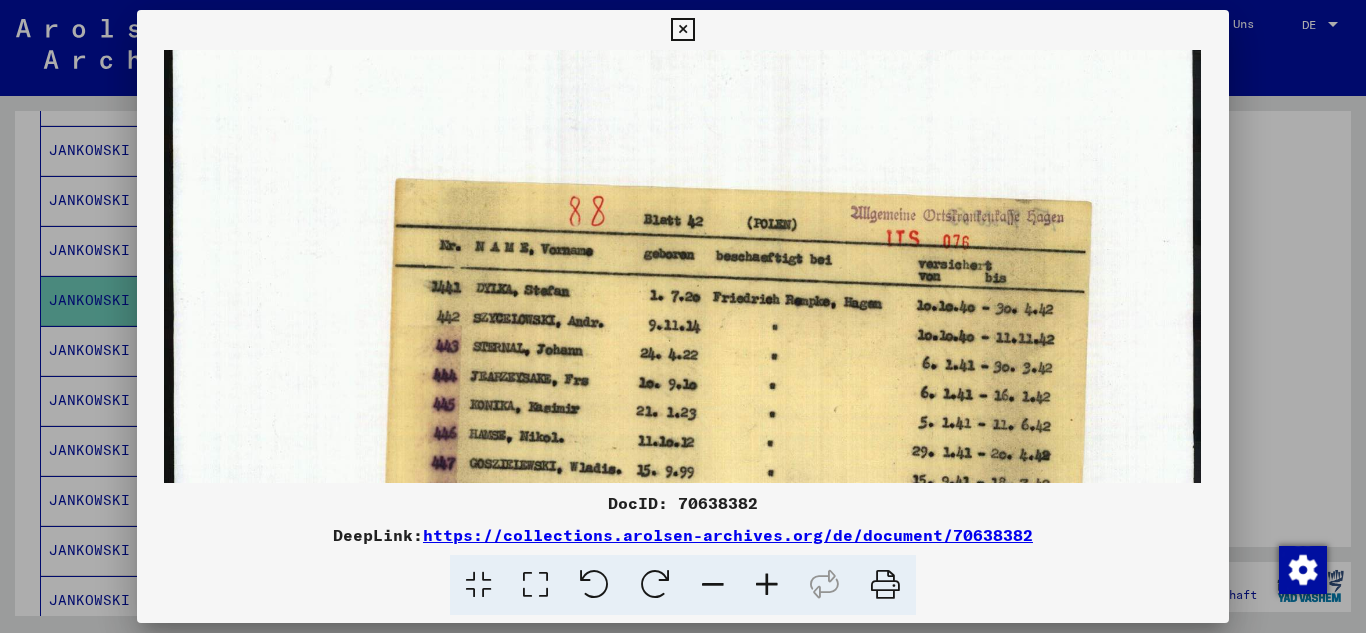 click at bounding box center [767, 585] 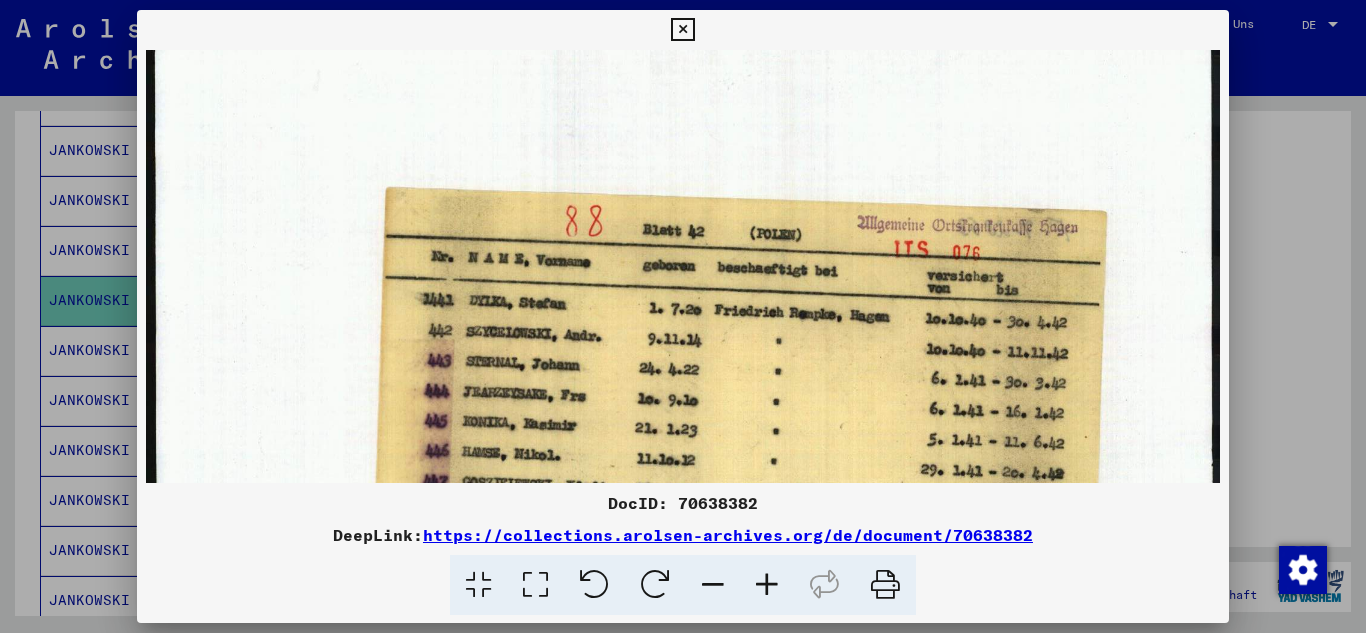 click at bounding box center [767, 585] 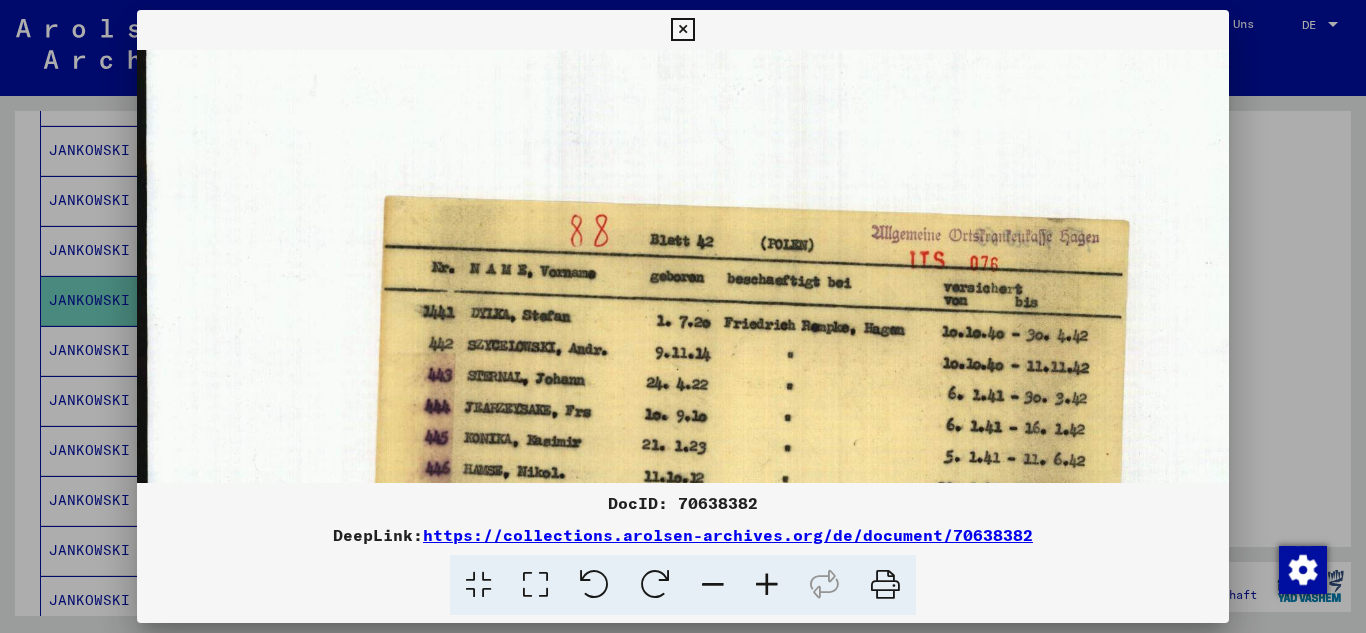 click at bounding box center (682, 30) 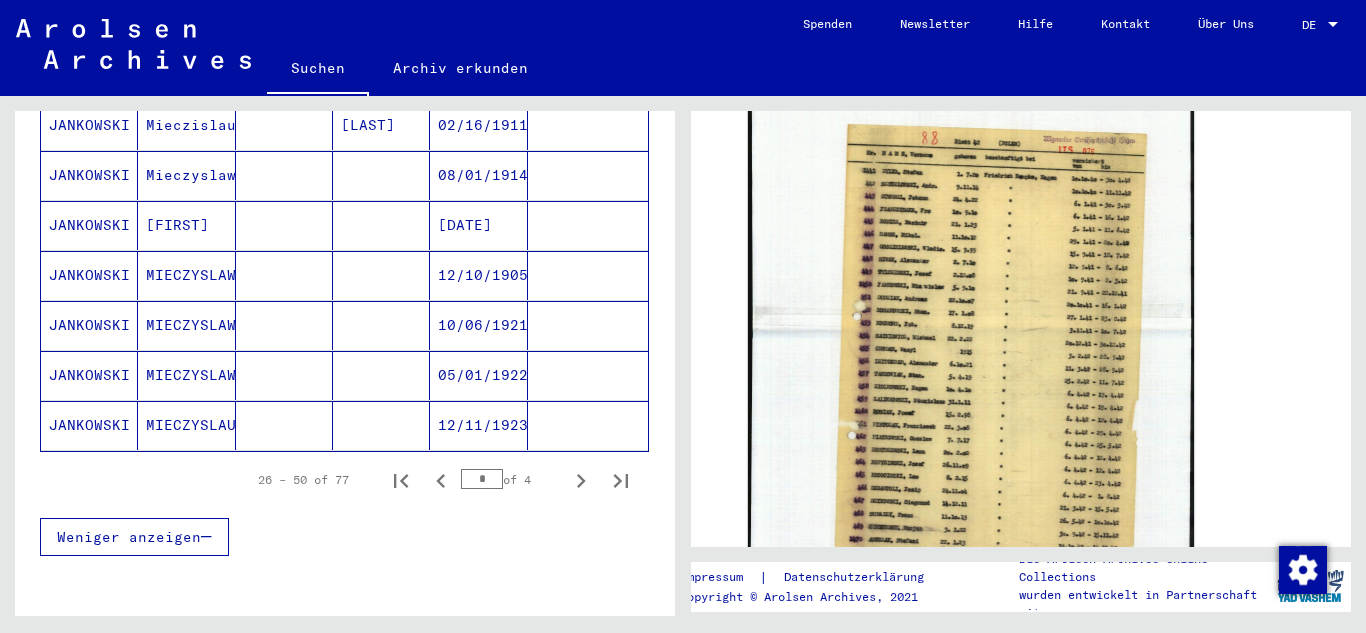 scroll, scrollTop: 1300, scrollLeft: 0, axis: vertical 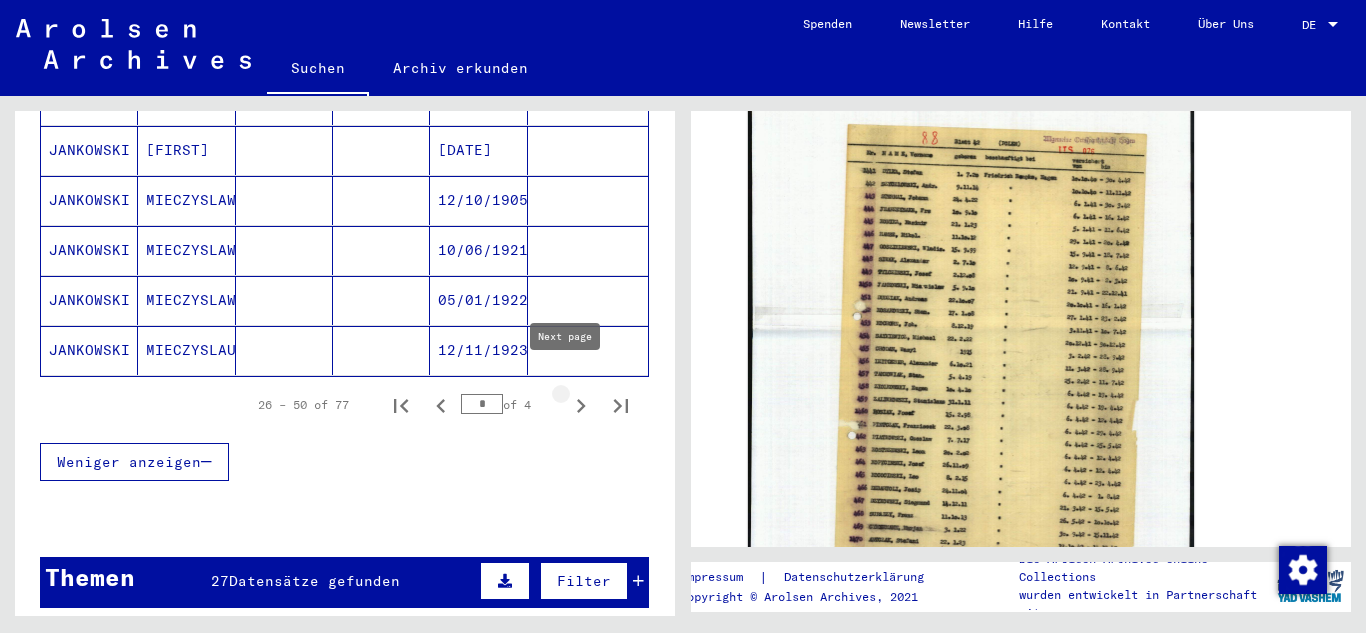 click 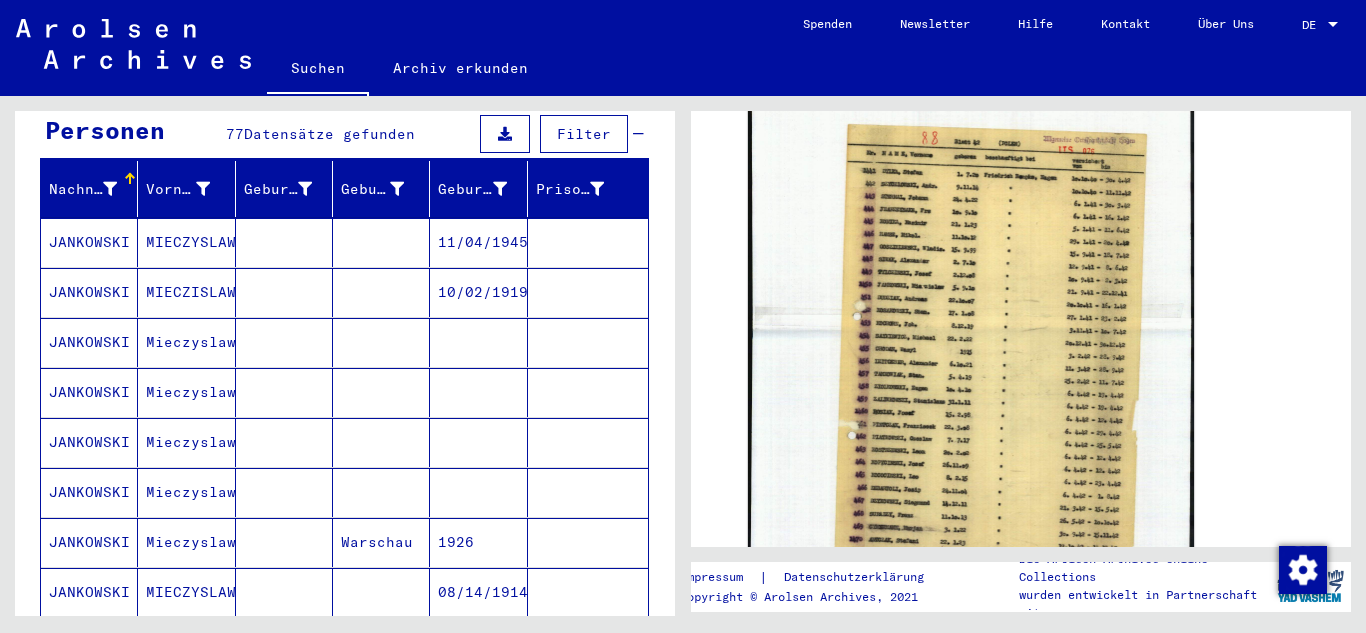 scroll, scrollTop: 200, scrollLeft: 0, axis: vertical 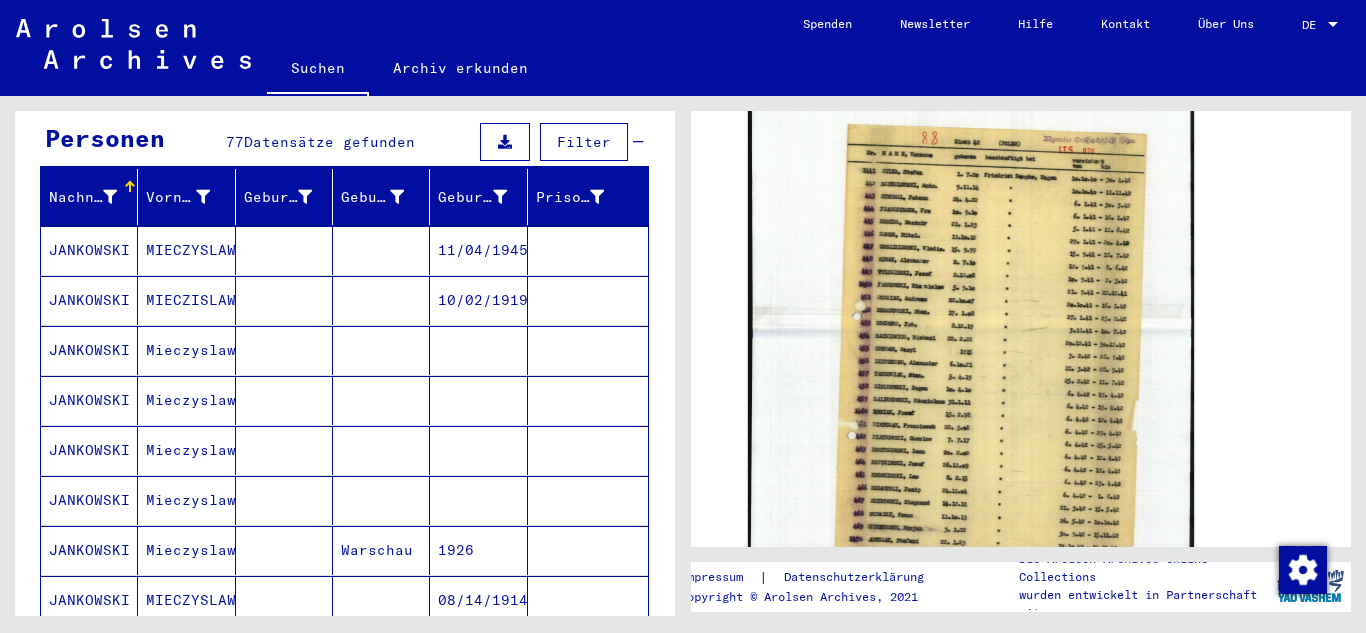 click on "Mieczyslaw" at bounding box center (186, 400) 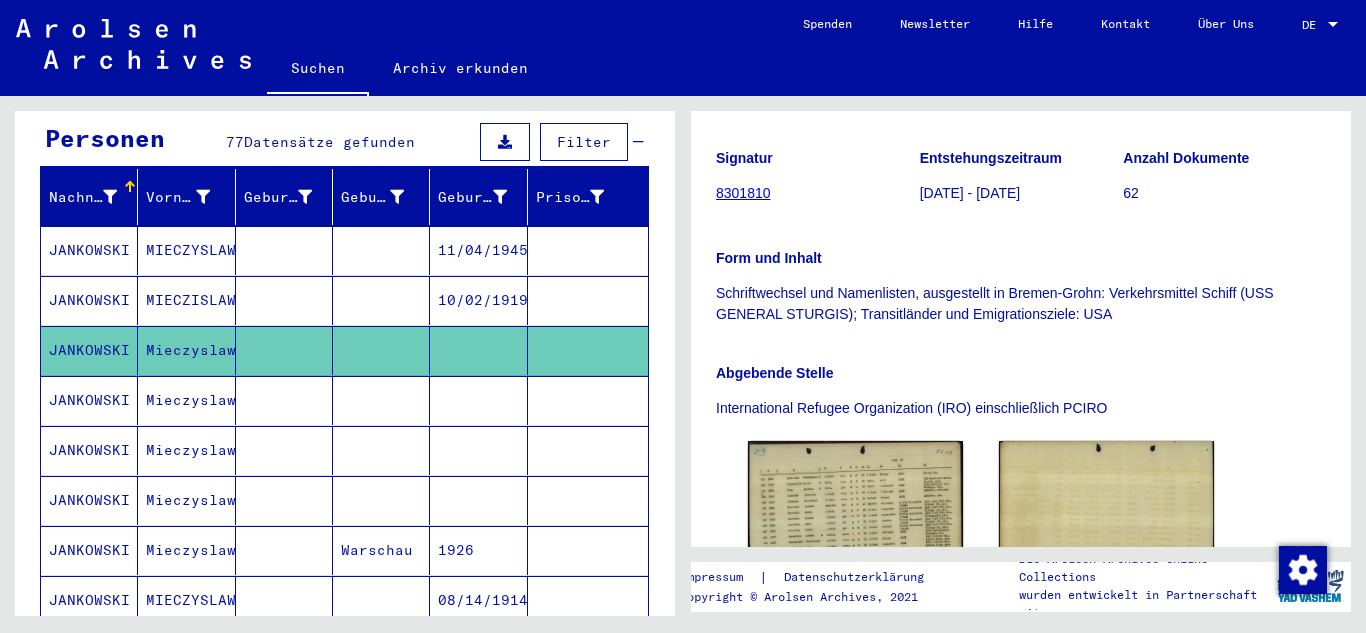 scroll, scrollTop: 300, scrollLeft: 0, axis: vertical 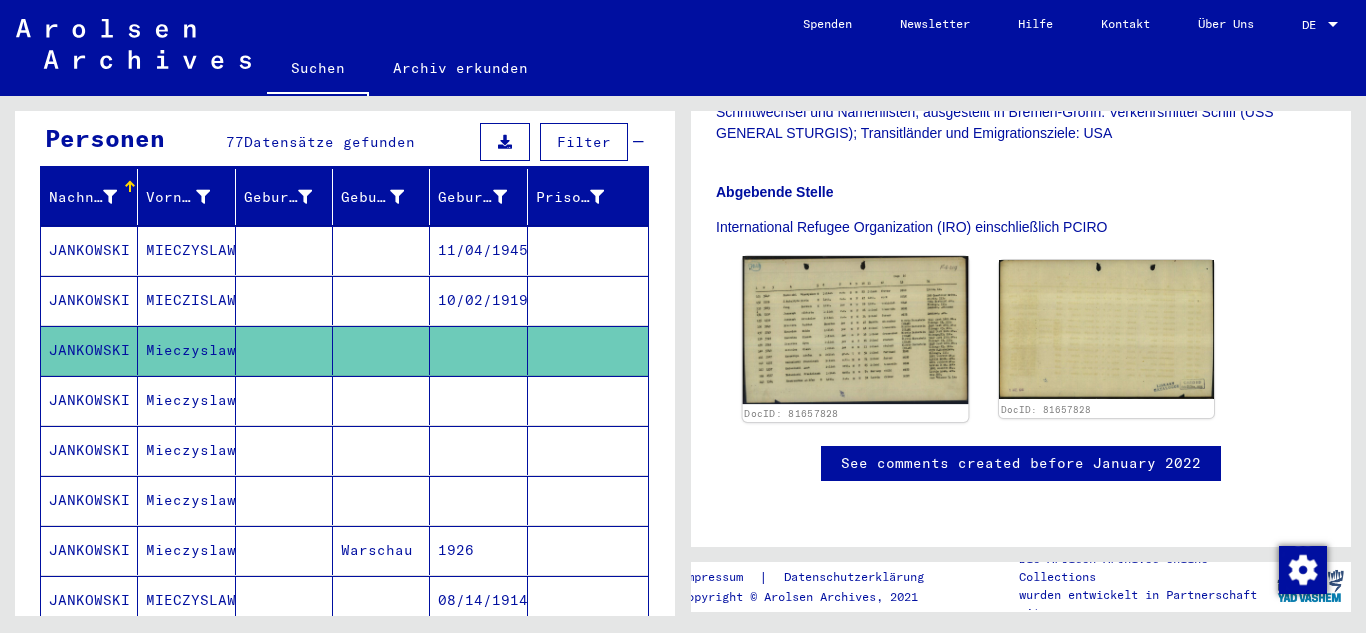 click 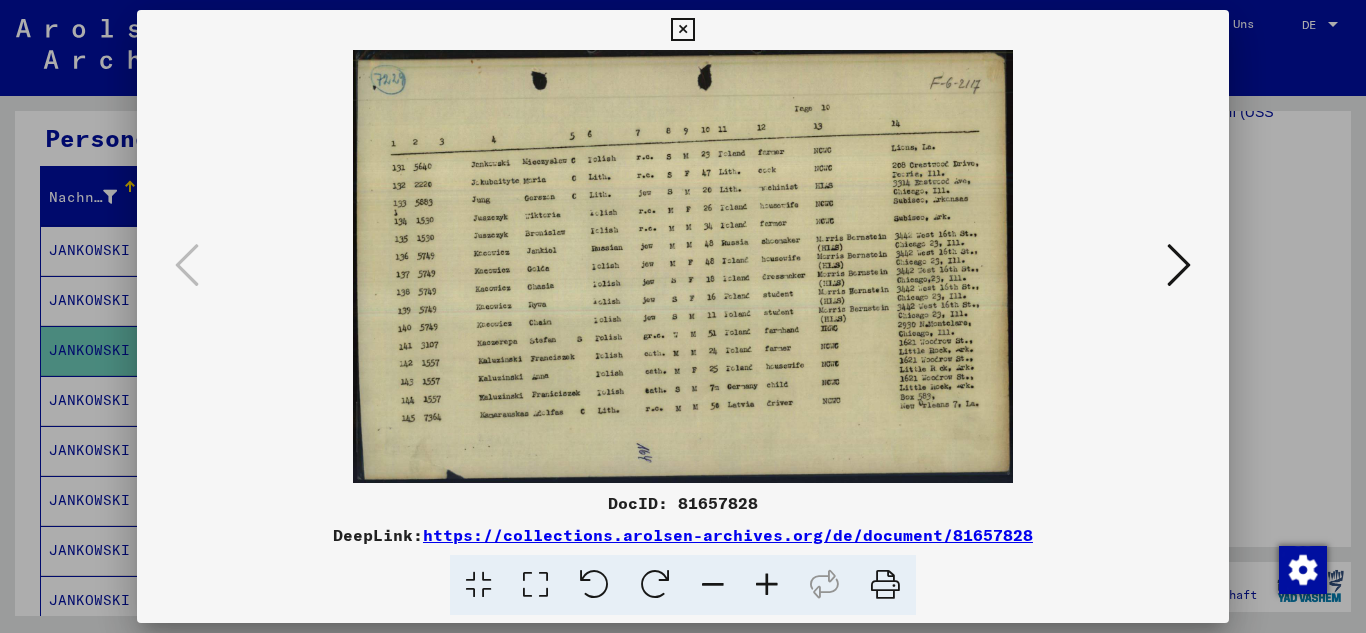click at bounding box center (767, 585) 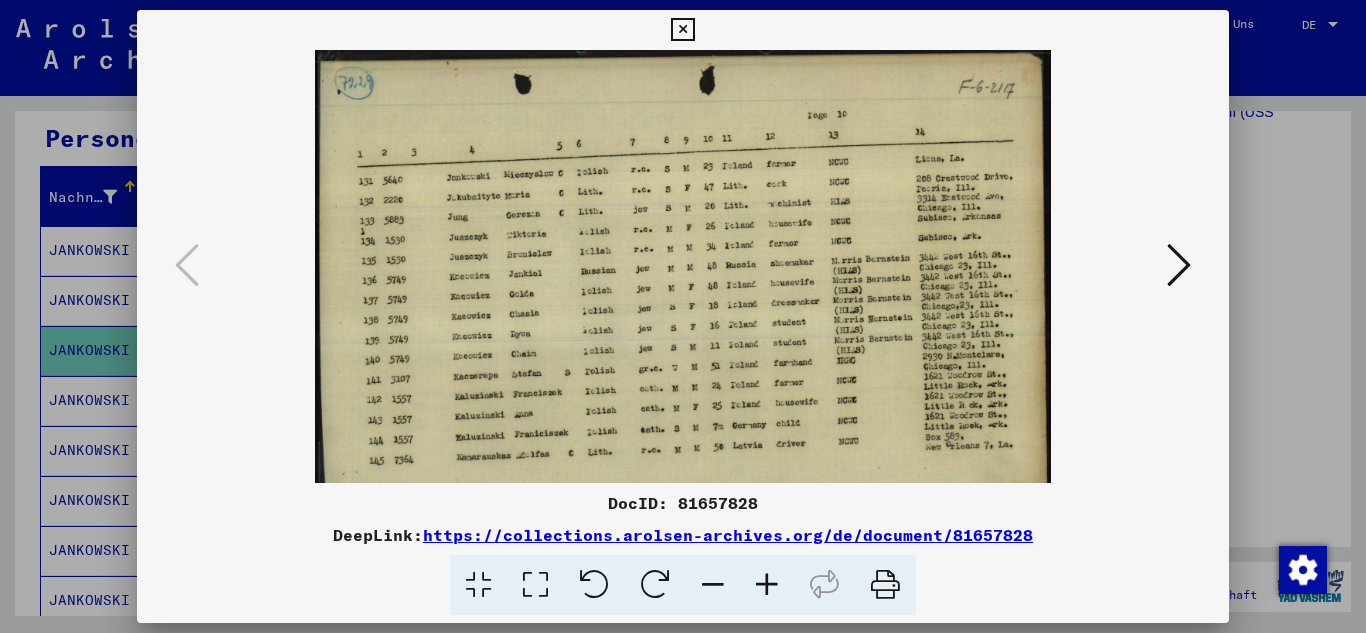 click at bounding box center [767, 585] 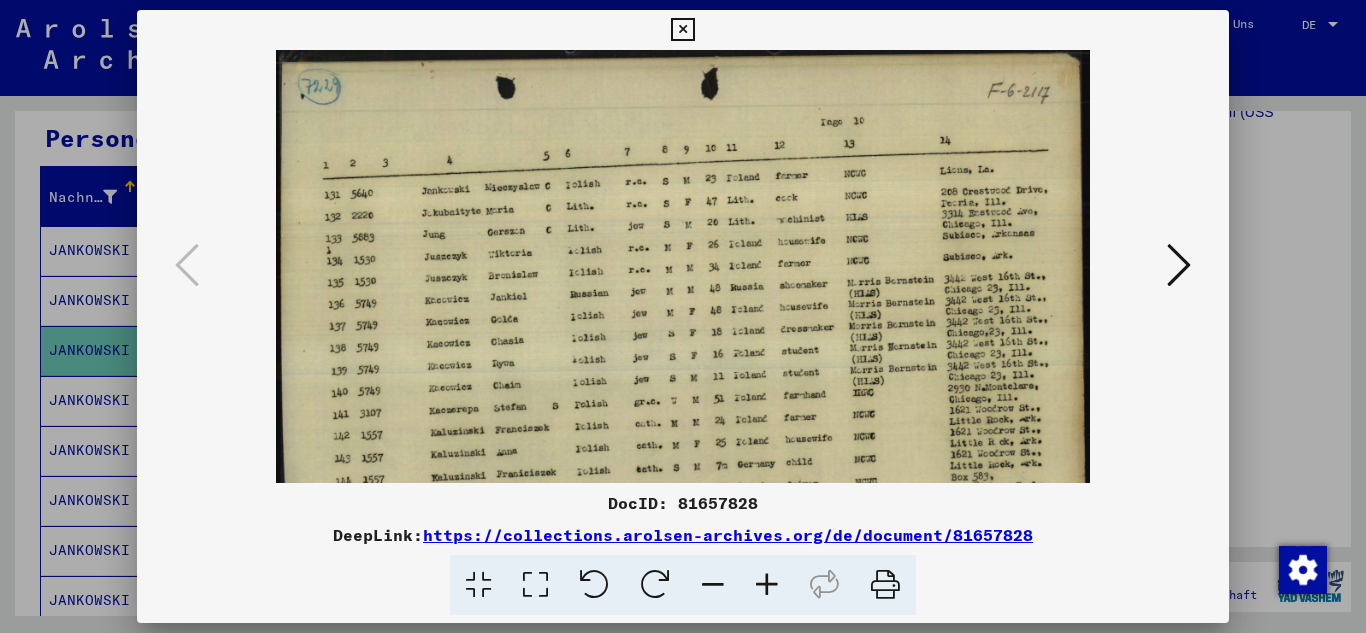 click at bounding box center [767, 585] 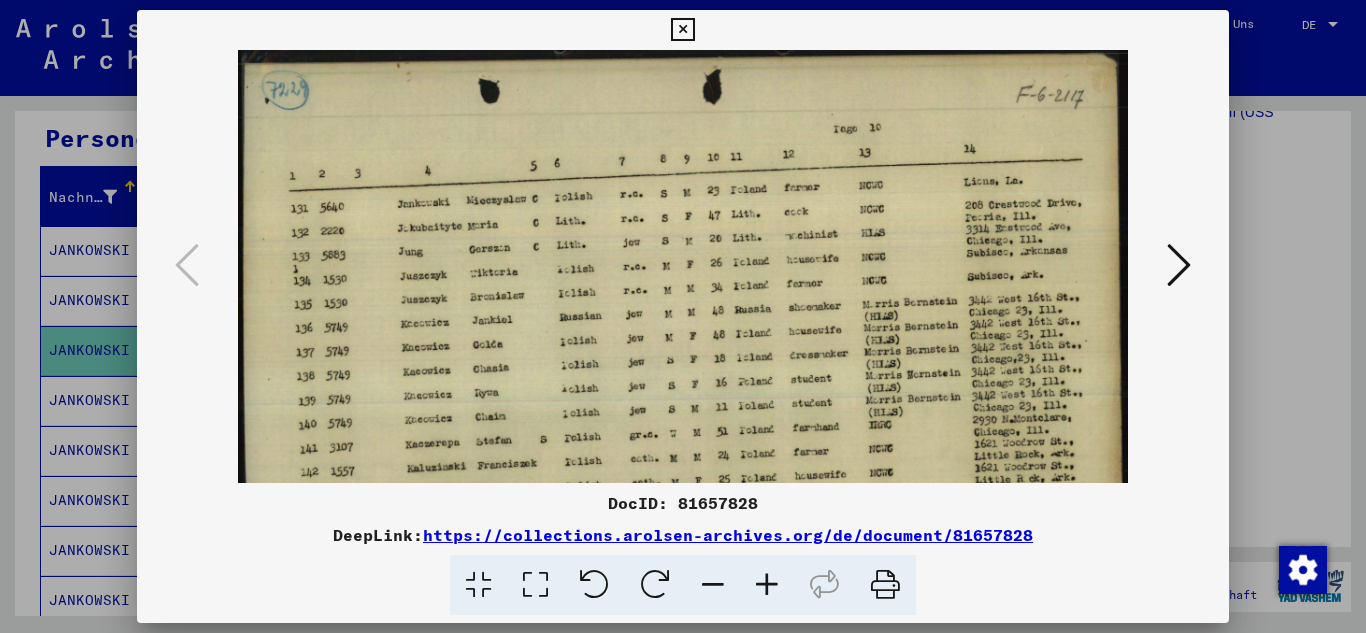 click at bounding box center [767, 585] 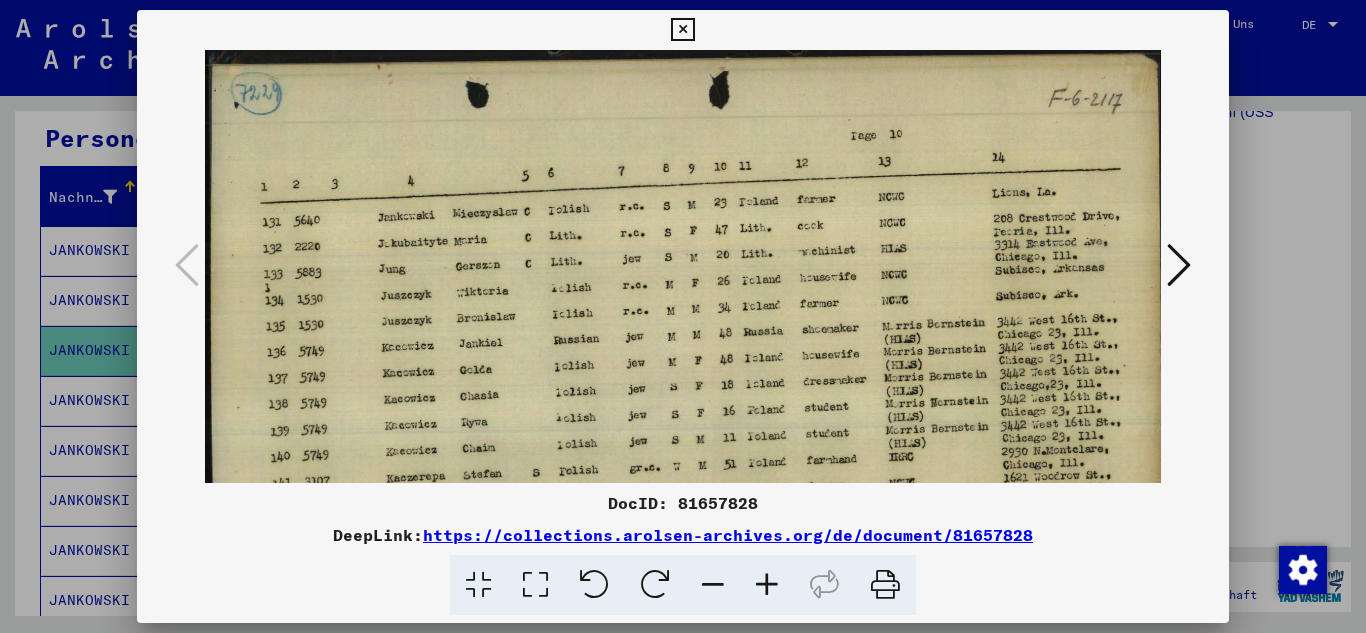 click at bounding box center [767, 585] 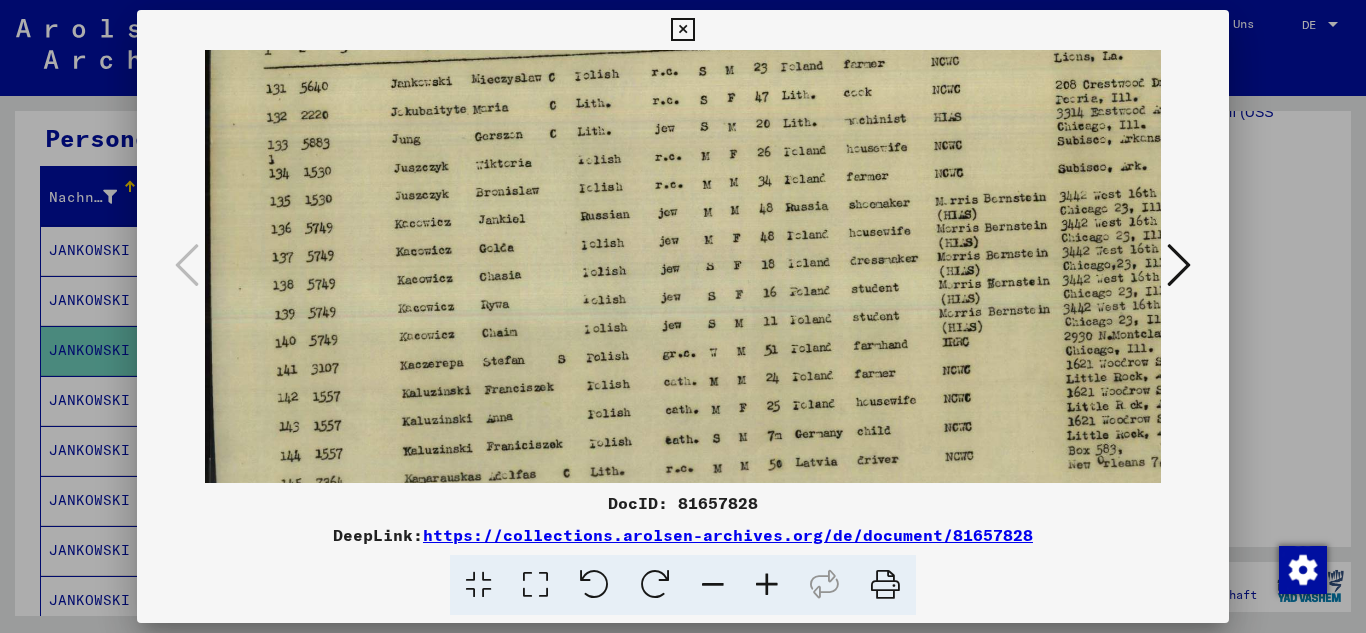 scroll, scrollTop: 150, scrollLeft: 3, axis: both 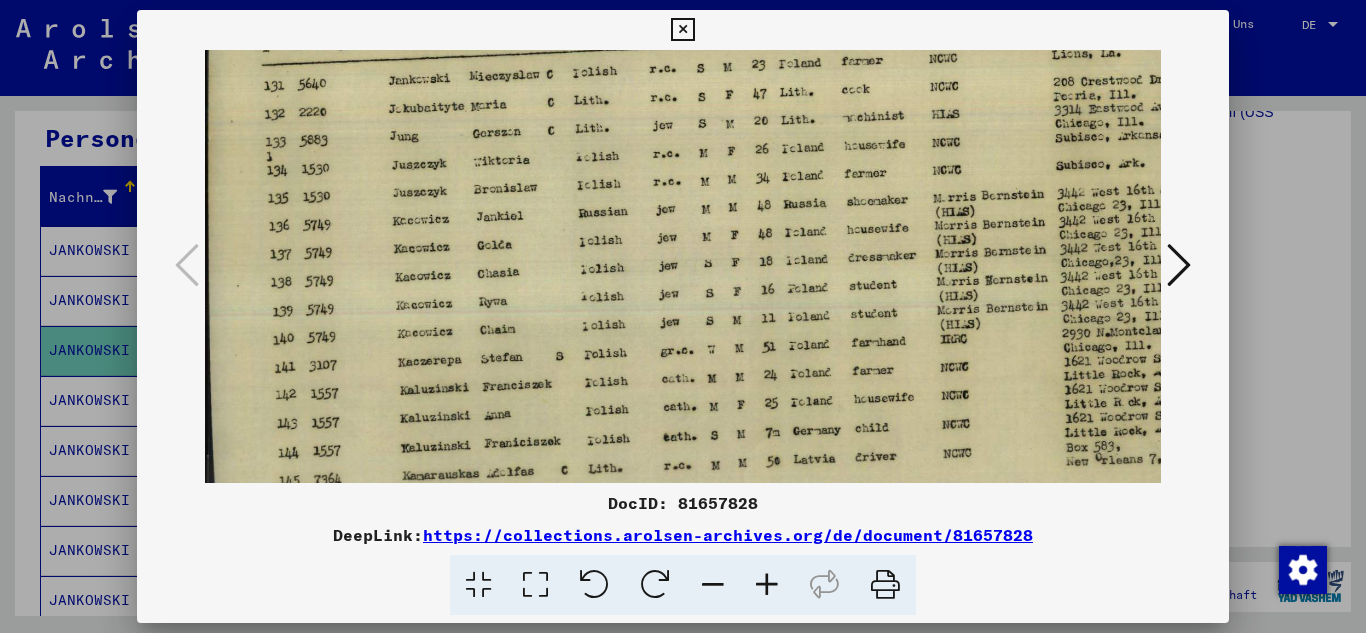drag, startPoint x: 714, startPoint y: 317, endPoint x: 711, endPoint y: 267, distance: 50.08992 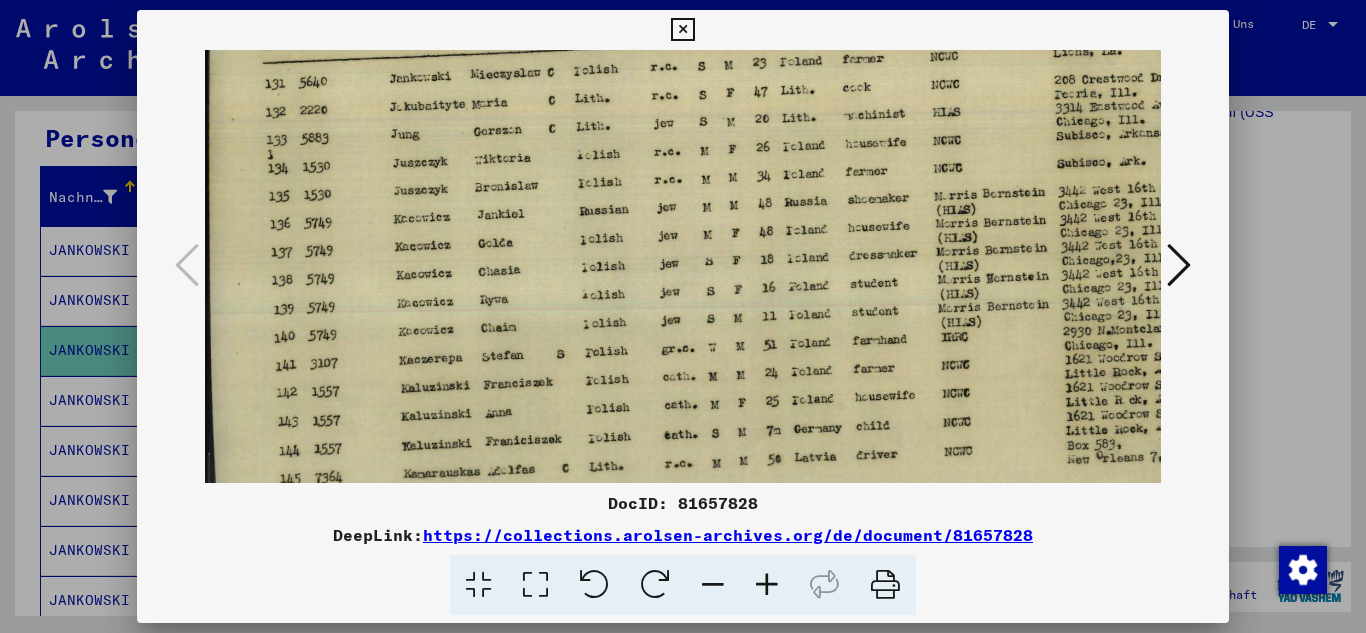 scroll, scrollTop: 154, scrollLeft: 2, axis: both 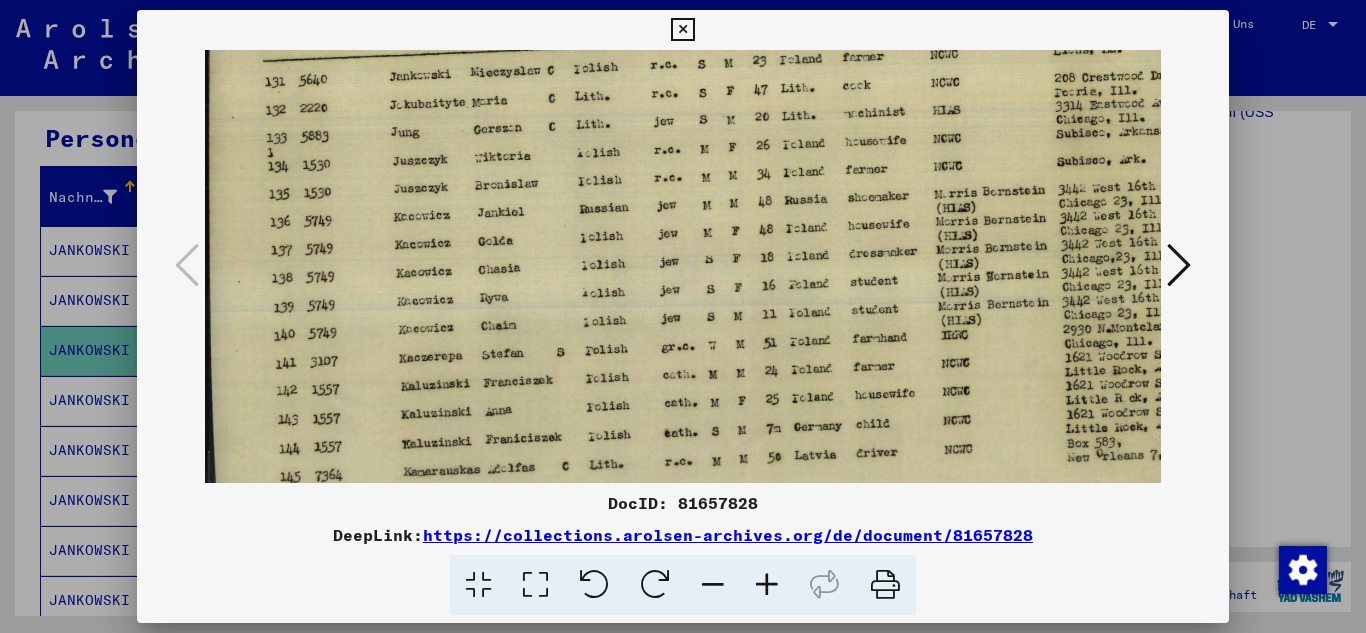 click at bounding box center [724, 237] 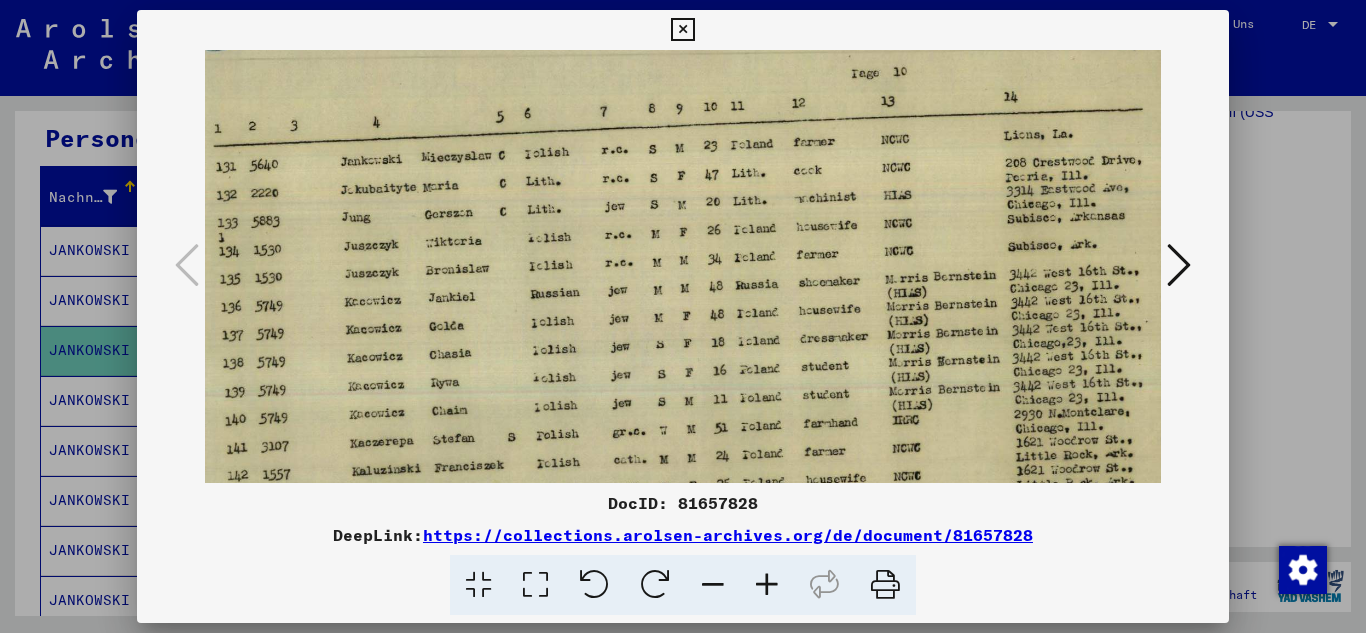 scroll, scrollTop: 65, scrollLeft: 54, axis: both 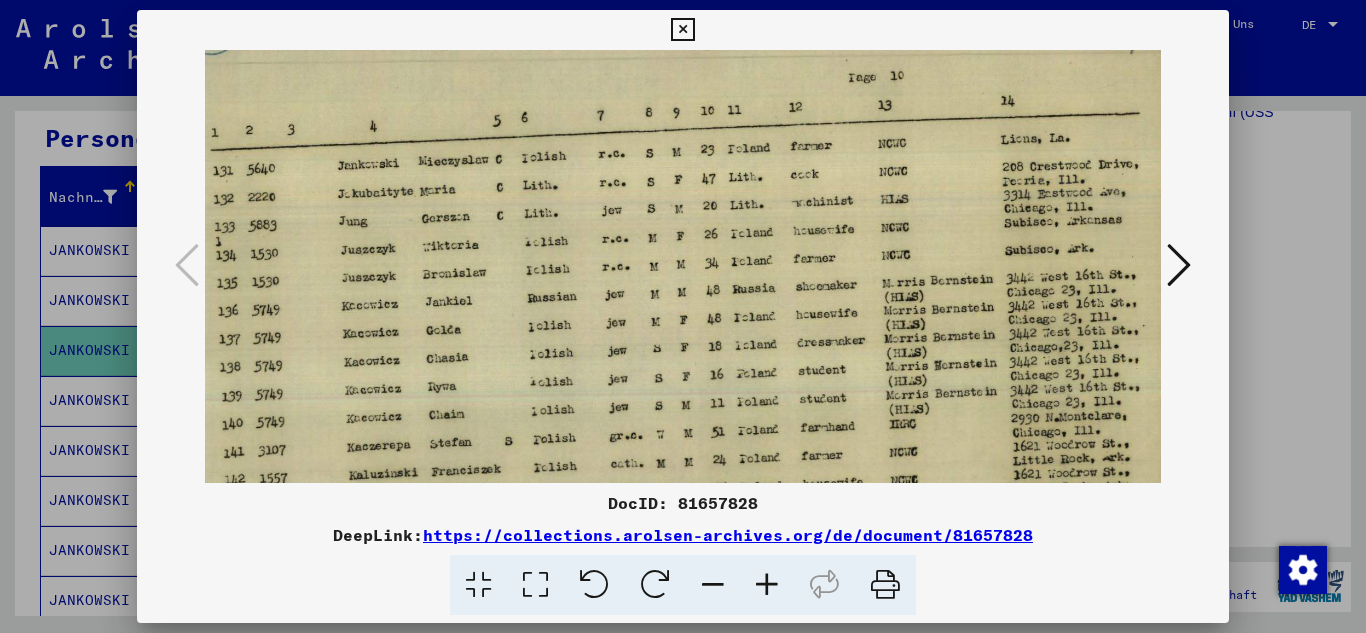 drag, startPoint x: 724, startPoint y: 224, endPoint x: 672, endPoint y: 302, distance: 93.74433 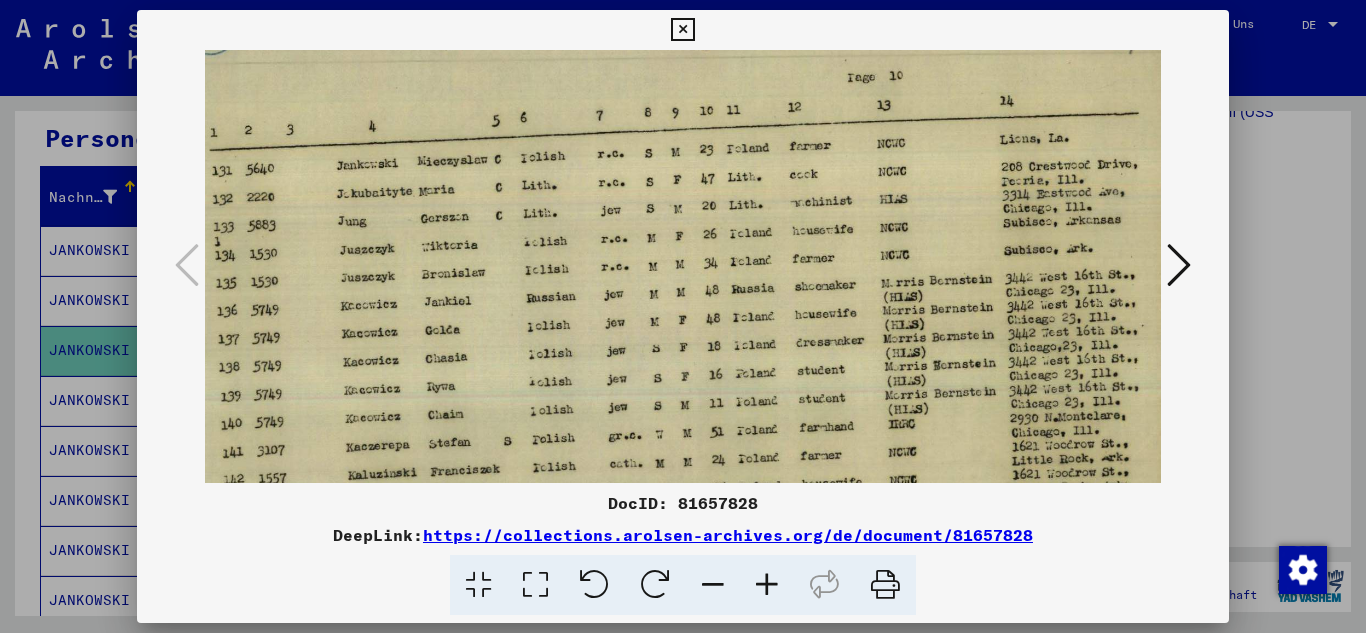 click at bounding box center [671, 326] 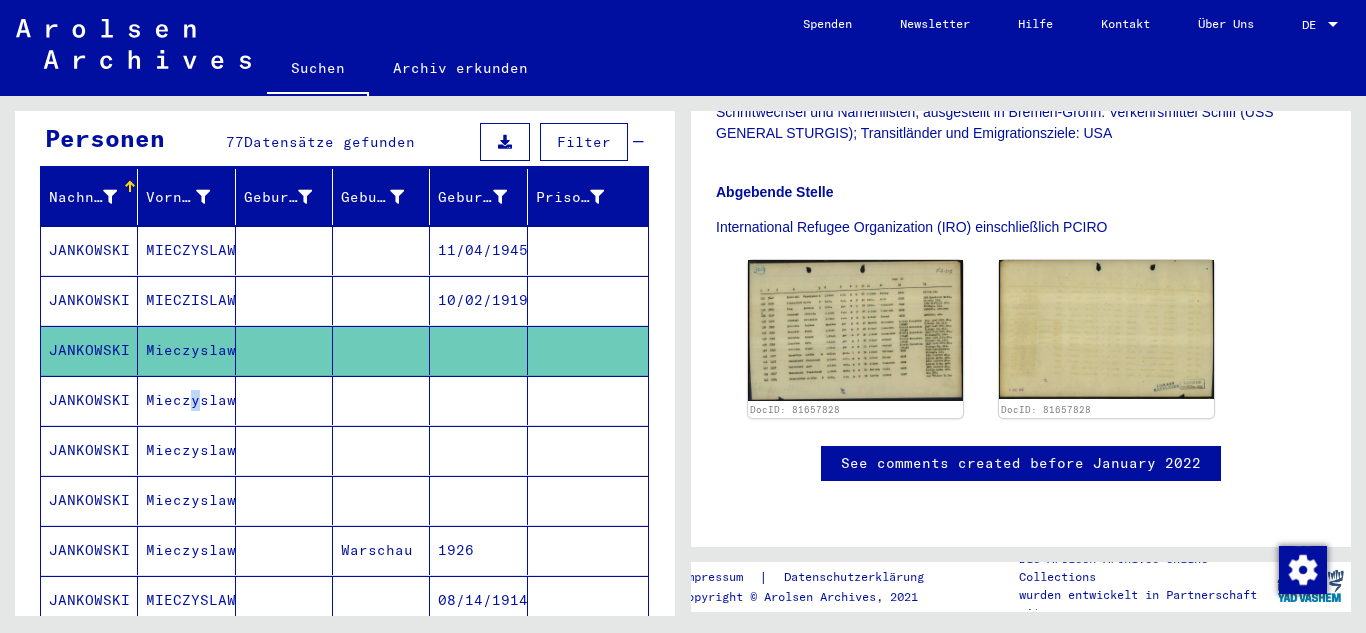 click on "Mieczyslaw" at bounding box center (186, 450) 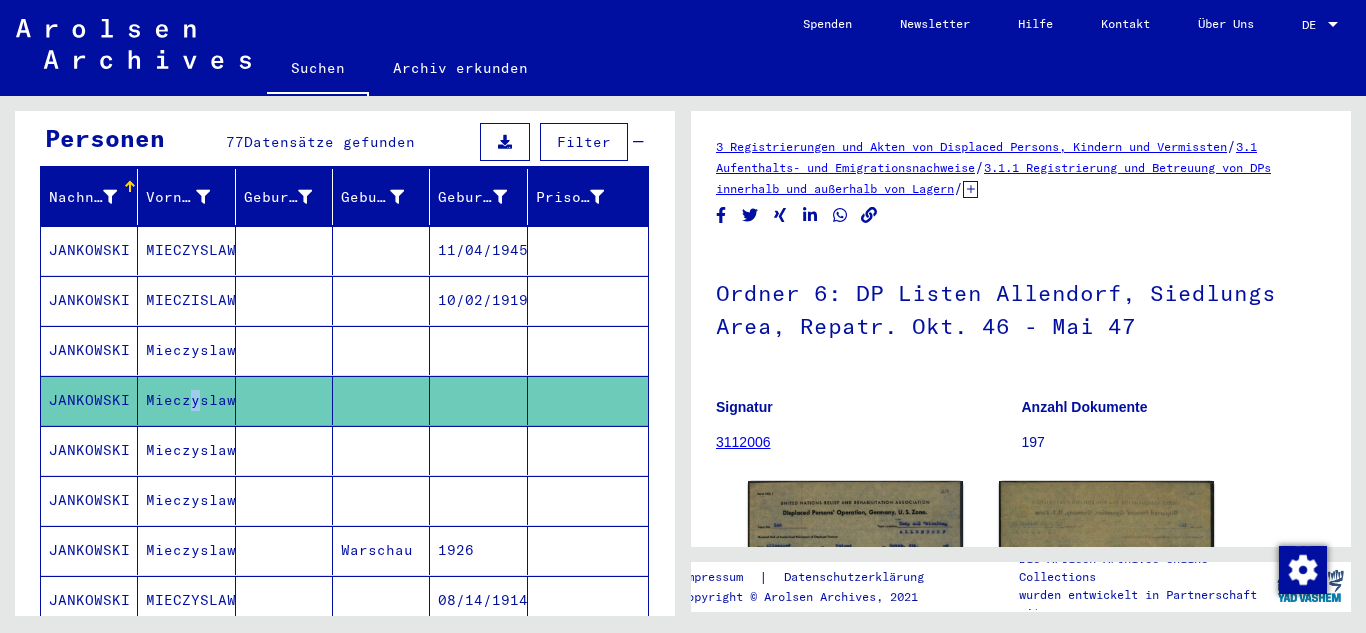 scroll, scrollTop: 0, scrollLeft: 0, axis: both 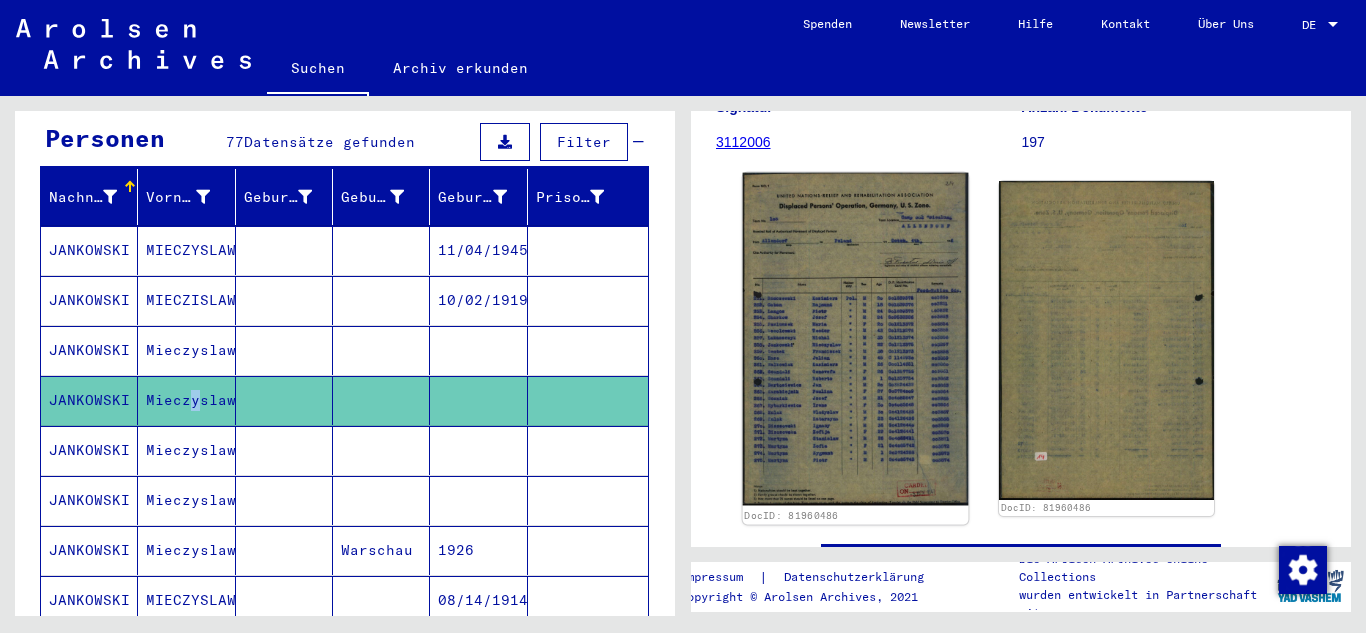click 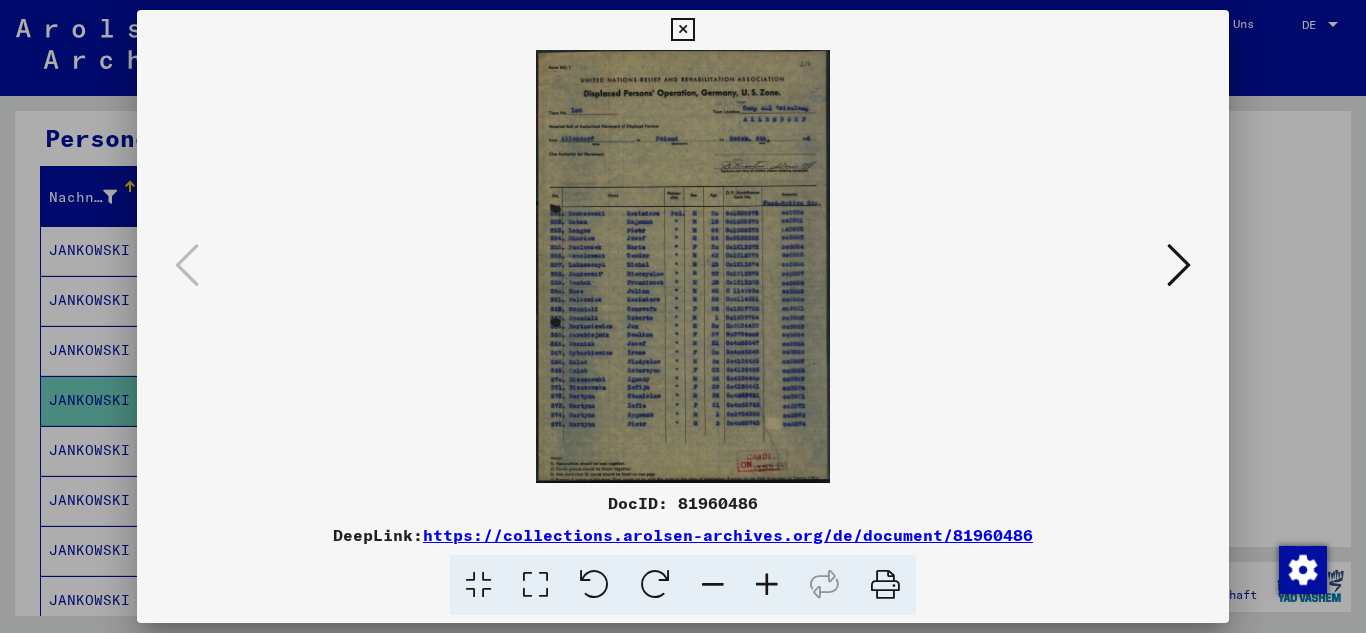click at bounding box center [767, 585] 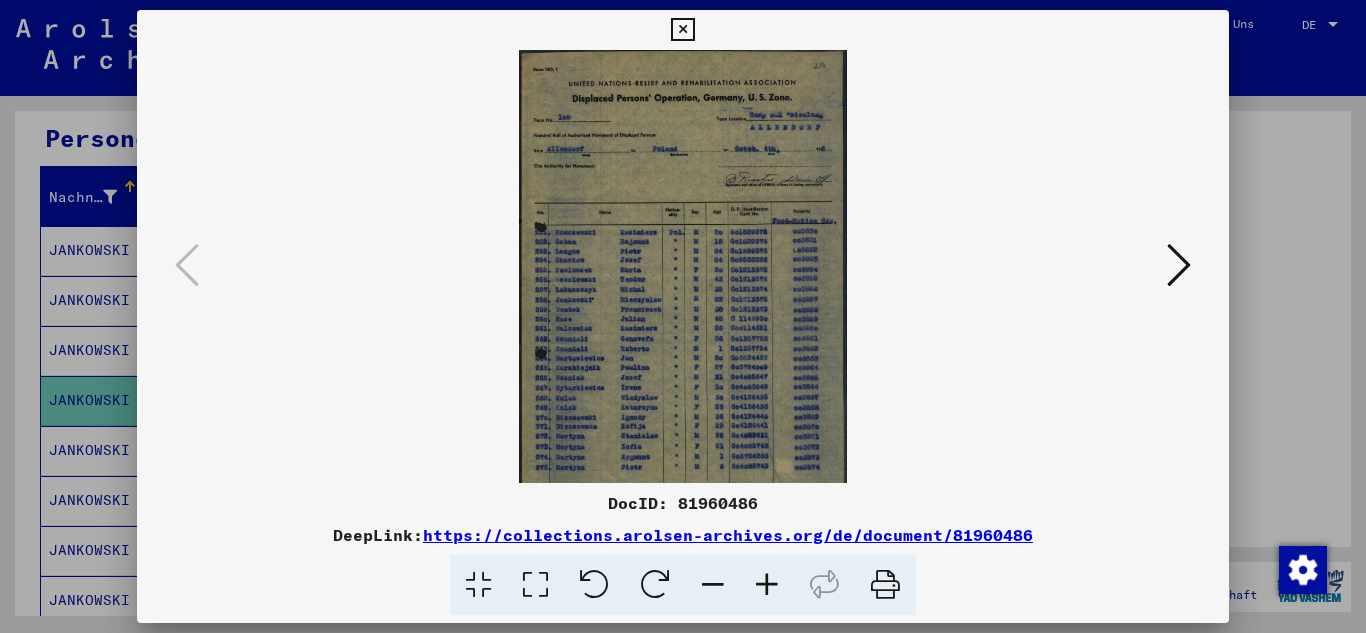 click at bounding box center [767, 585] 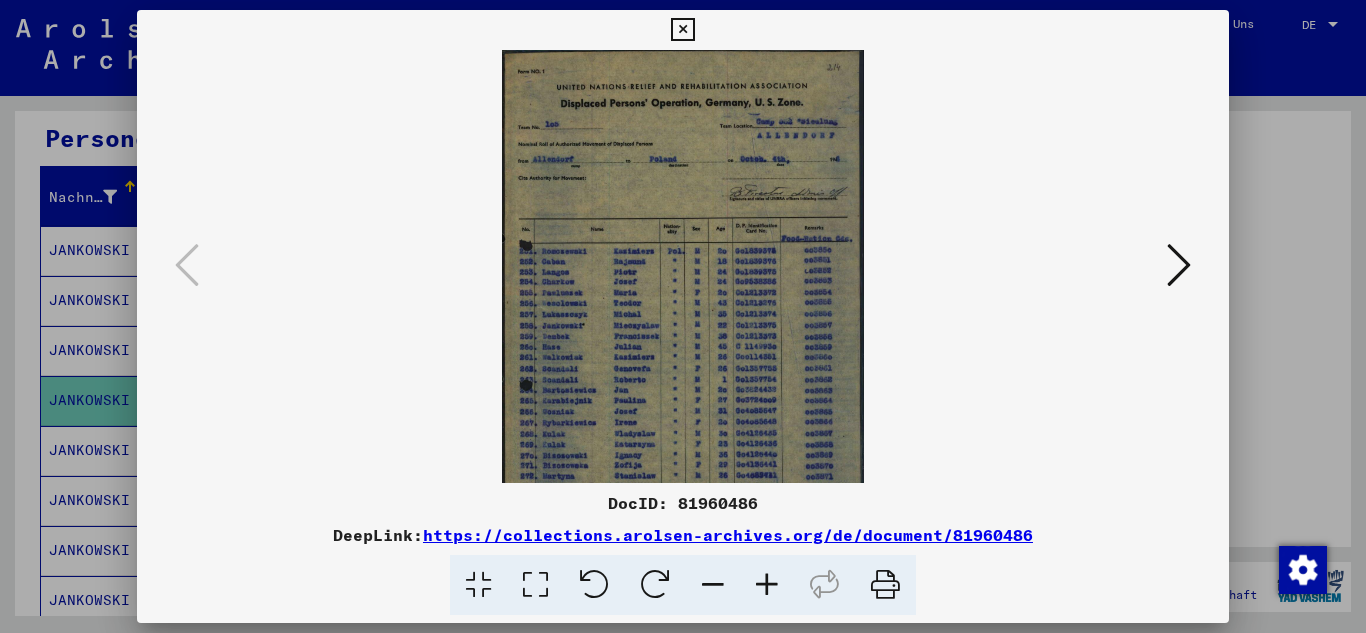 click at bounding box center (767, 585) 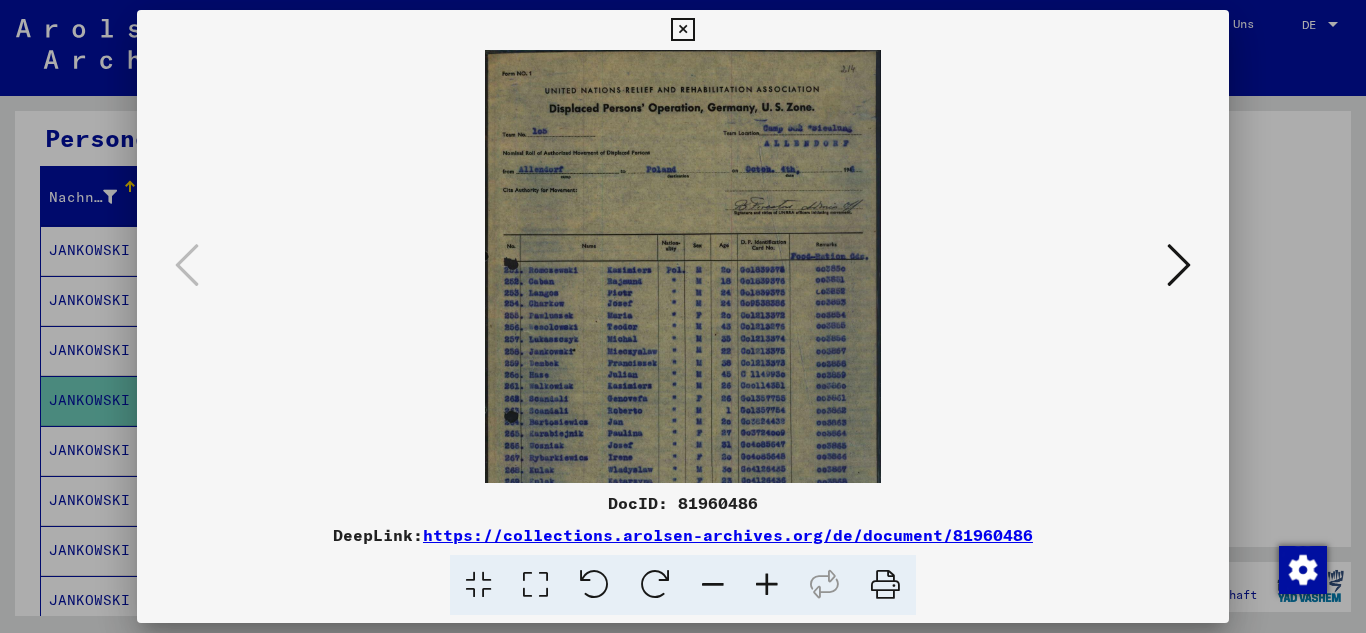 click at bounding box center (767, 585) 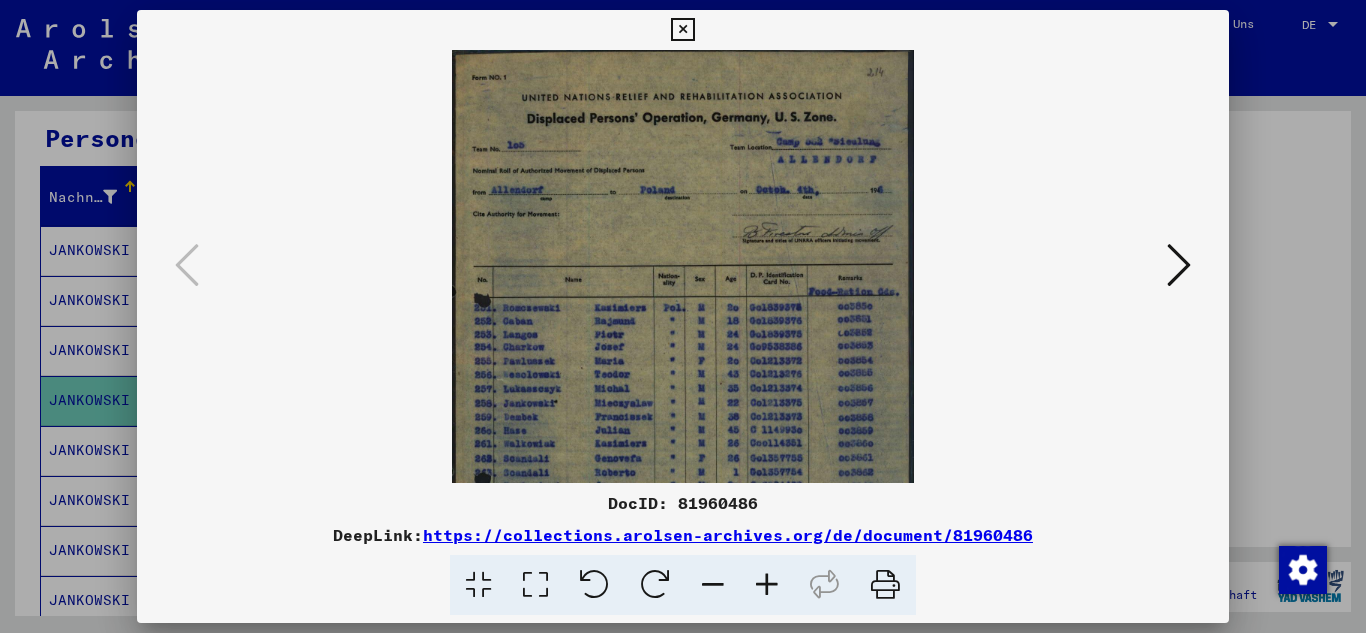 click at bounding box center [767, 585] 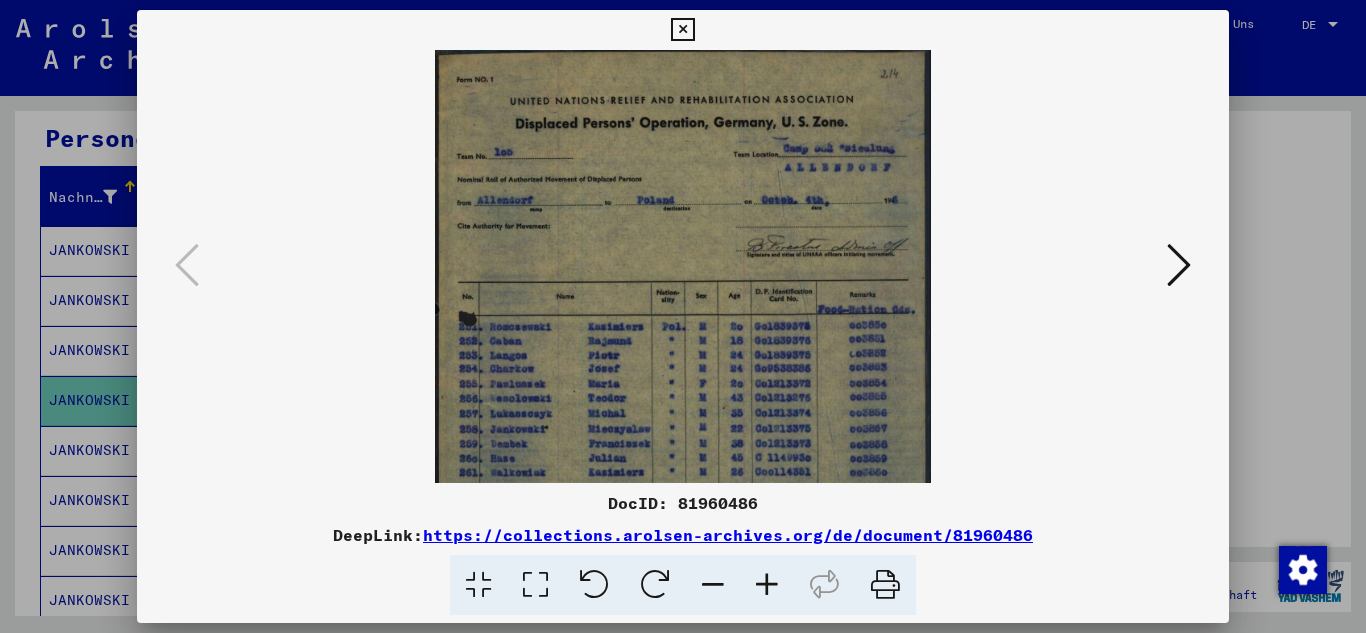 click at bounding box center (767, 585) 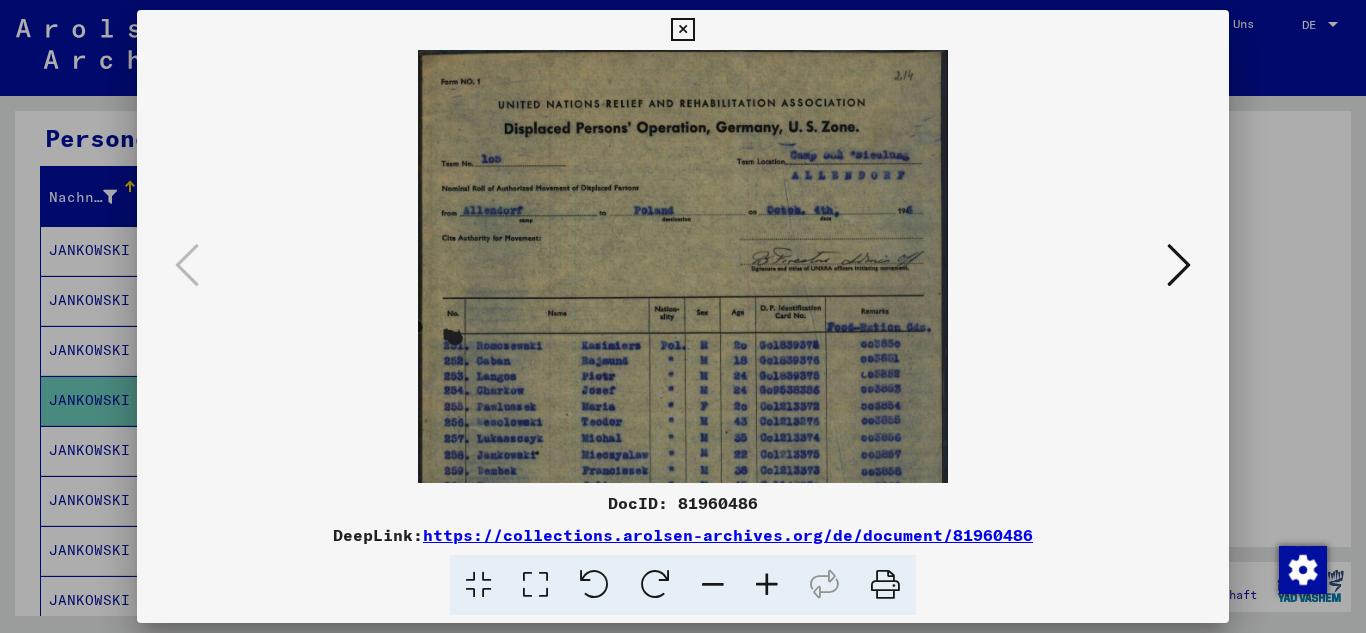 click at bounding box center (767, 585) 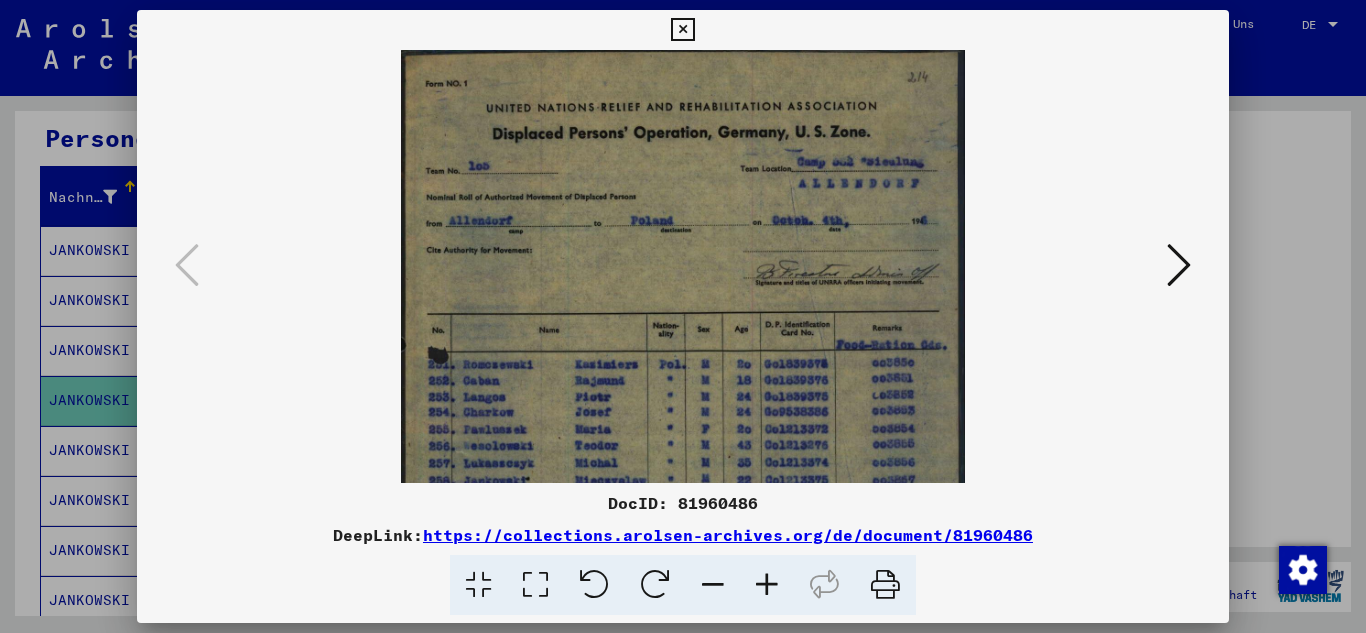 click at bounding box center [767, 585] 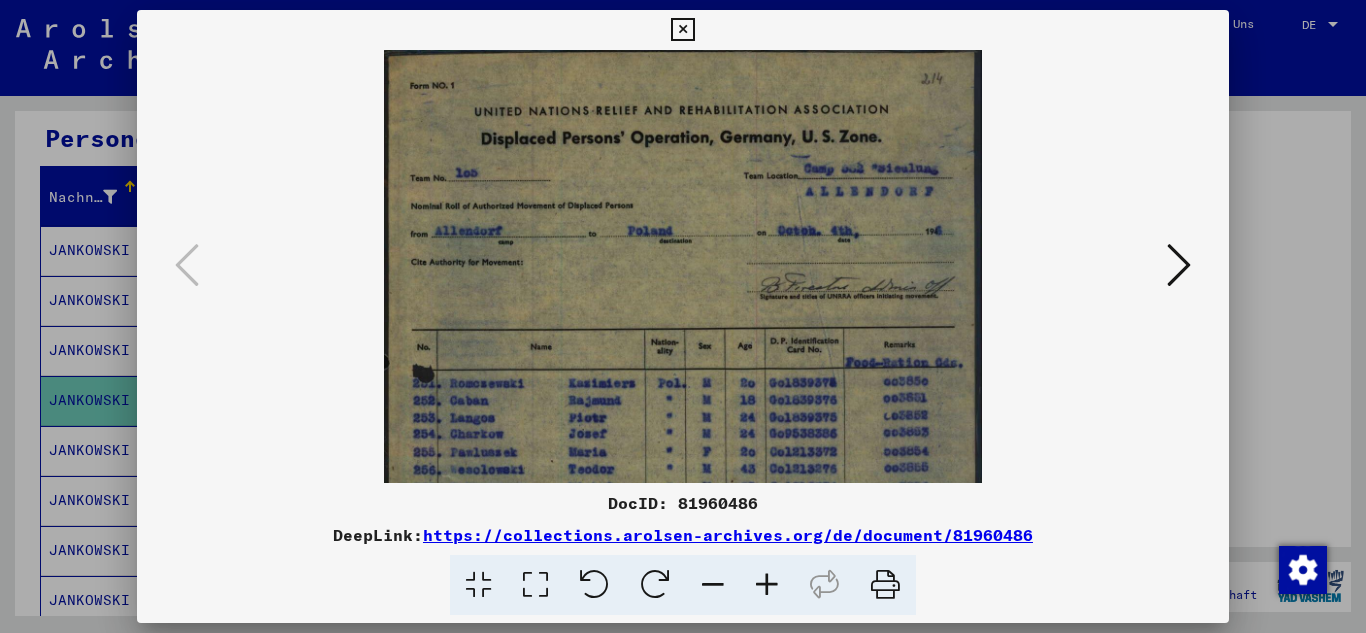 click at bounding box center (767, 585) 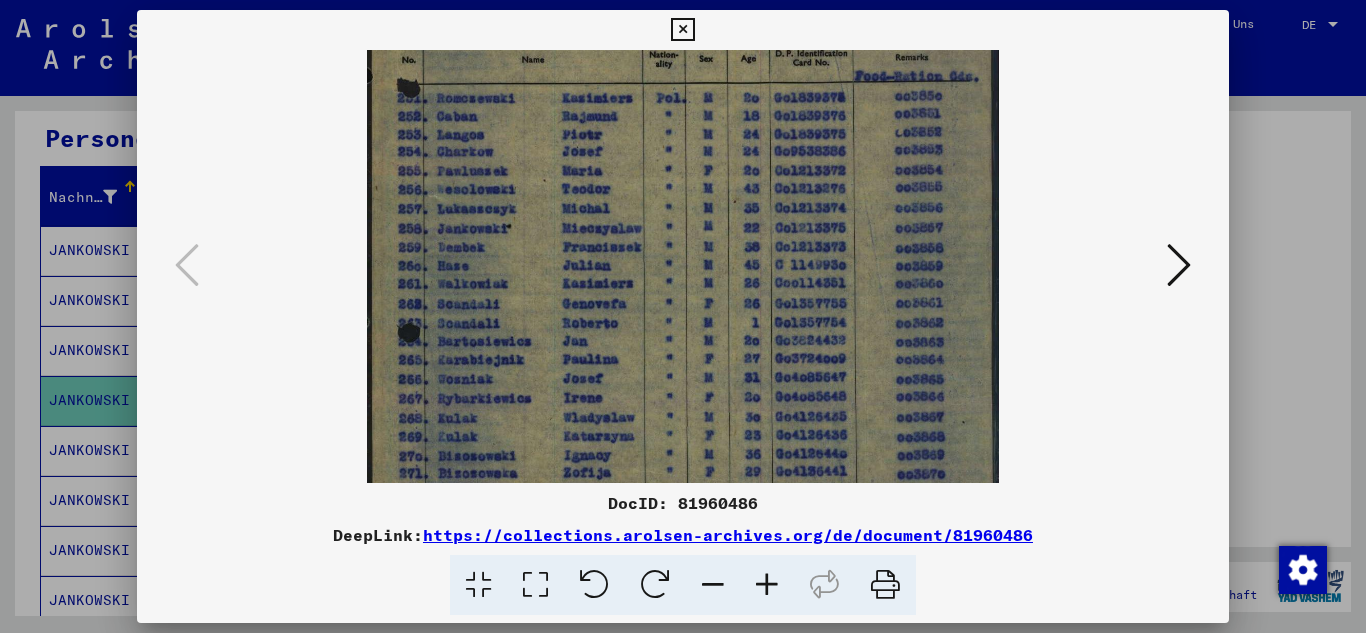 scroll, scrollTop: 386, scrollLeft: 0, axis: vertical 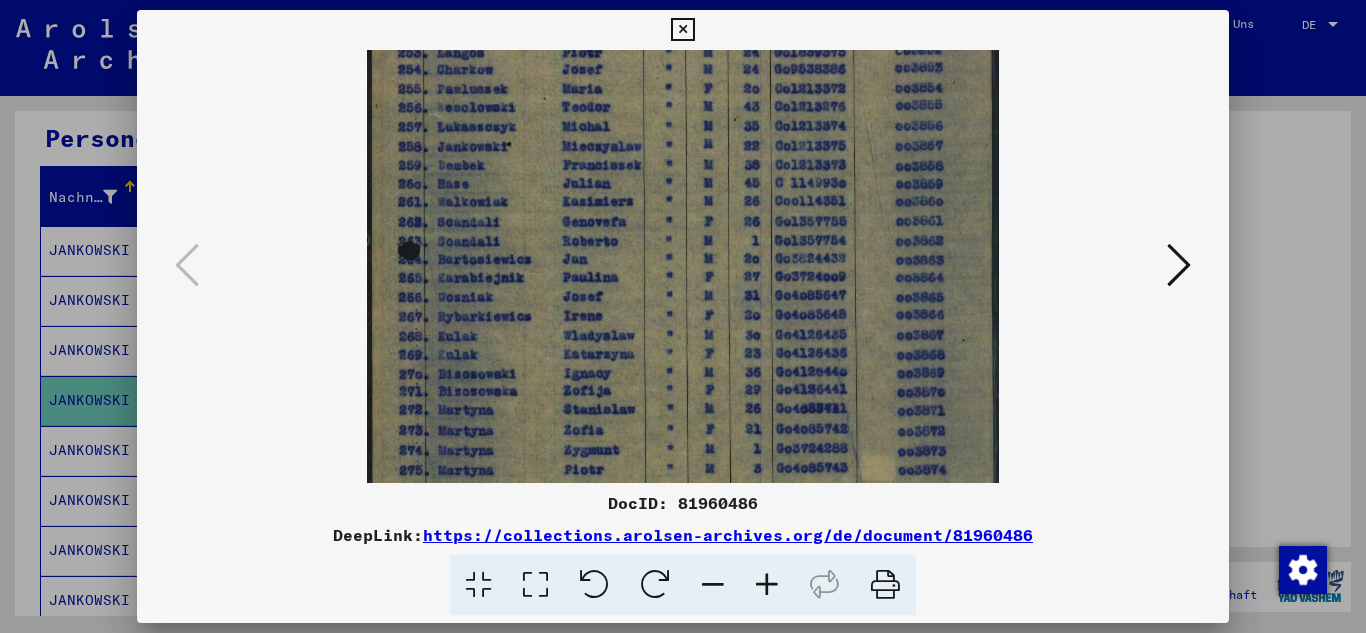 drag, startPoint x: 684, startPoint y: 408, endPoint x: 772, endPoint y: 22, distance: 395.90402 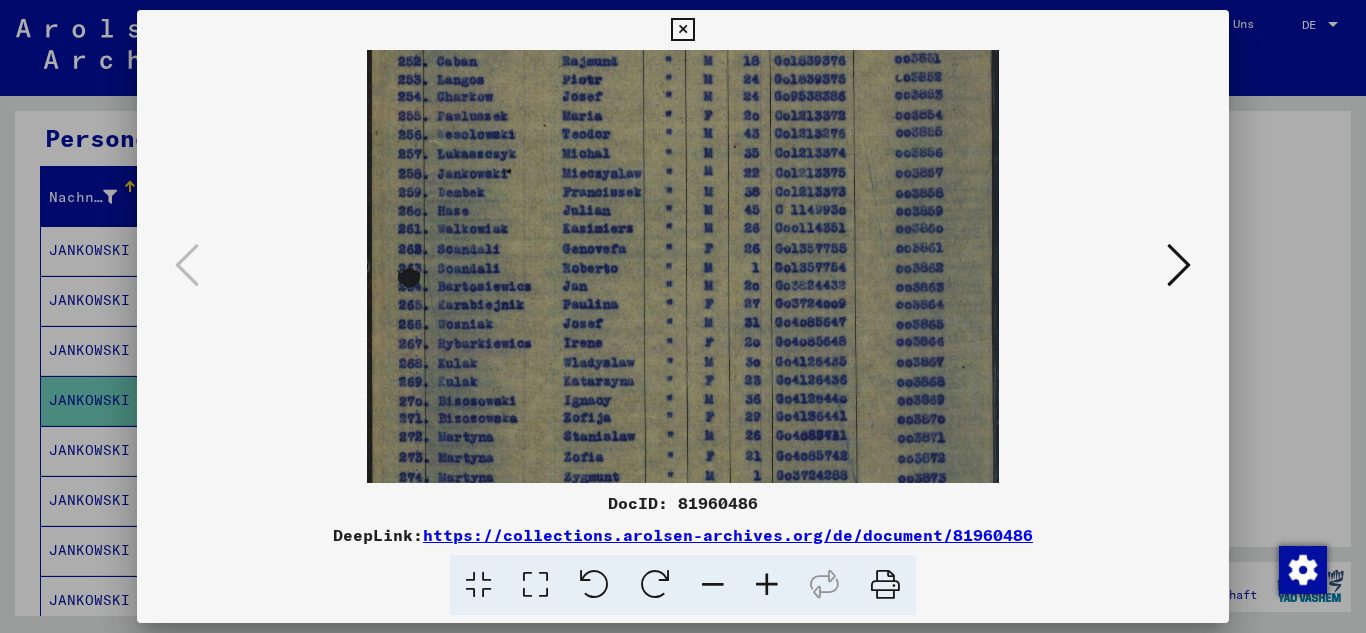 scroll, scrollTop: 332, scrollLeft: 0, axis: vertical 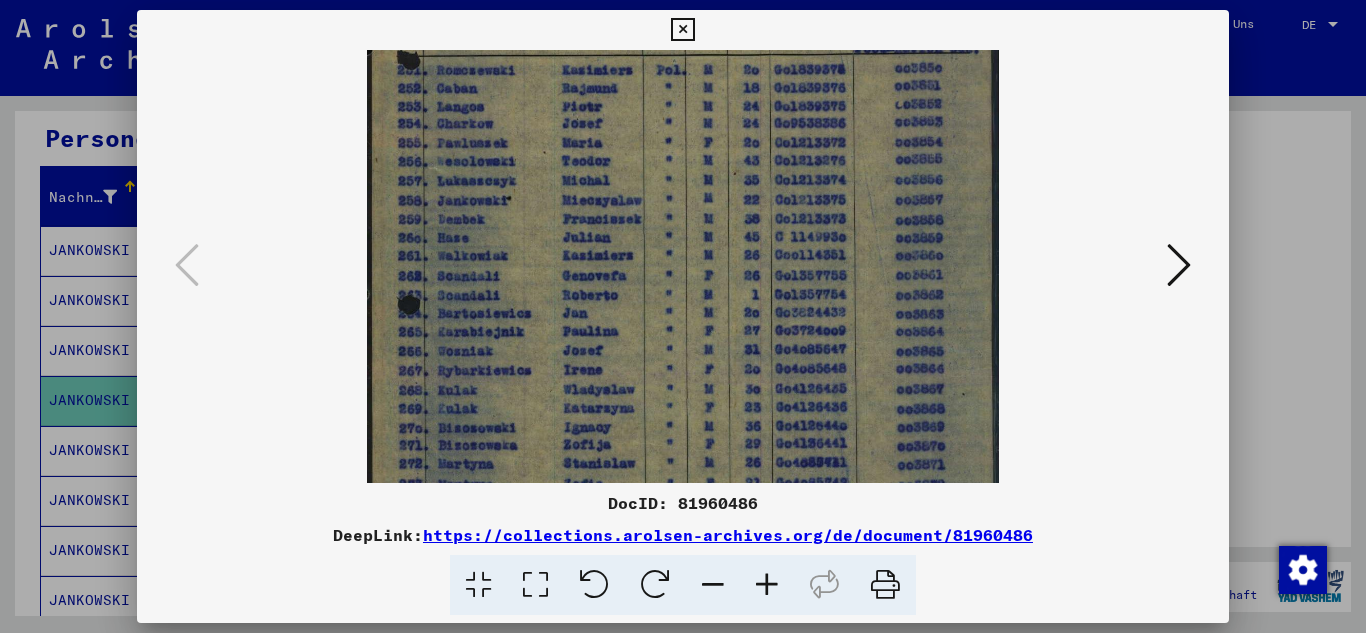 drag, startPoint x: 687, startPoint y: 193, endPoint x: 631, endPoint y: 247, distance: 77.7946 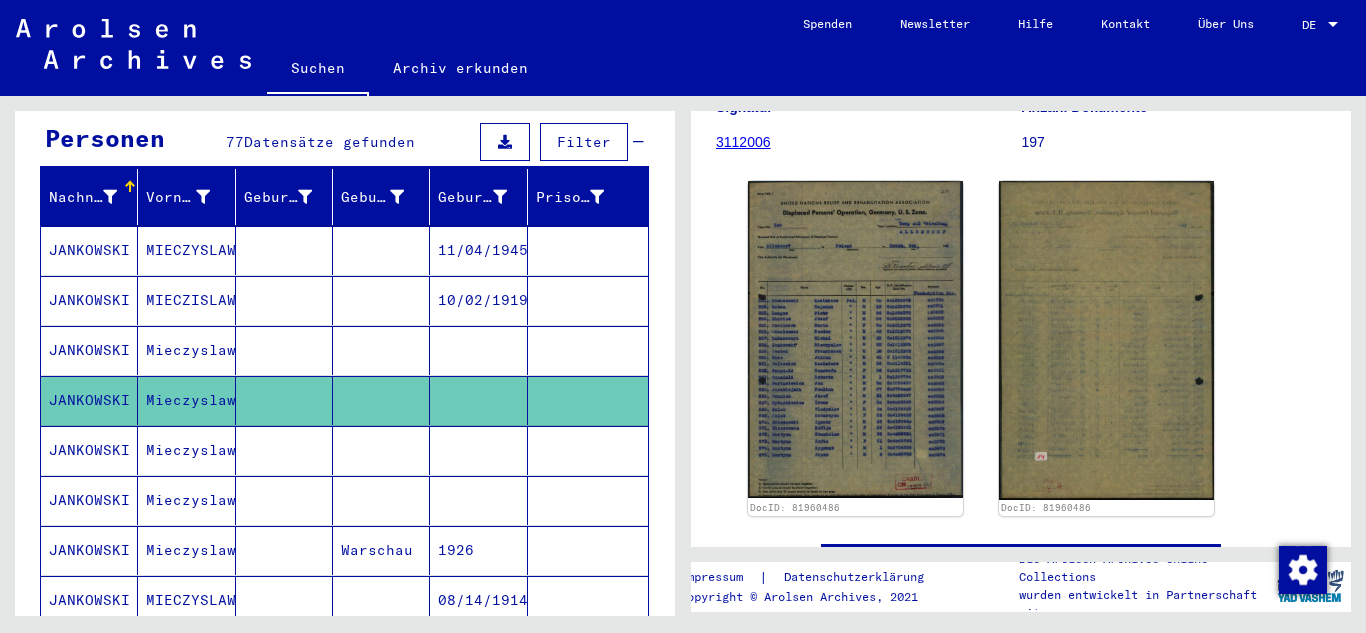 click on "Mieczyslaw" at bounding box center (186, 500) 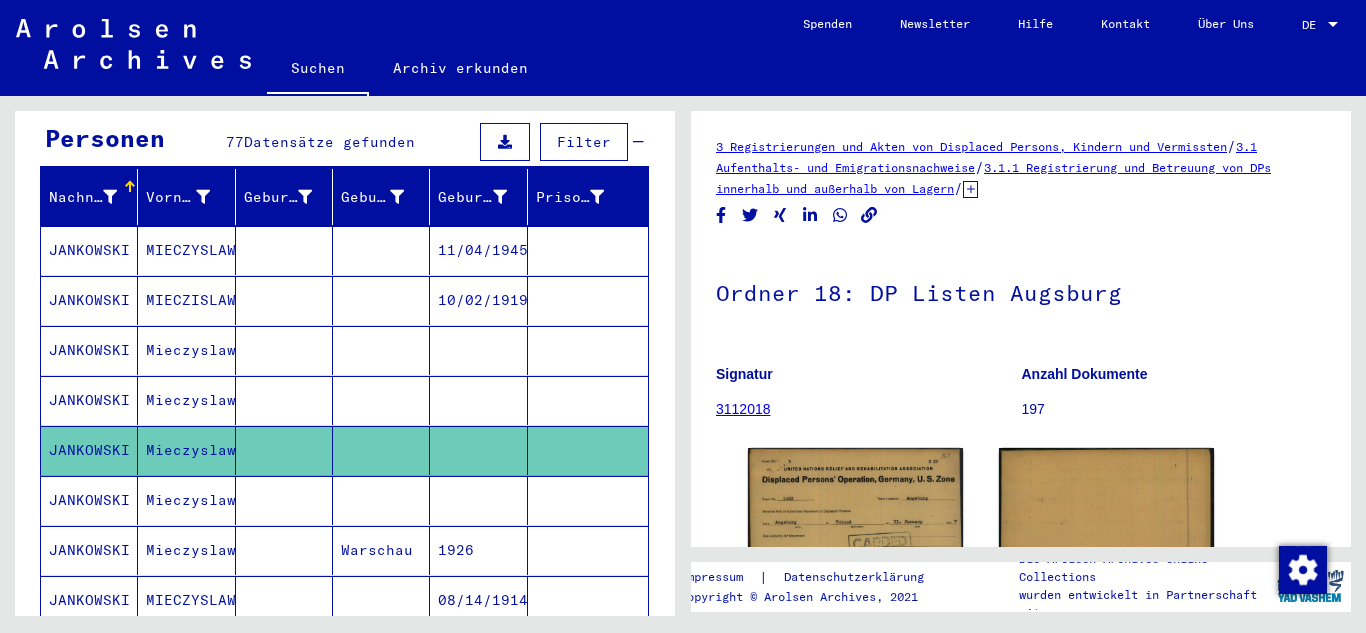 scroll, scrollTop: 0, scrollLeft: 0, axis: both 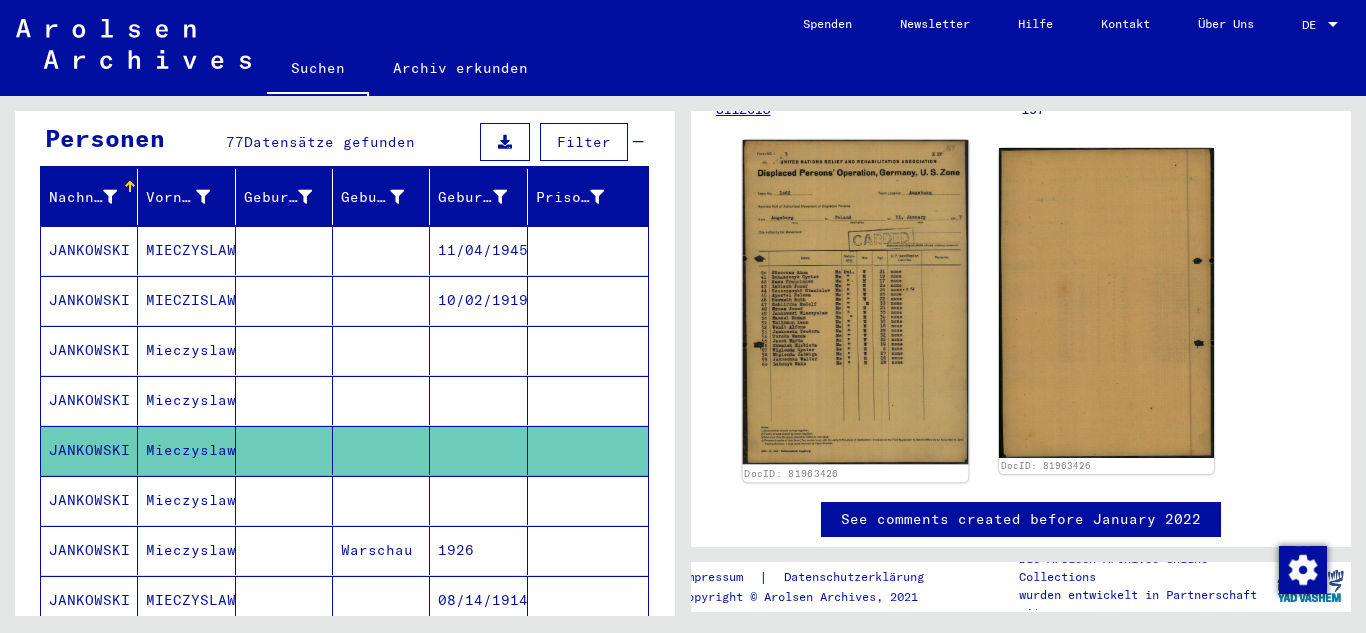 click 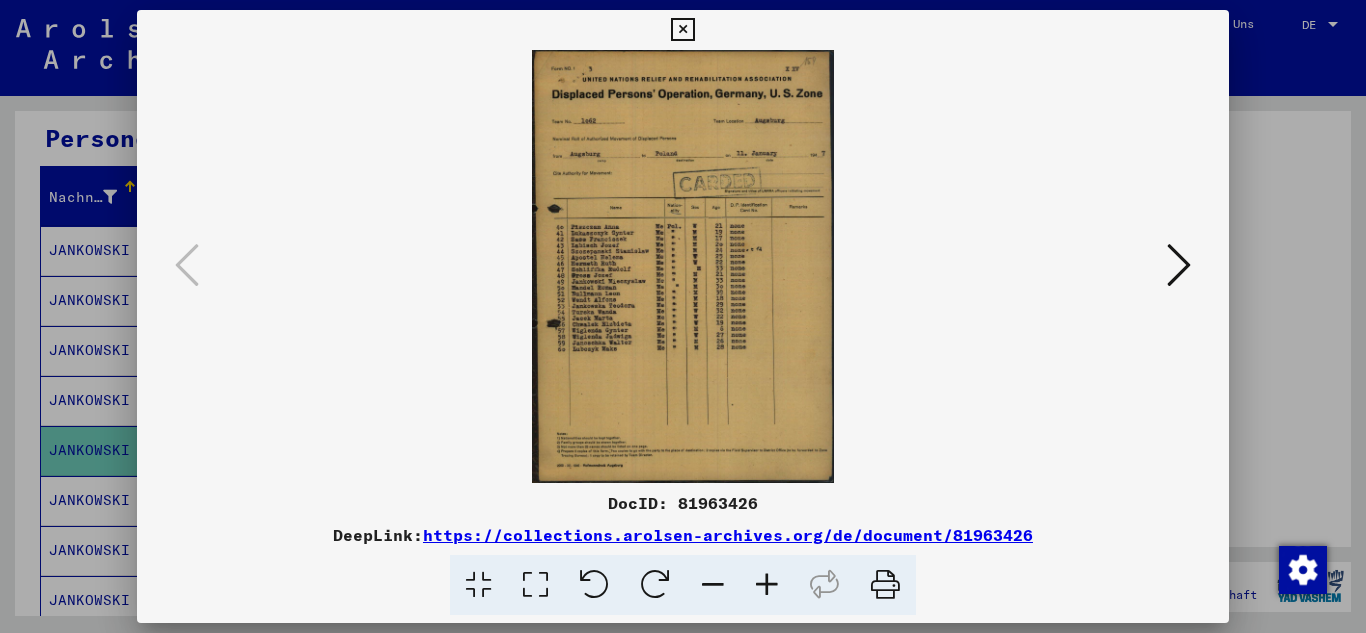 click at bounding box center (767, 585) 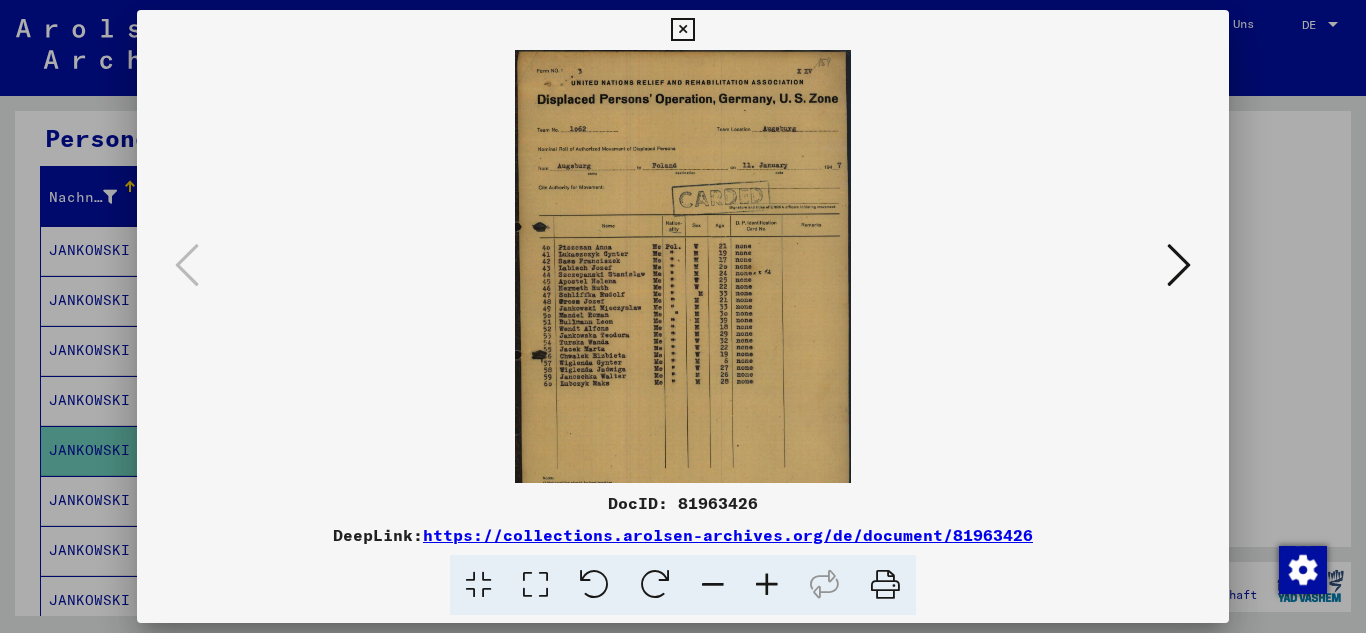 click at bounding box center (767, 585) 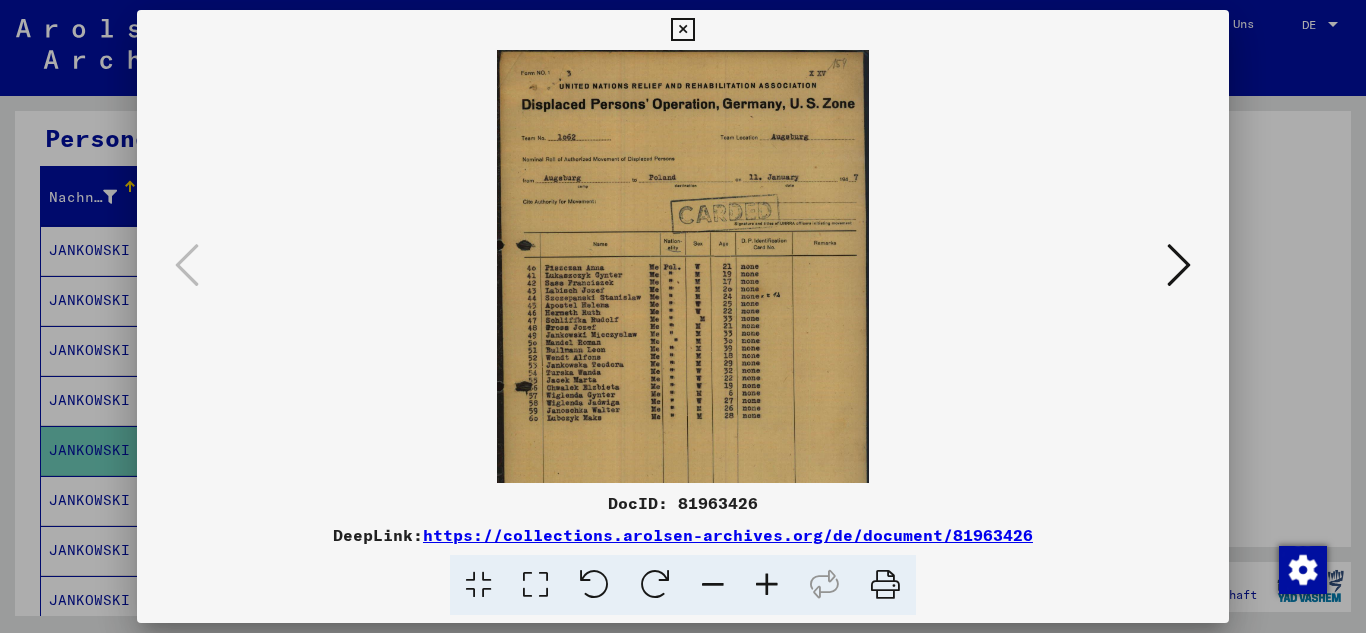 click at bounding box center [767, 585] 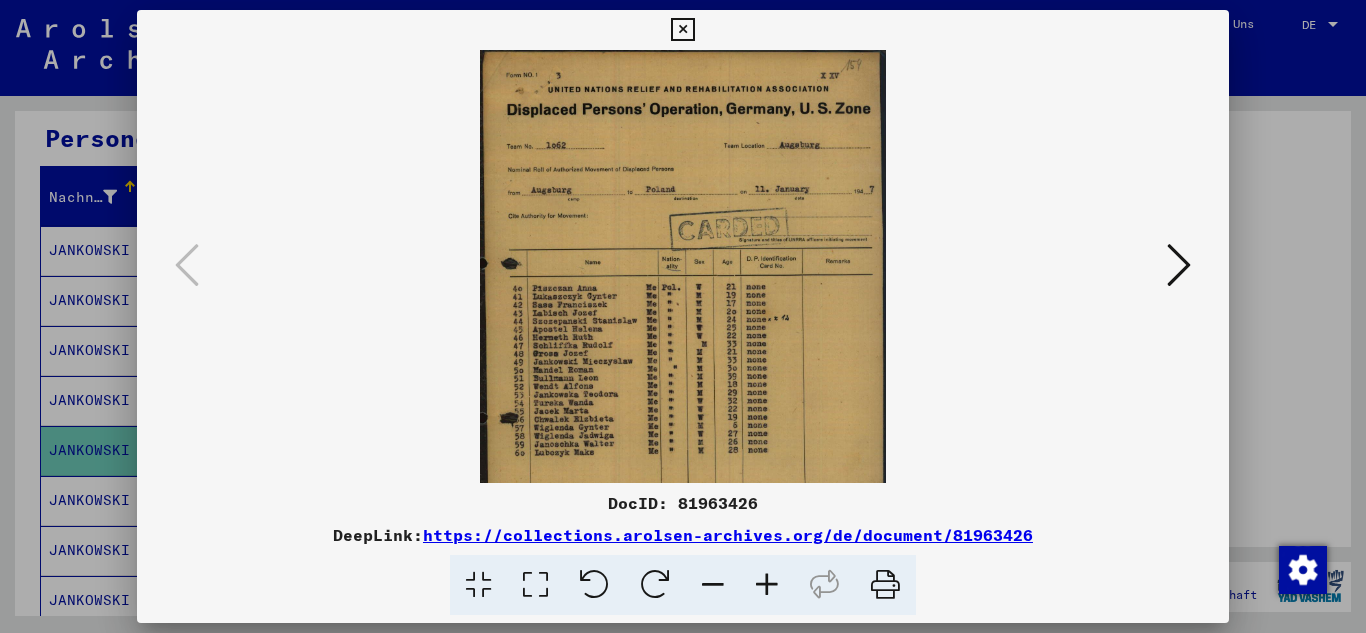 click at bounding box center (767, 585) 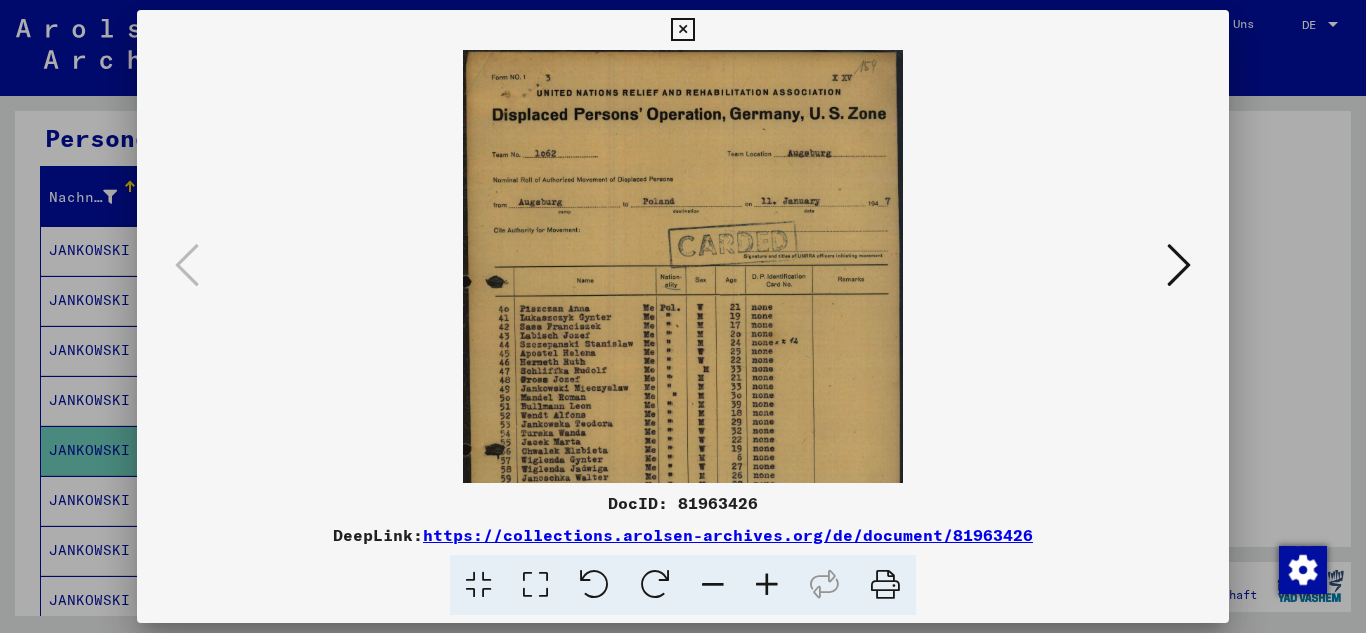 click at bounding box center (767, 585) 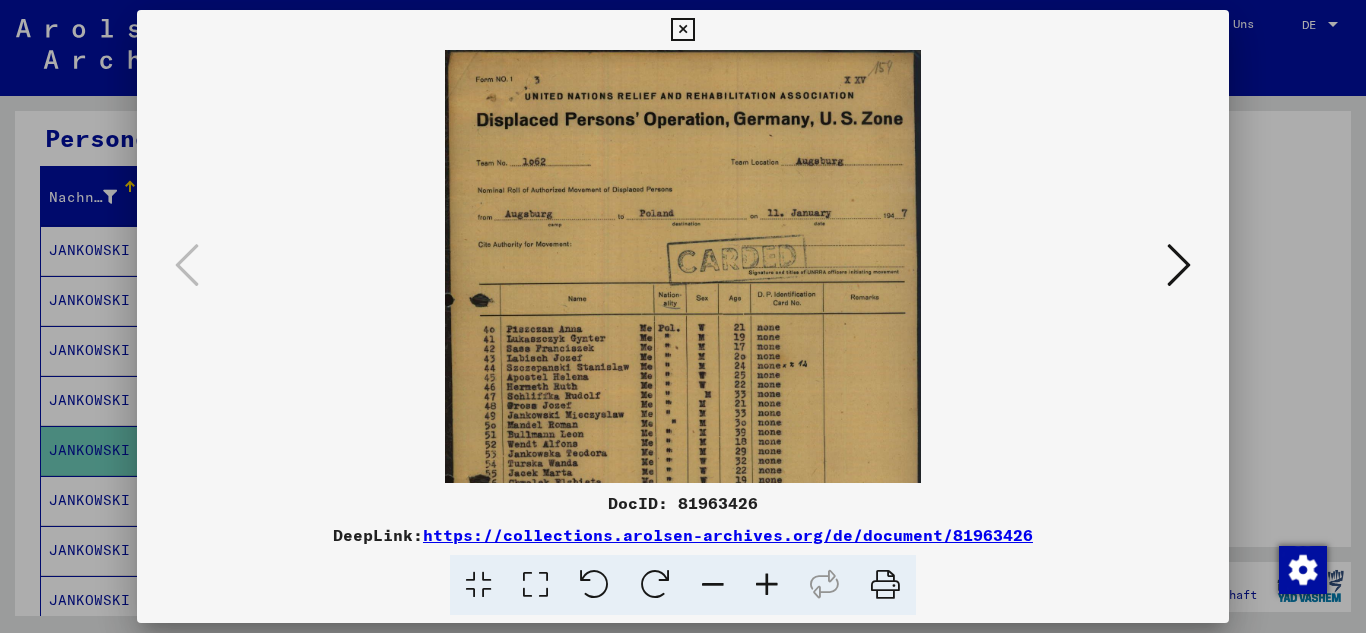 click at bounding box center [767, 585] 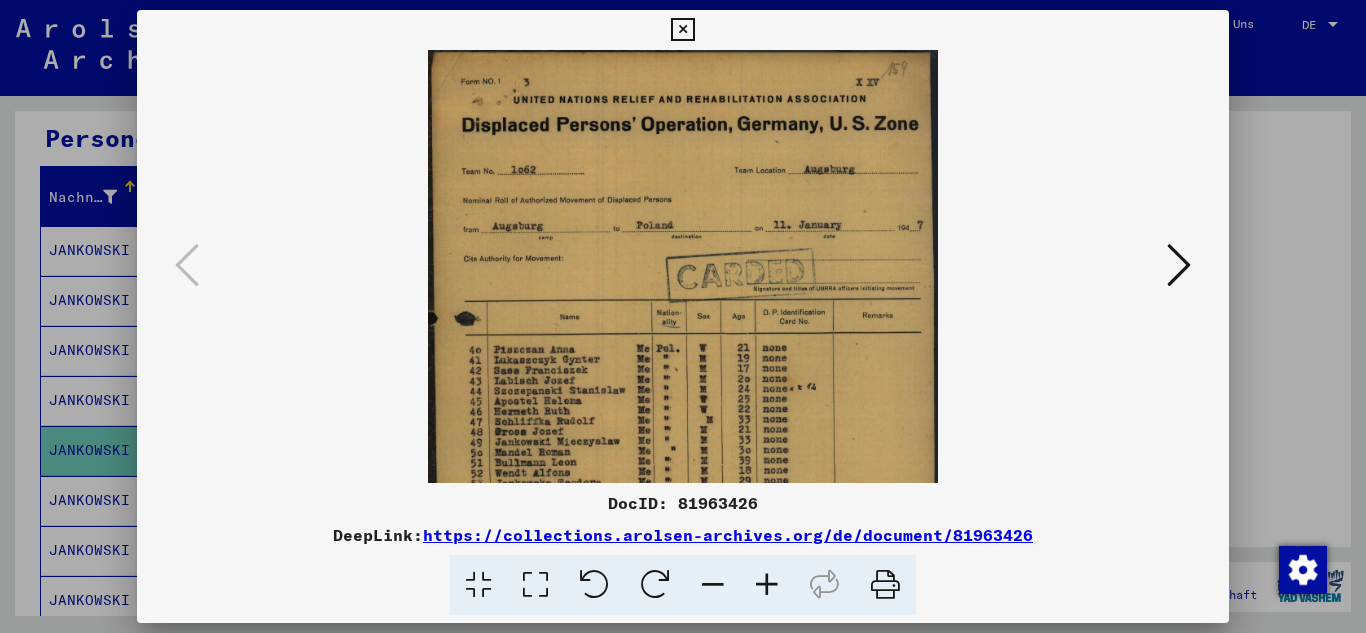 click at bounding box center (767, 585) 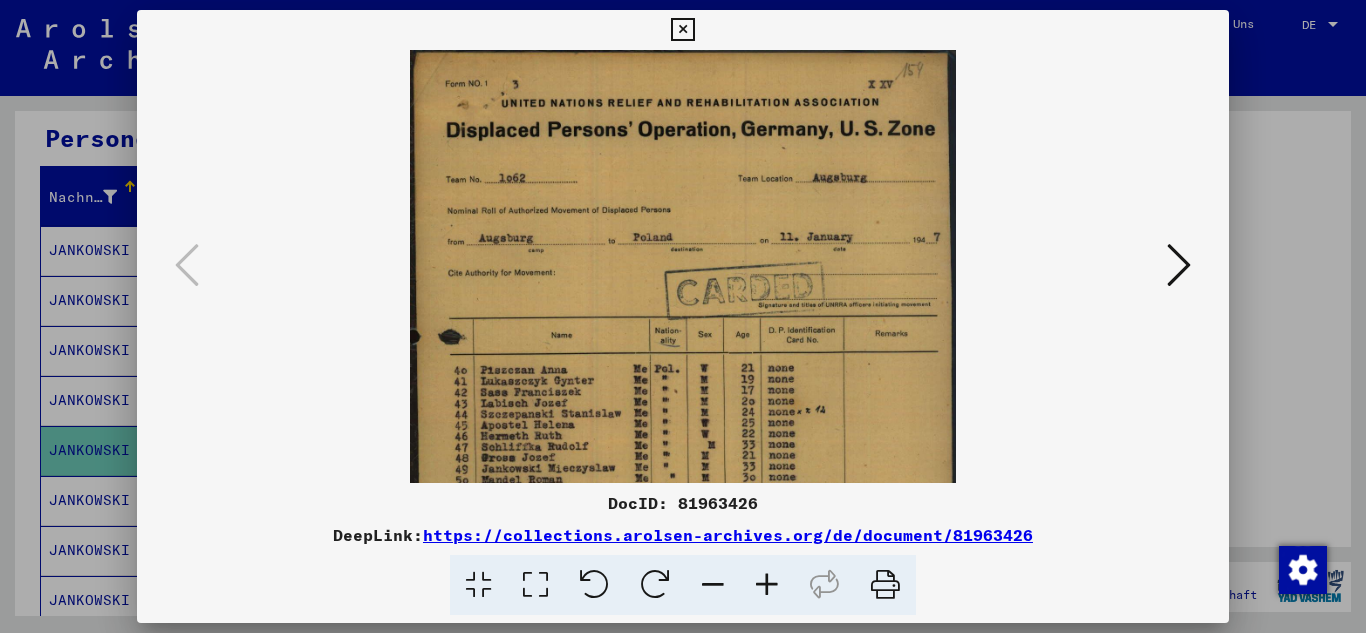 click at bounding box center (767, 585) 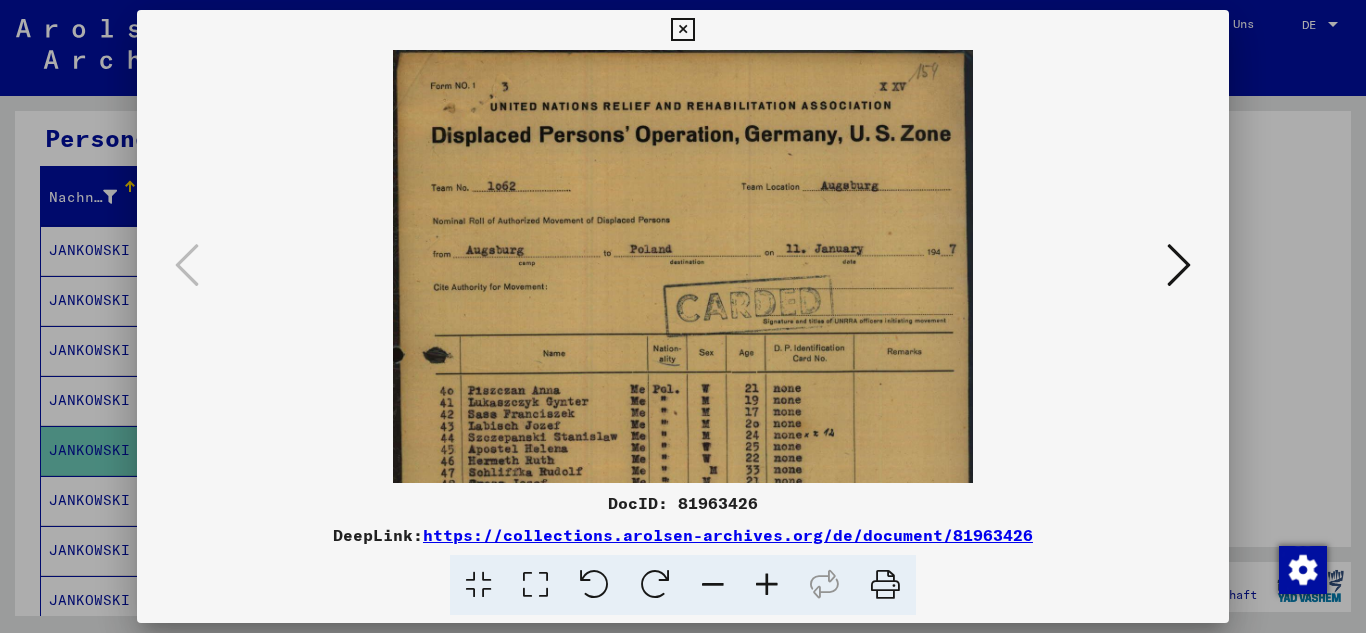 click at bounding box center [767, 585] 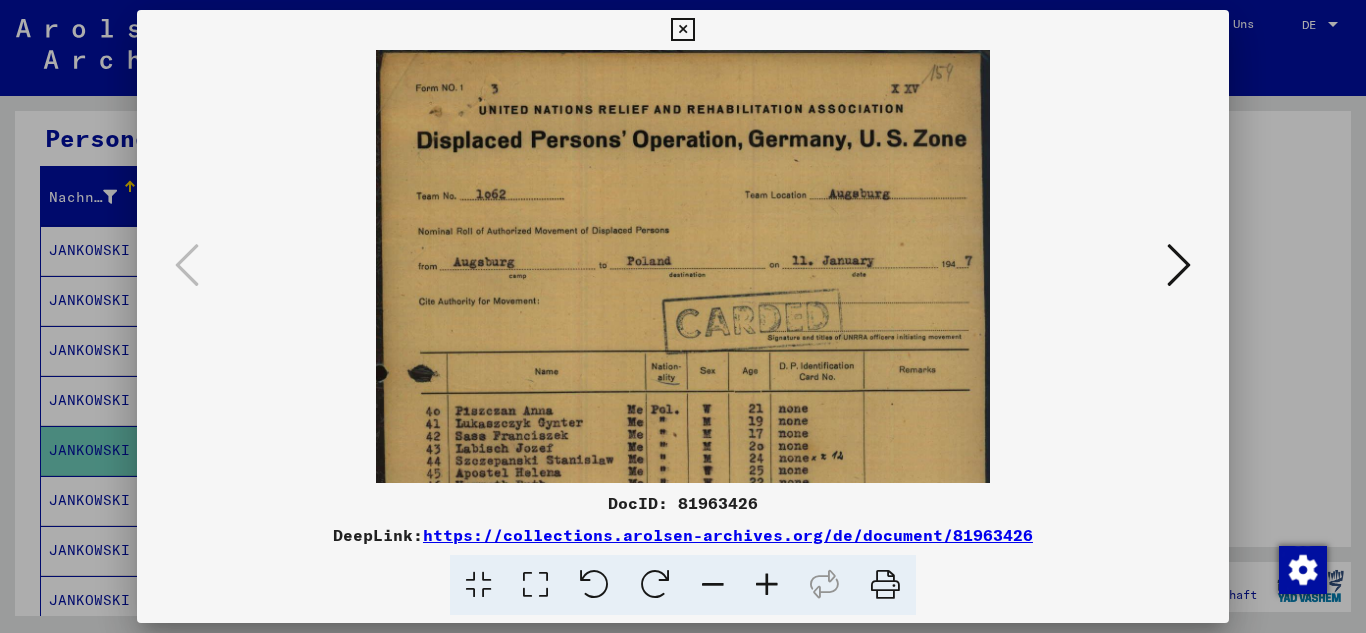 click at bounding box center [767, 585] 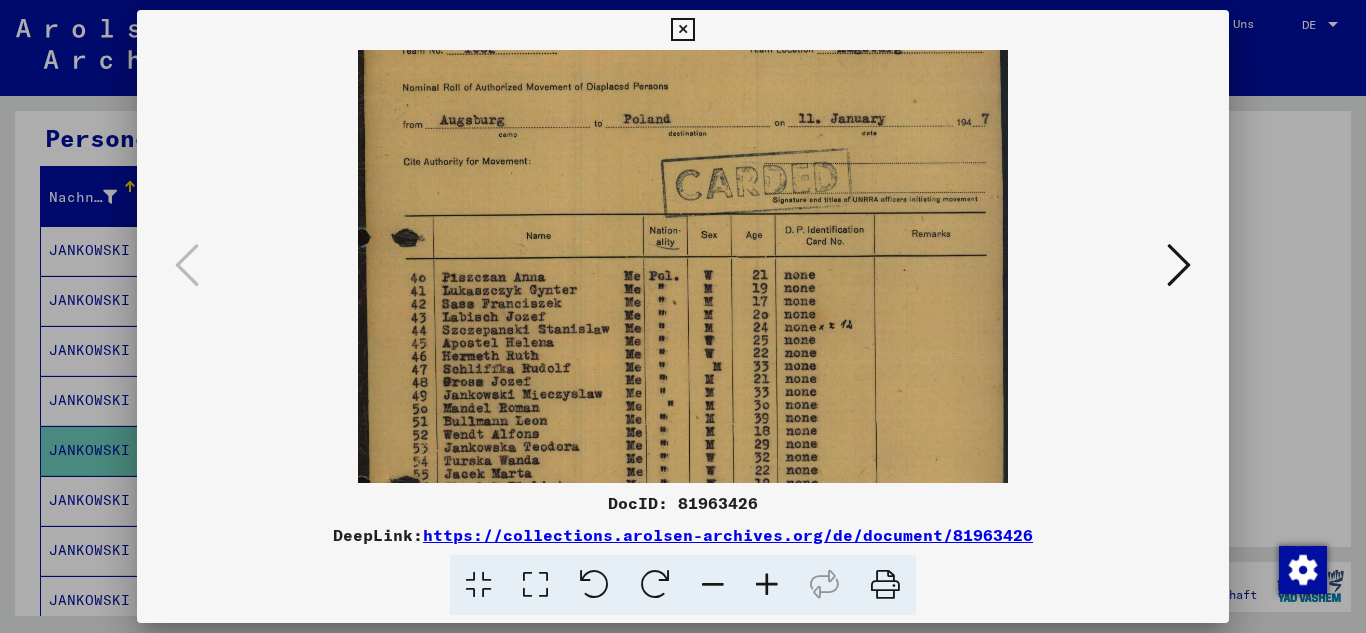 scroll, scrollTop: 165, scrollLeft: 0, axis: vertical 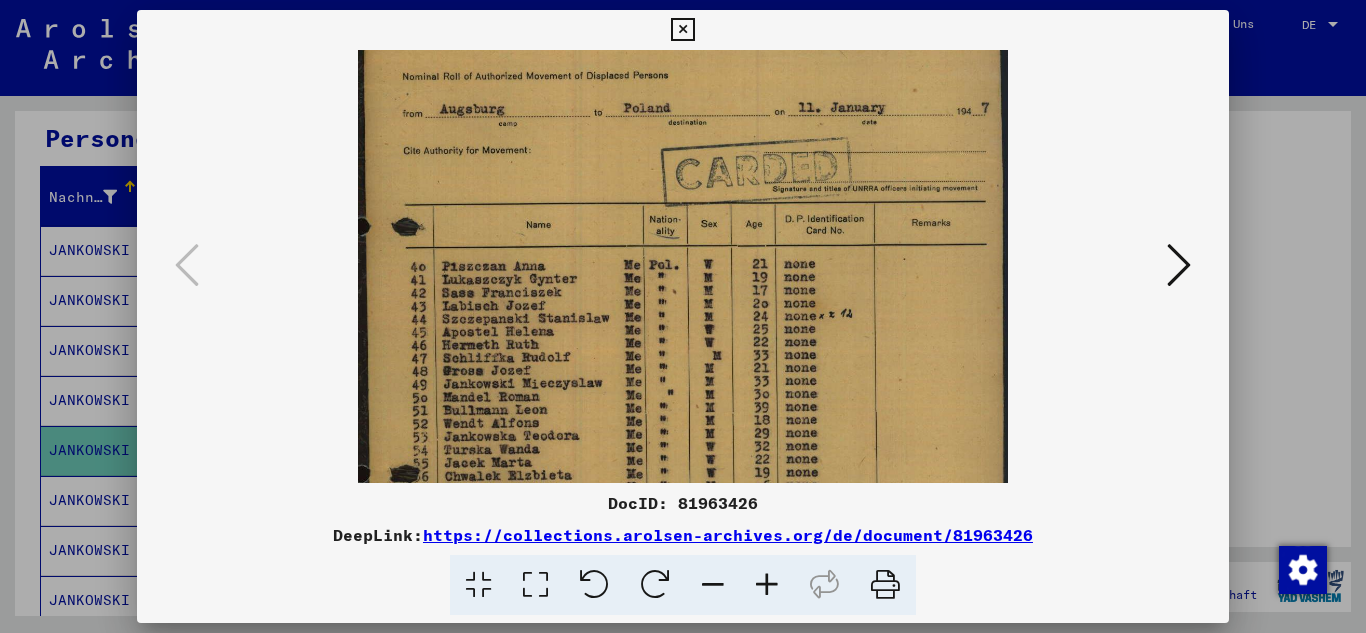 drag, startPoint x: 885, startPoint y: 396, endPoint x: 893, endPoint y: 231, distance: 165.19383 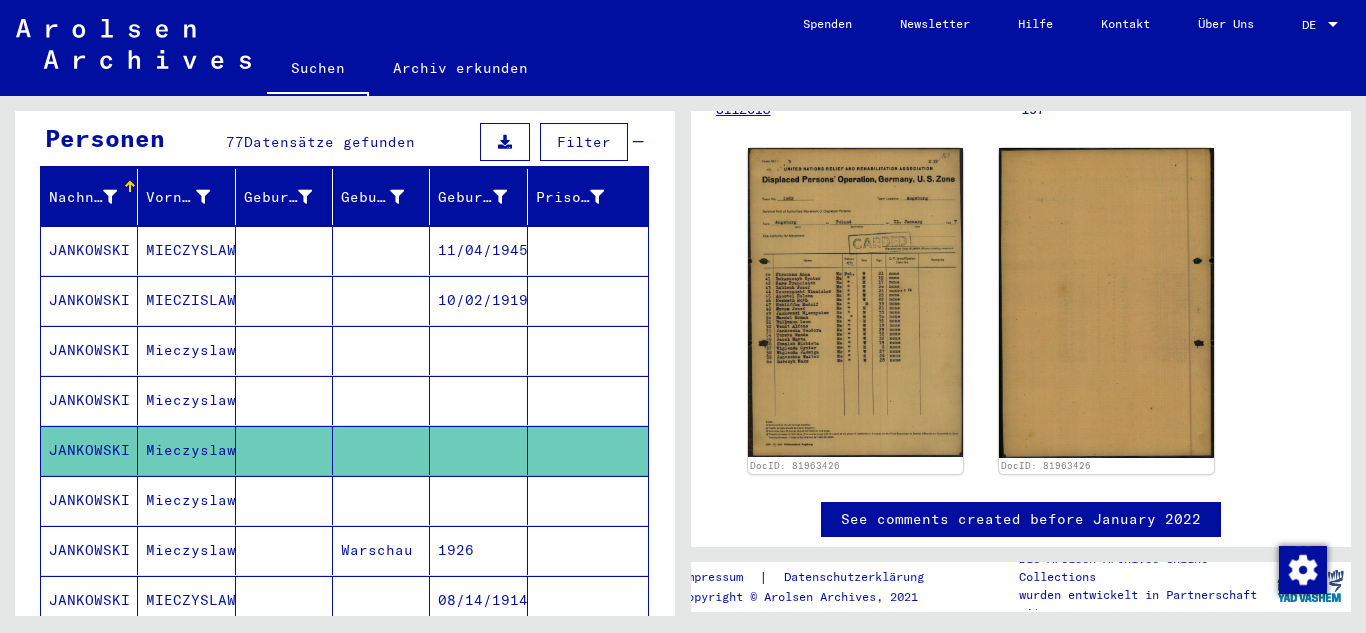 click on "Mieczyslaw" at bounding box center [186, 550] 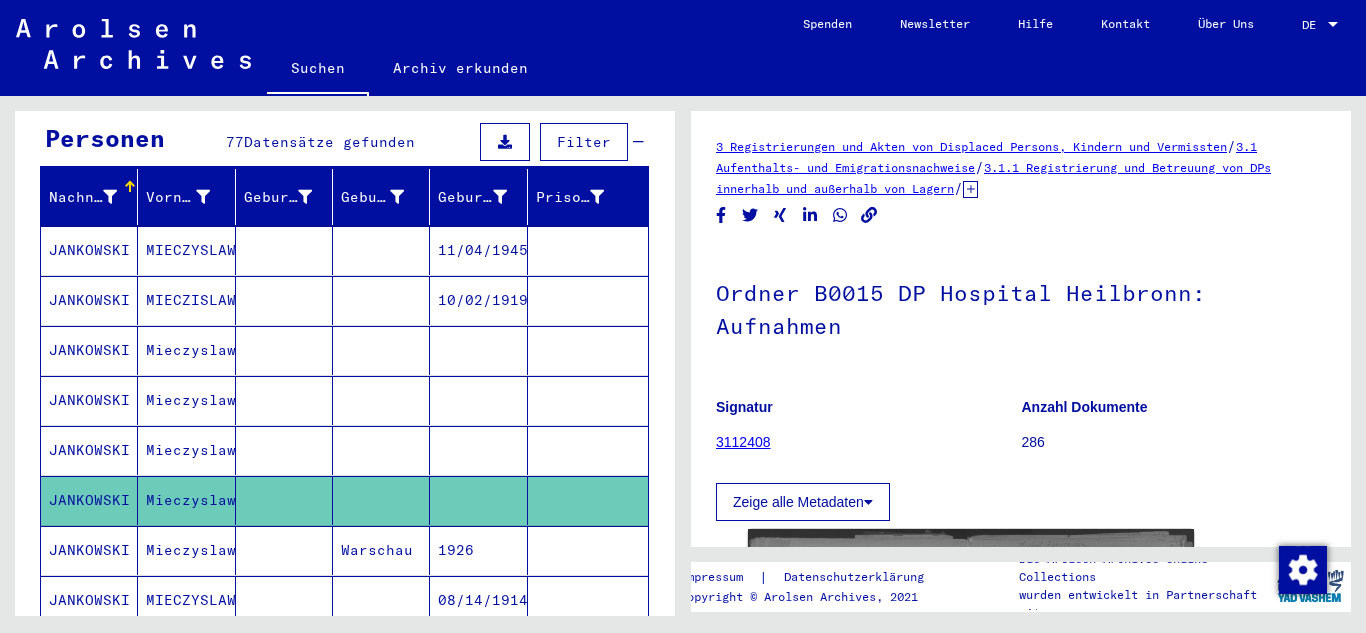 scroll, scrollTop: 0, scrollLeft: 0, axis: both 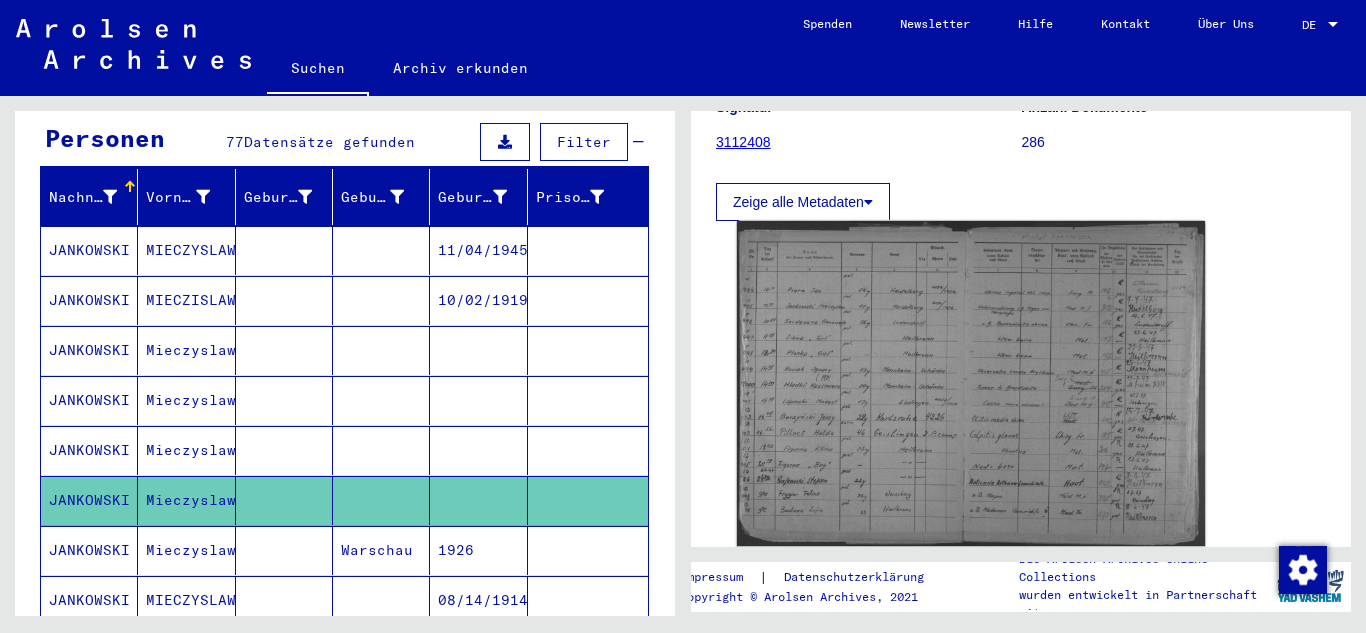 click 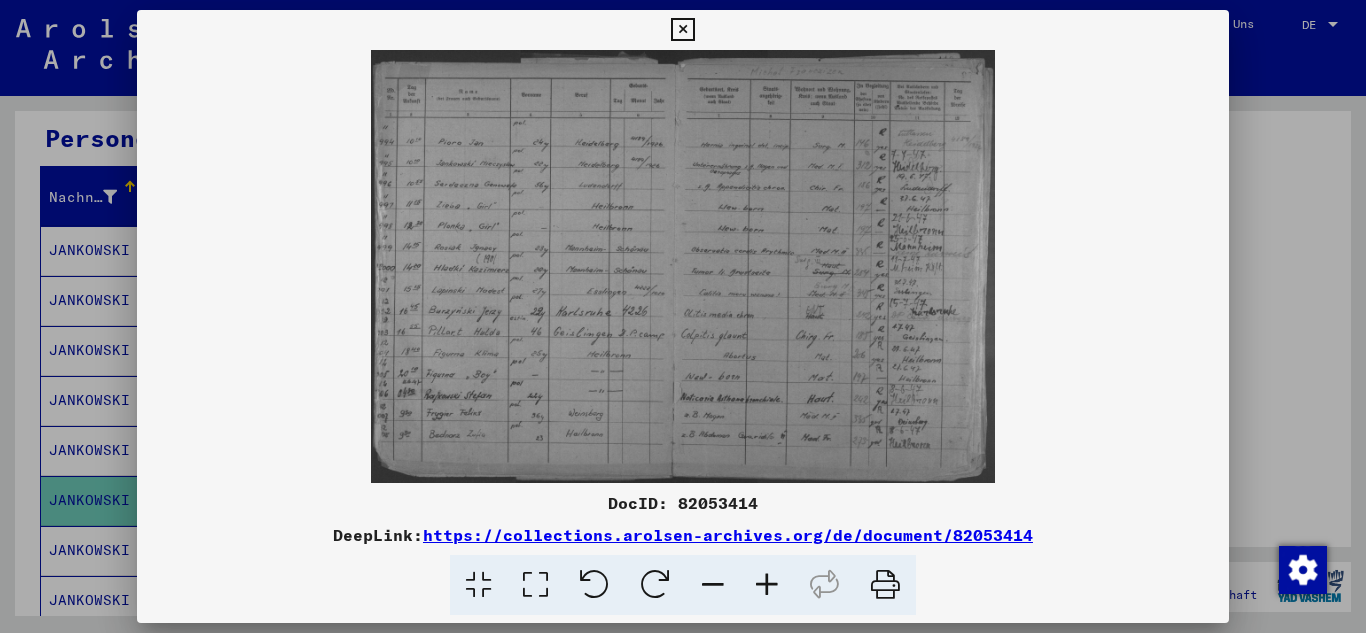 click at bounding box center [767, 585] 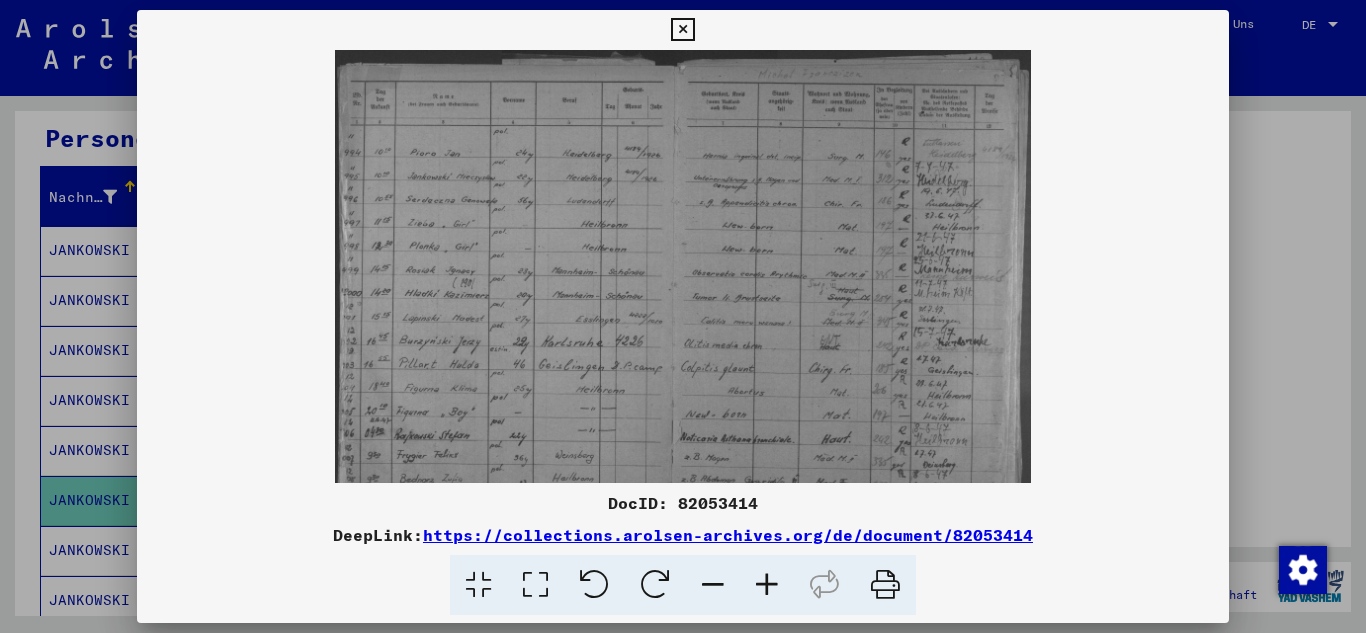 click at bounding box center (767, 585) 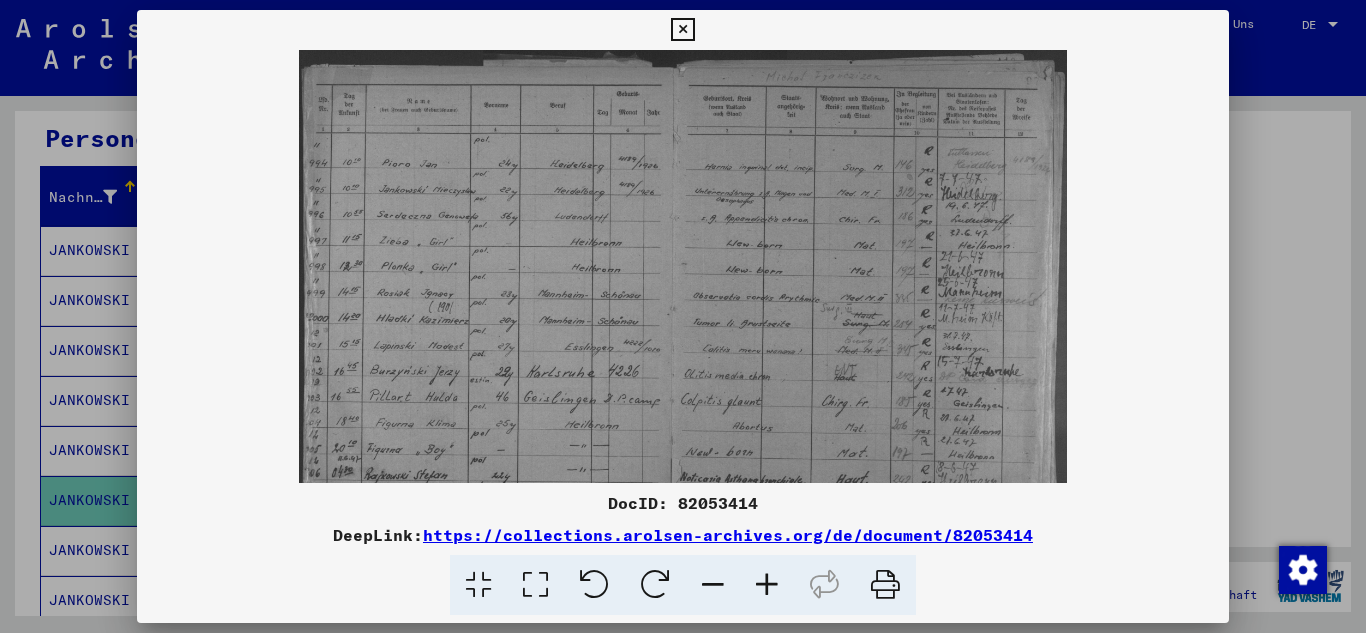 click at bounding box center [767, 585] 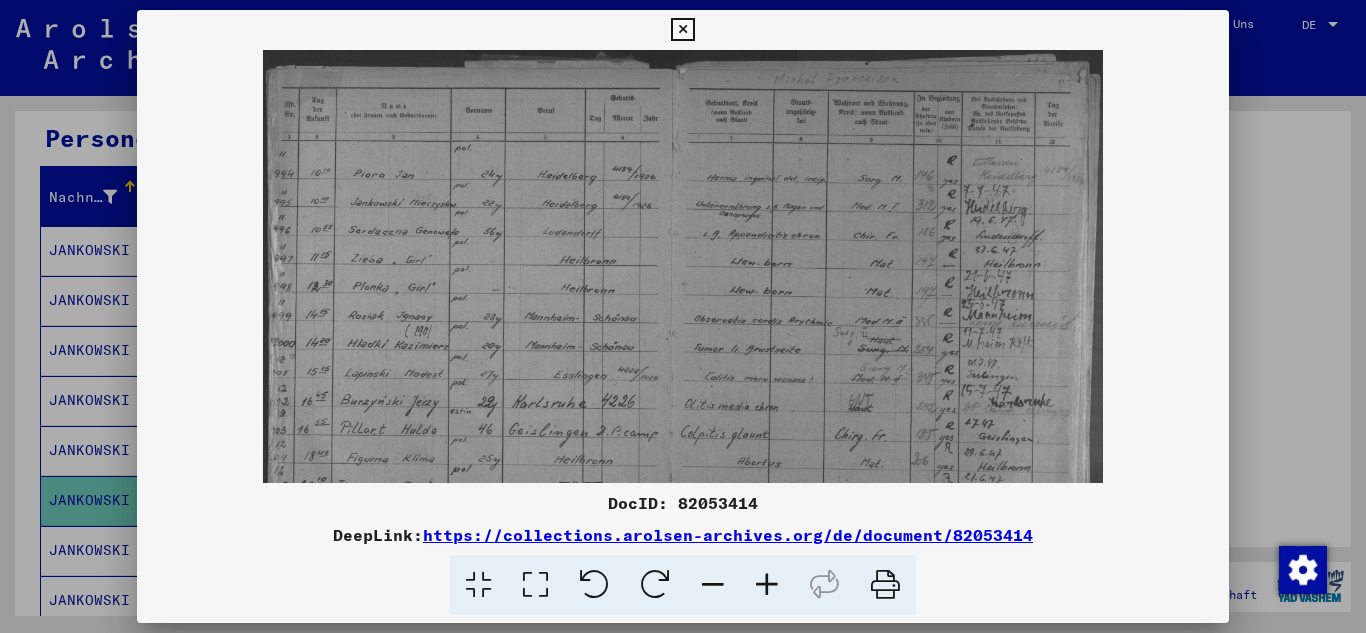 click at bounding box center (767, 585) 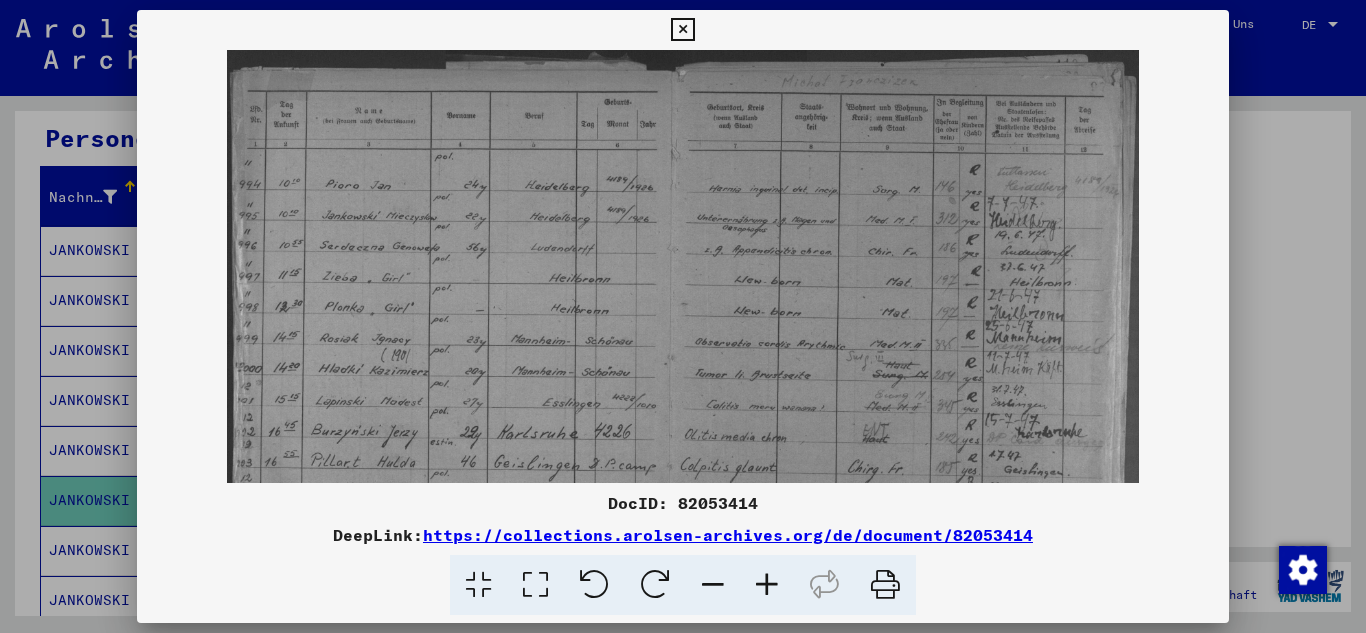 click at bounding box center (767, 585) 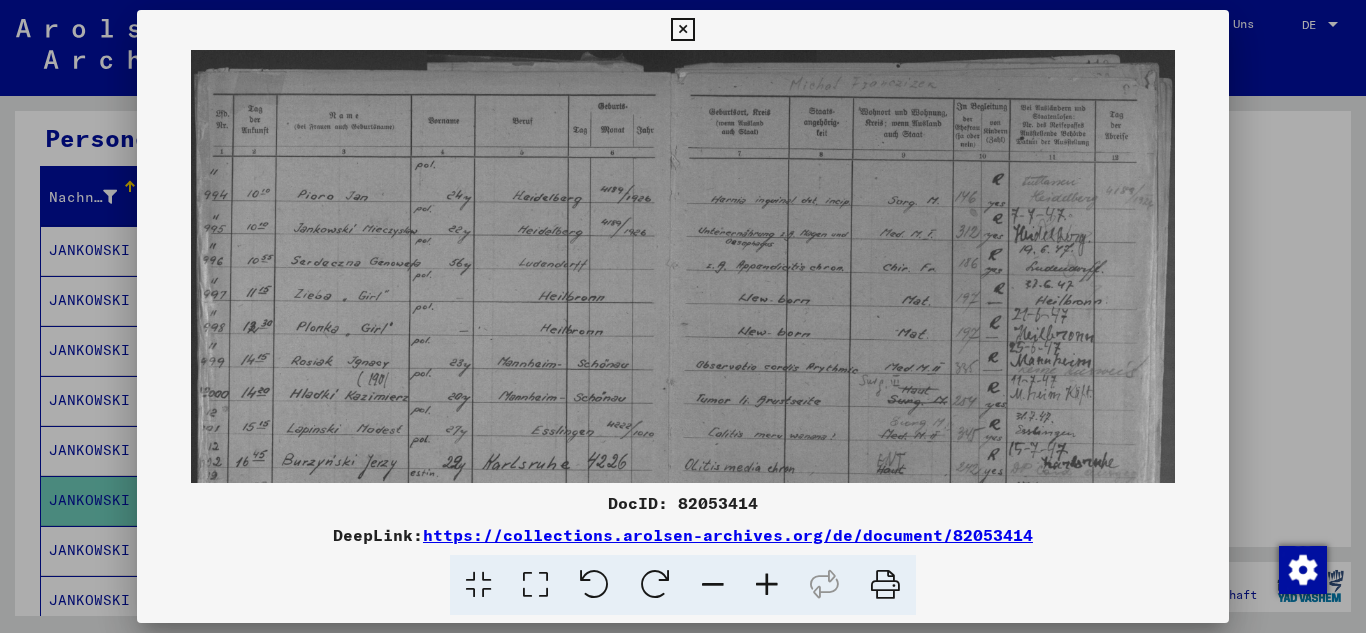click at bounding box center (767, 585) 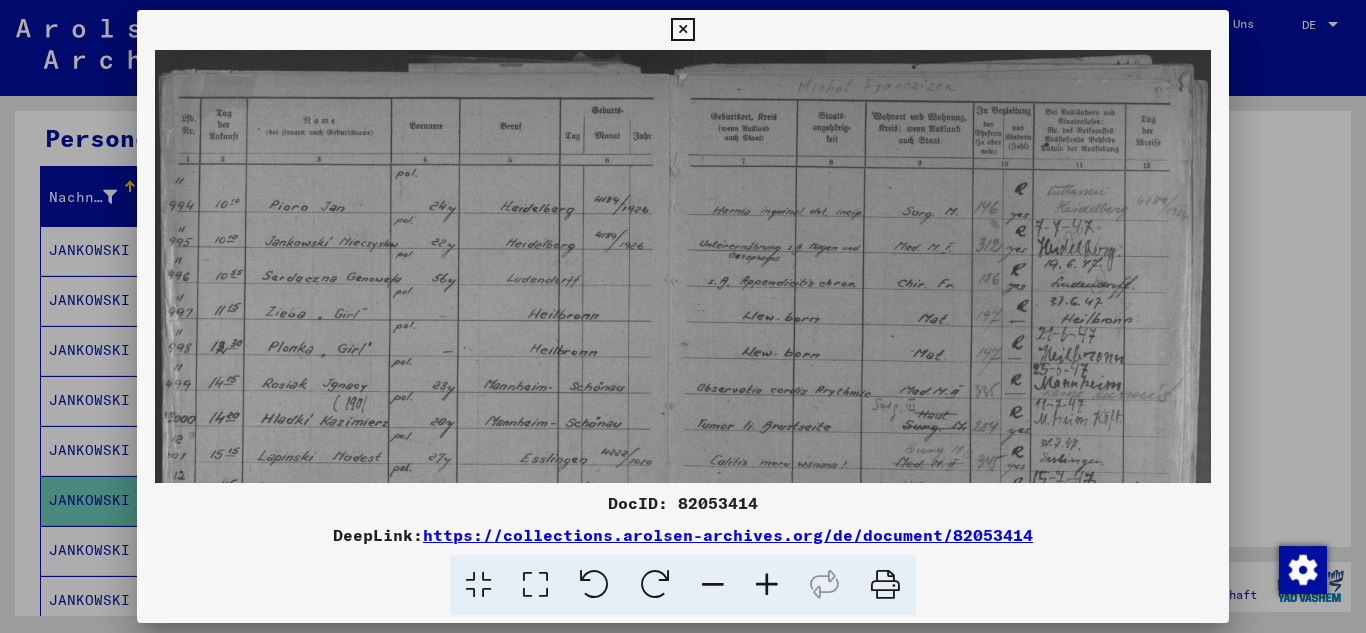 click at bounding box center (767, 585) 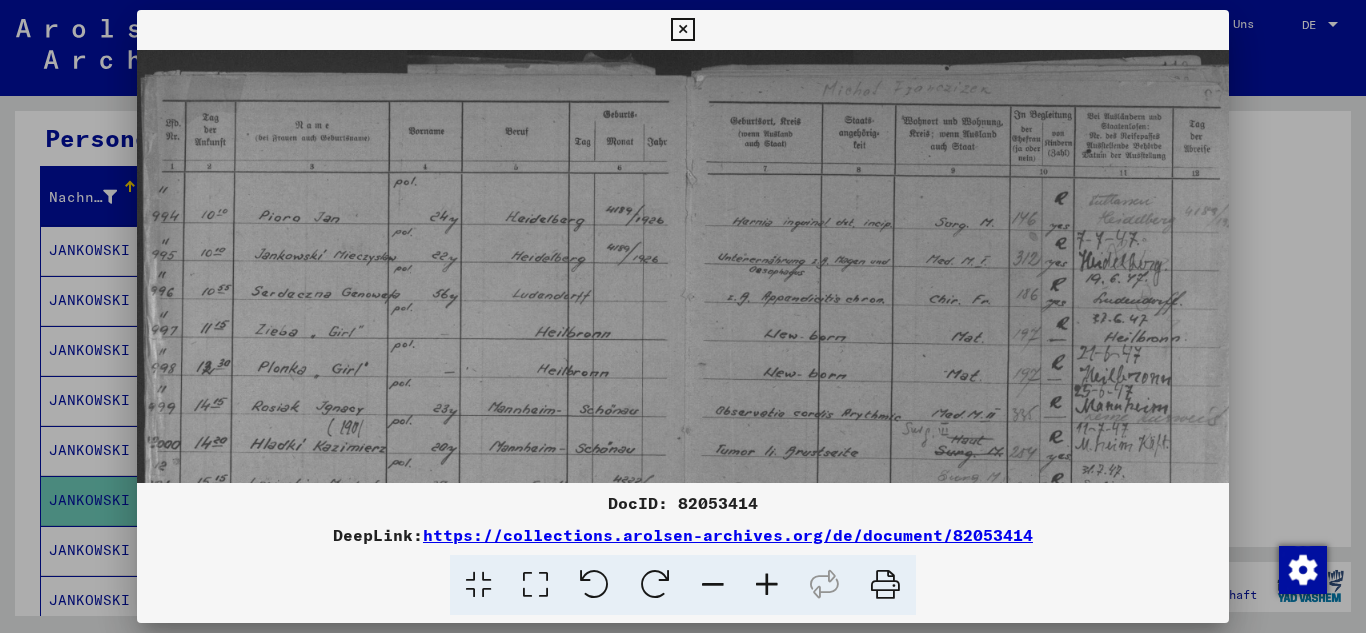 click at bounding box center (767, 585) 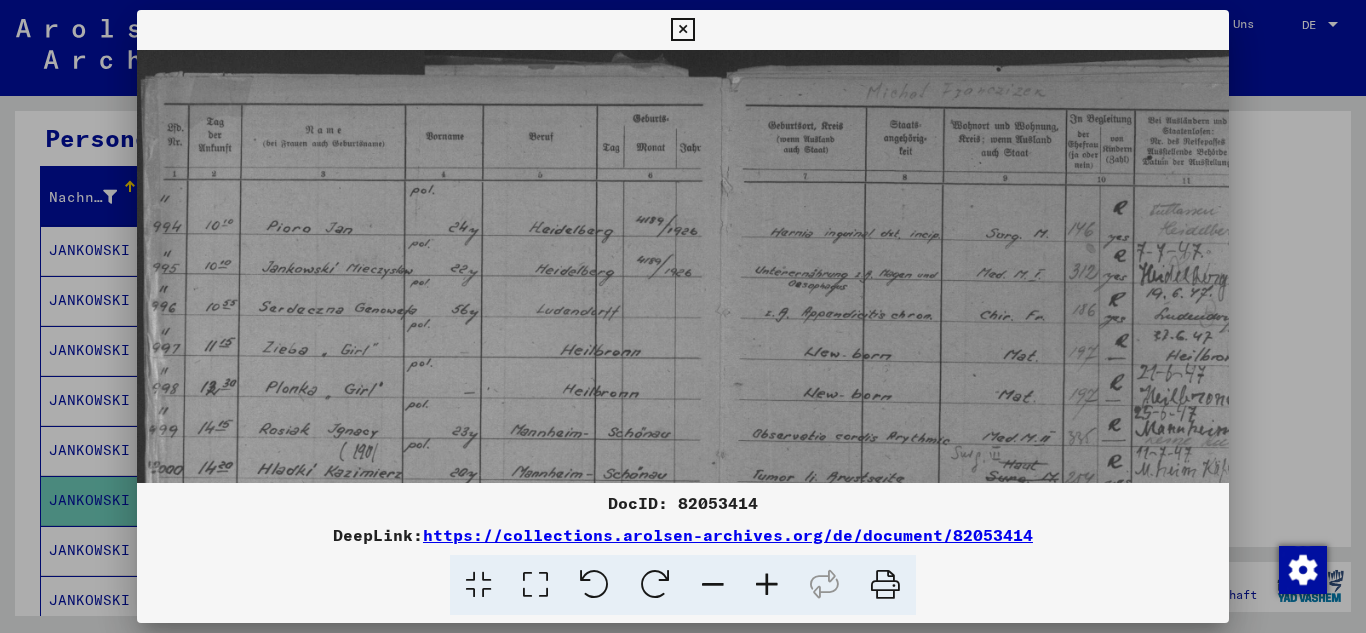 click at bounding box center [767, 585] 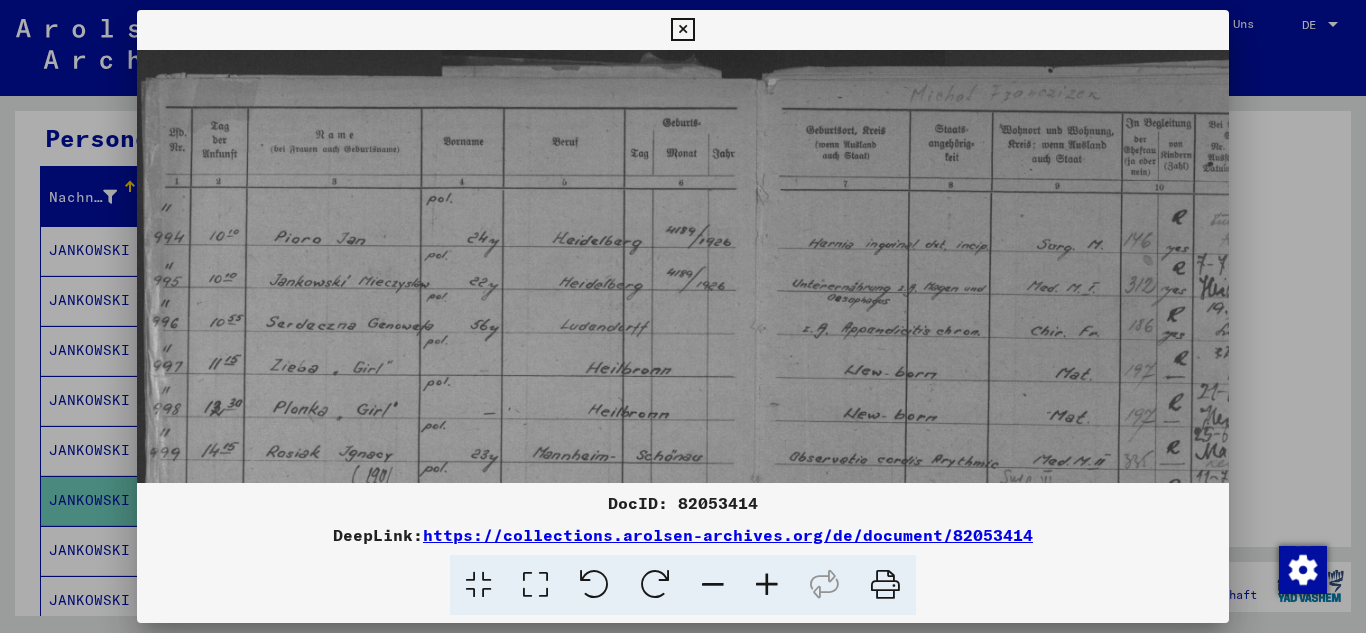 click at bounding box center [767, 585] 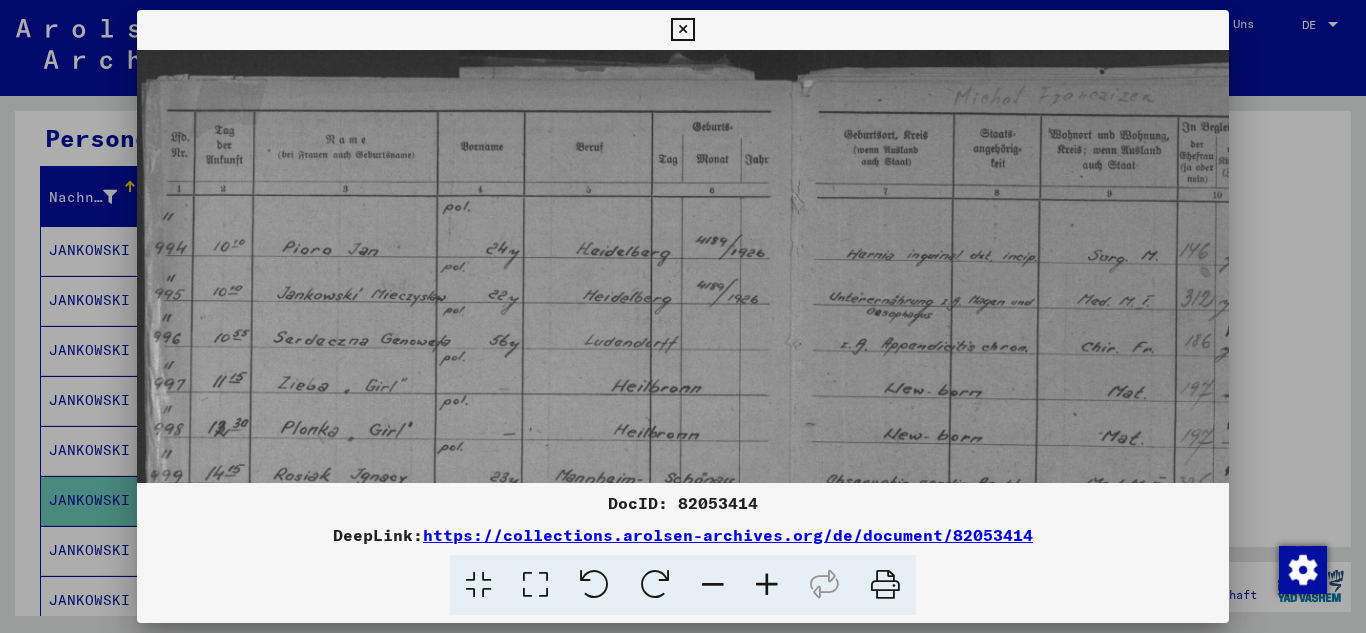 click at bounding box center (767, 585) 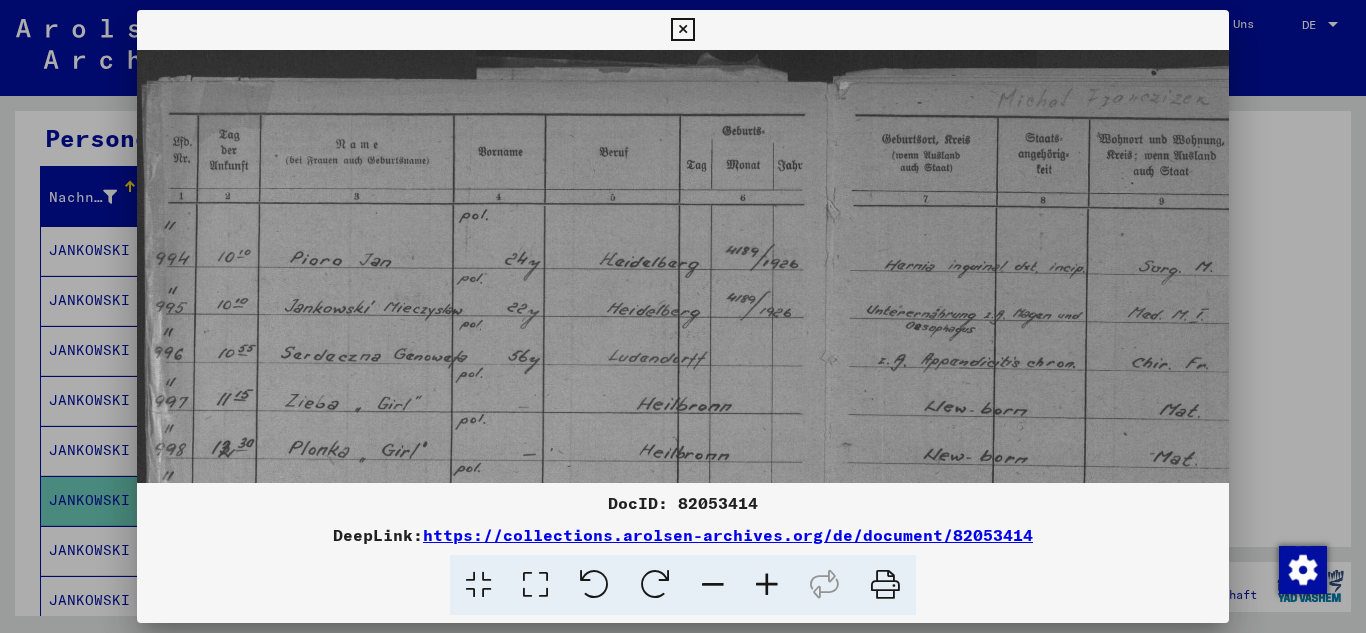 click at bounding box center (767, 585) 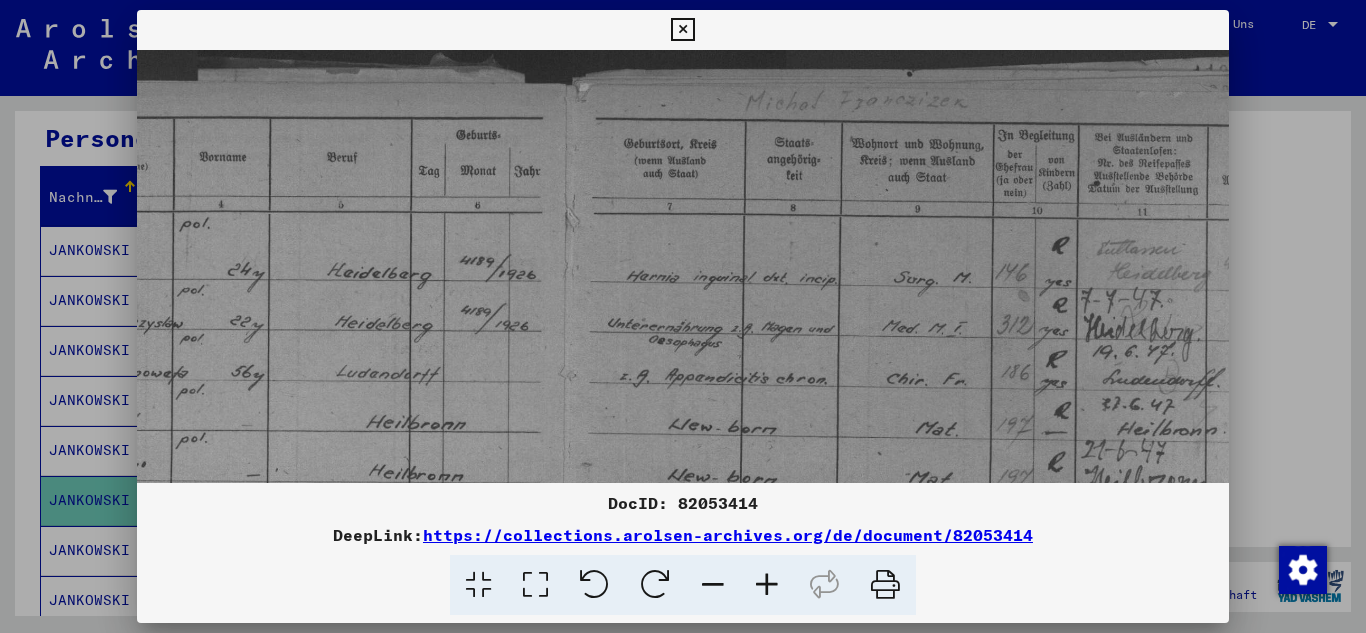 scroll, scrollTop: 0, scrollLeft: 298, axis: horizontal 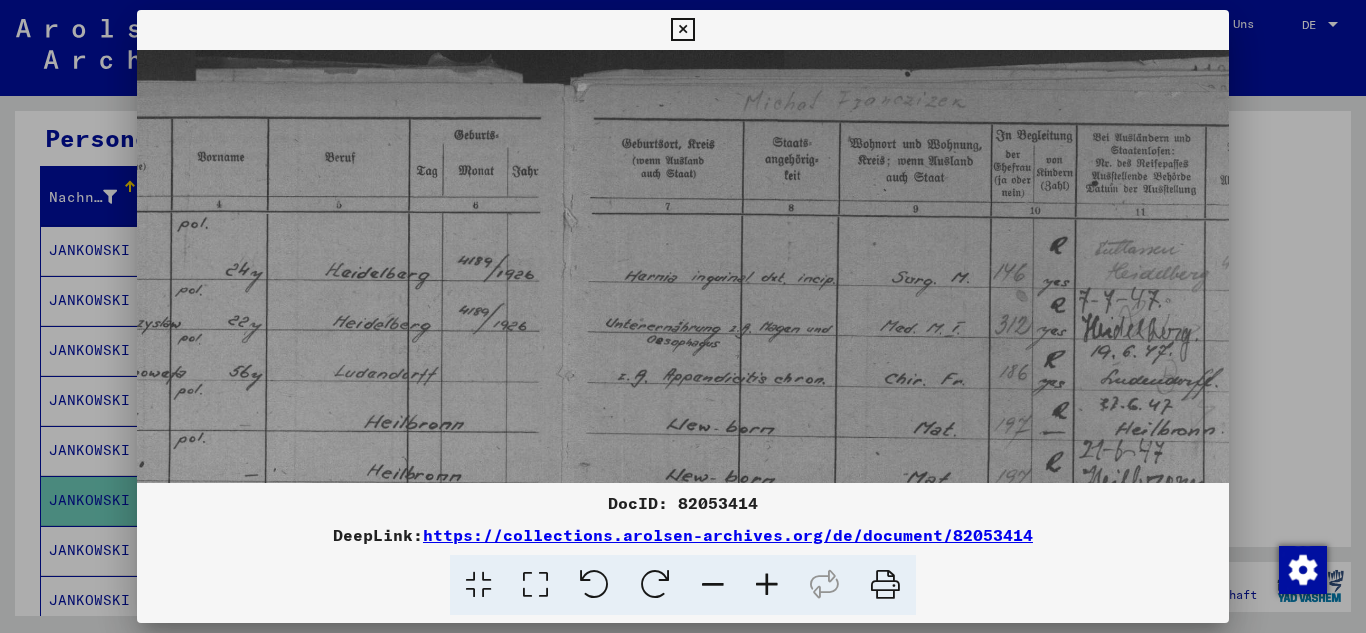drag, startPoint x: 854, startPoint y: 316, endPoint x: 556, endPoint y: 317, distance: 298.00168 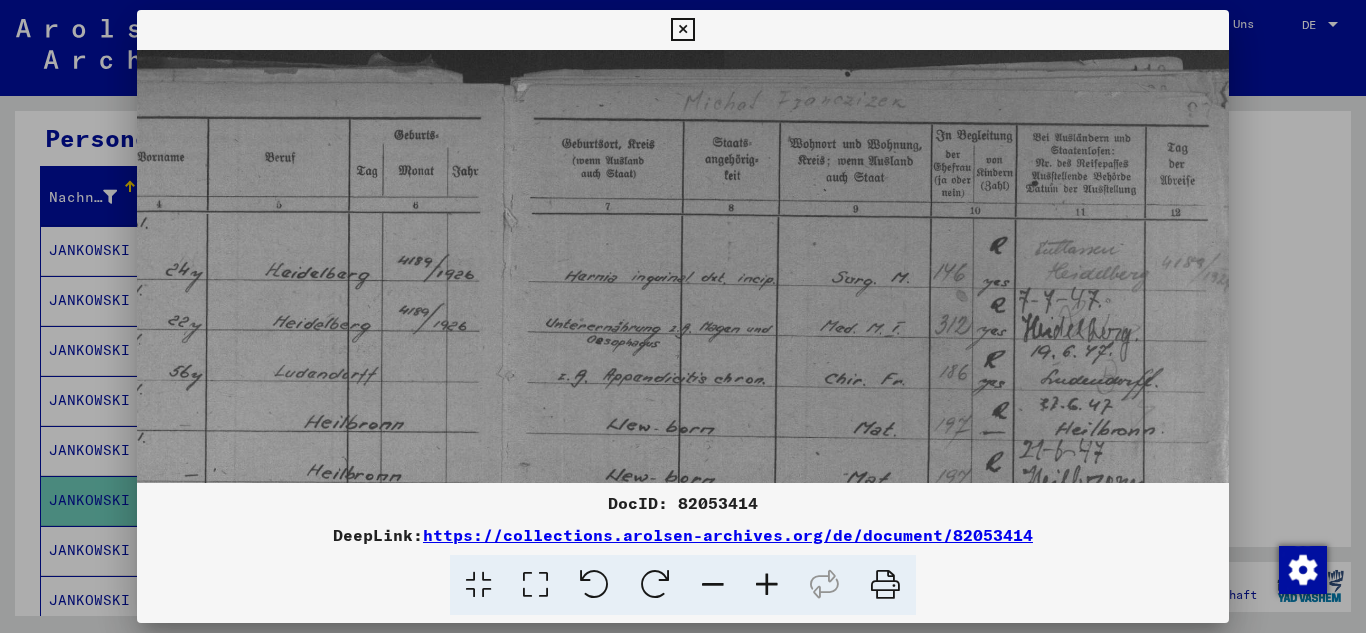 scroll, scrollTop: 0, scrollLeft: 394, axis: horizontal 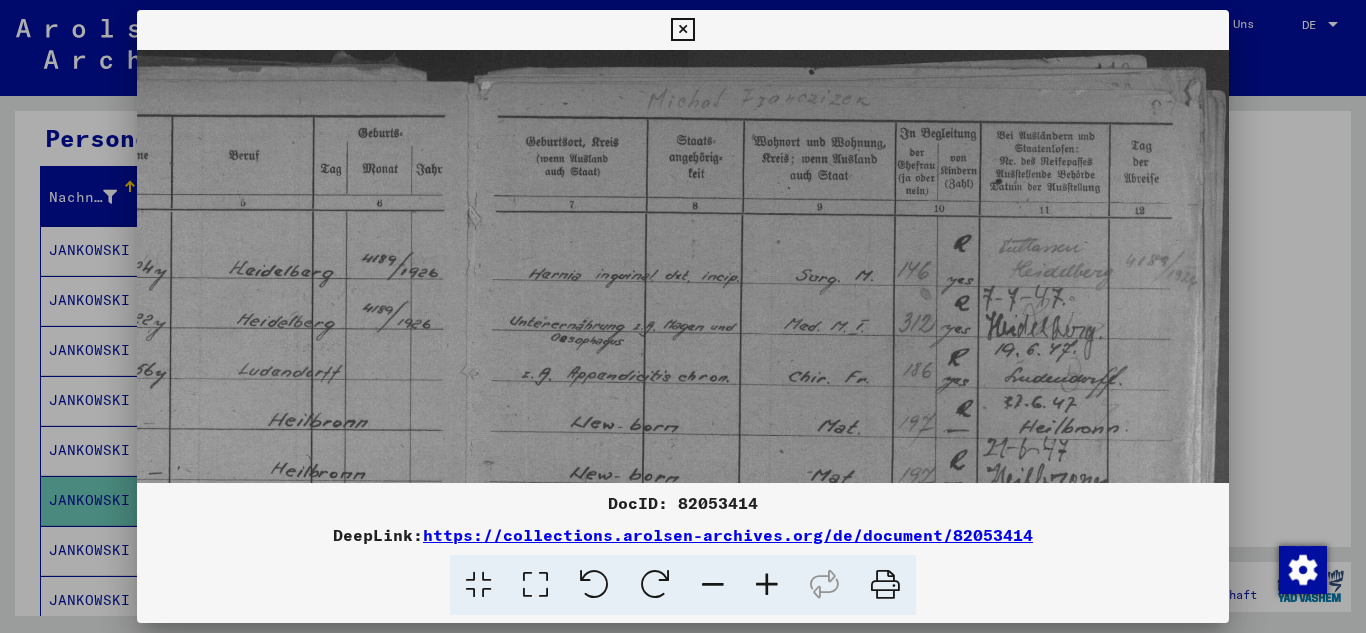 drag, startPoint x: 855, startPoint y: 333, endPoint x: 662, endPoint y: 336, distance: 193.02332 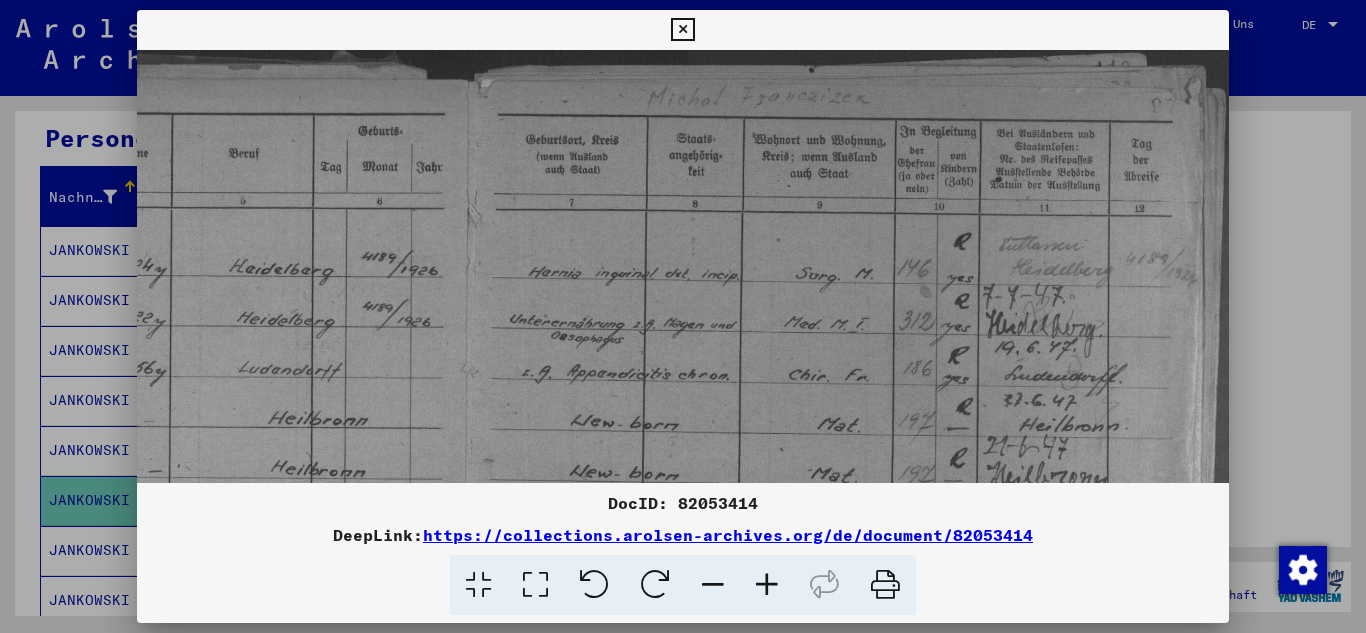 scroll, scrollTop: 28, scrollLeft: 0, axis: vertical 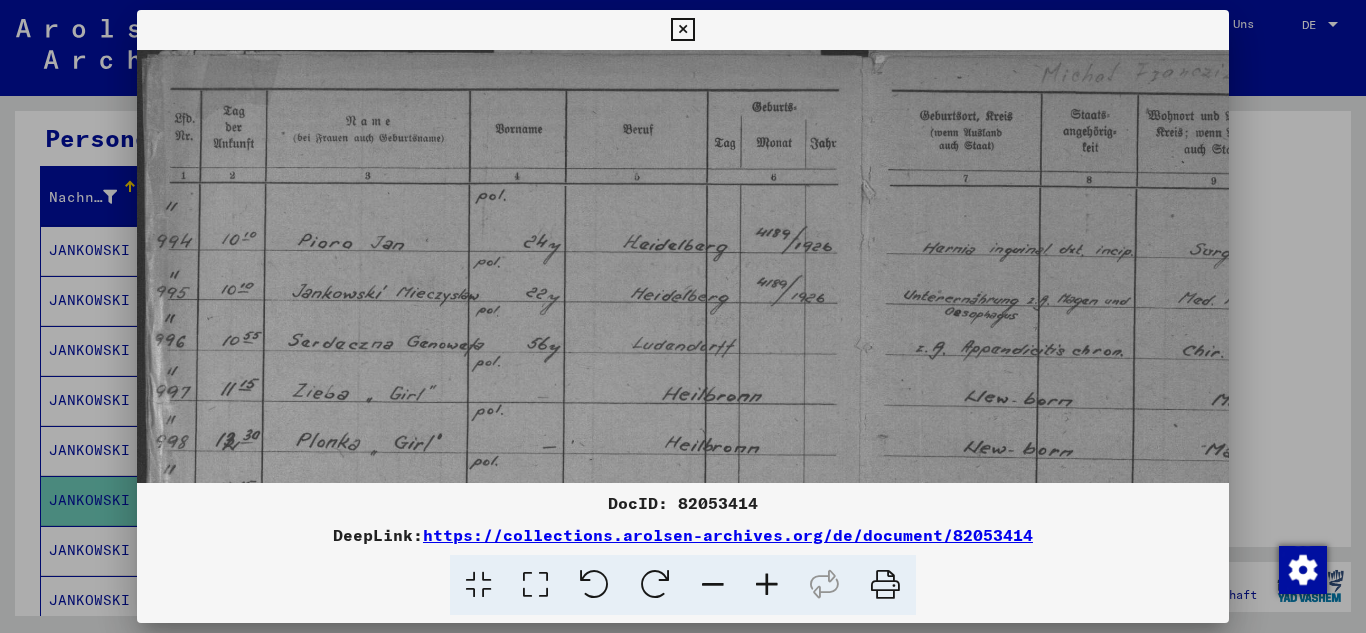 drag, startPoint x: 587, startPoint y: 321, endPoint x: 1044, endPoint y: 297, distance: 457.62976 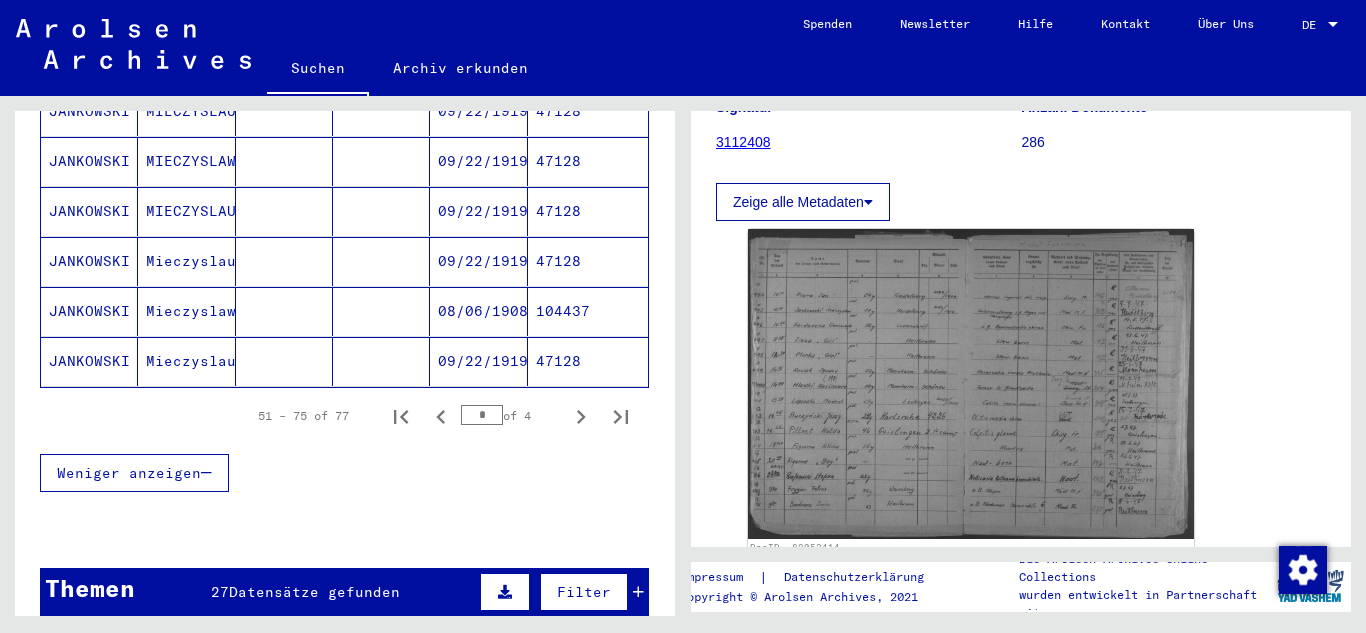 scroll, scrollTop: 1500, scrollLeft: 0, axis: vertical 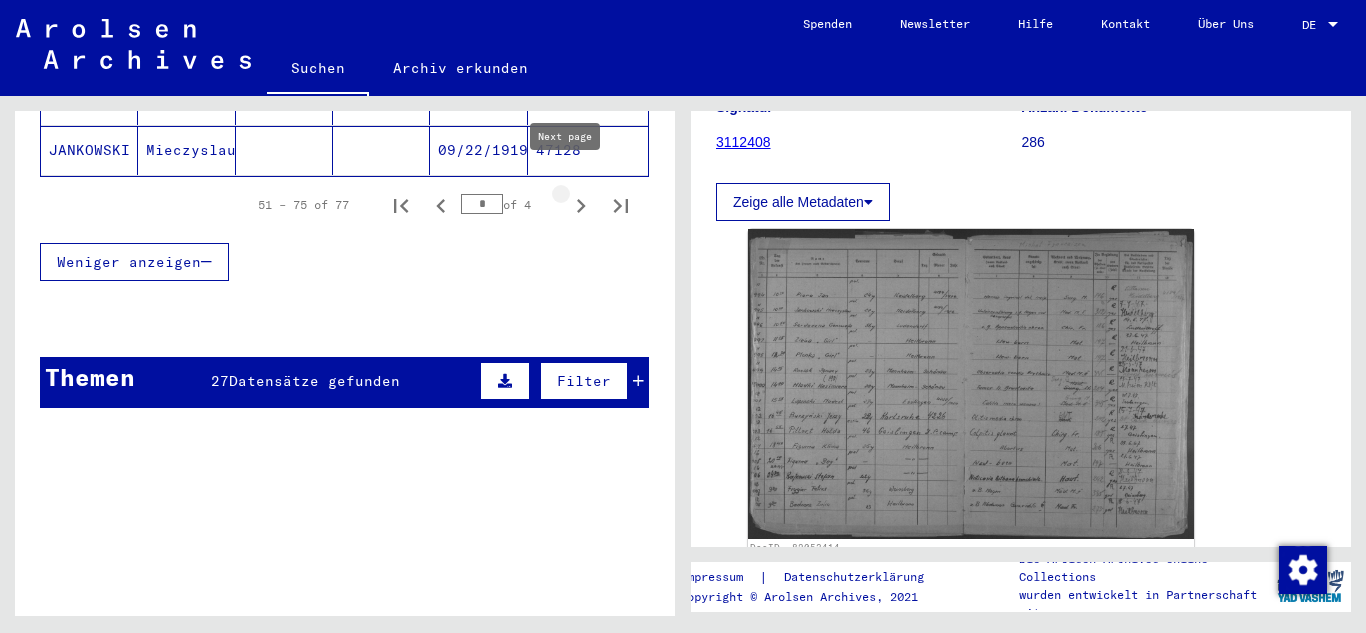 click 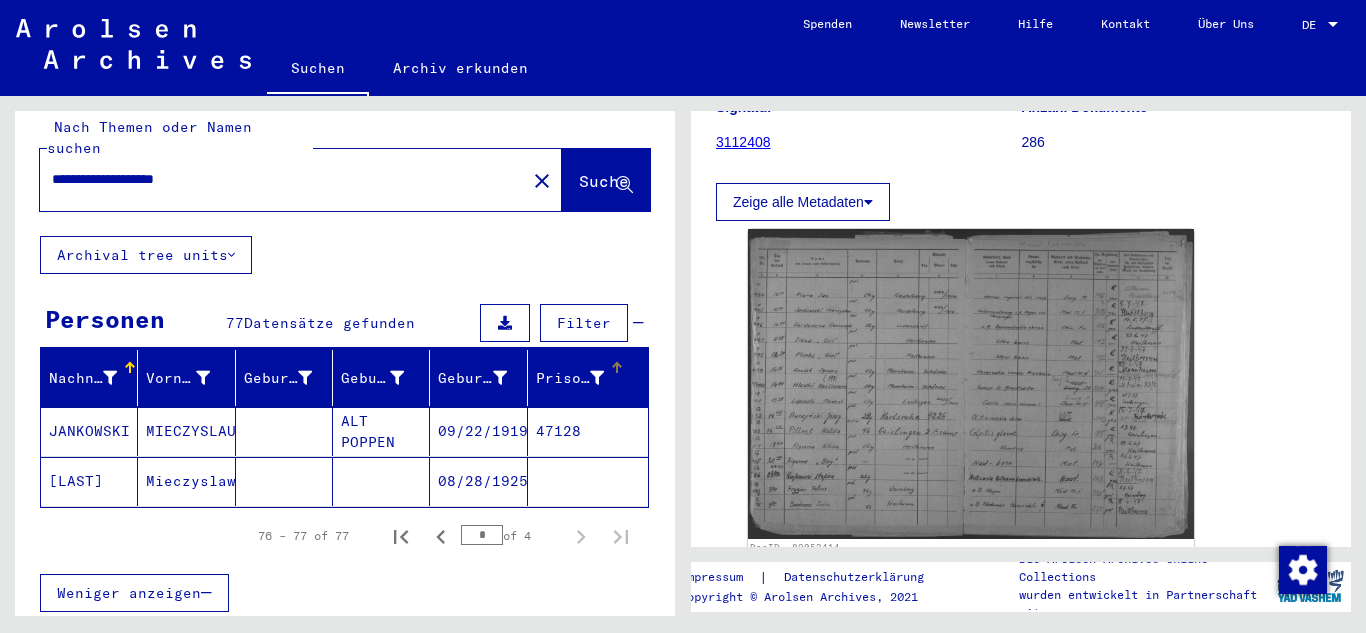 scroll, scrollTop: 0, scrollLeft: 0, axis: both 